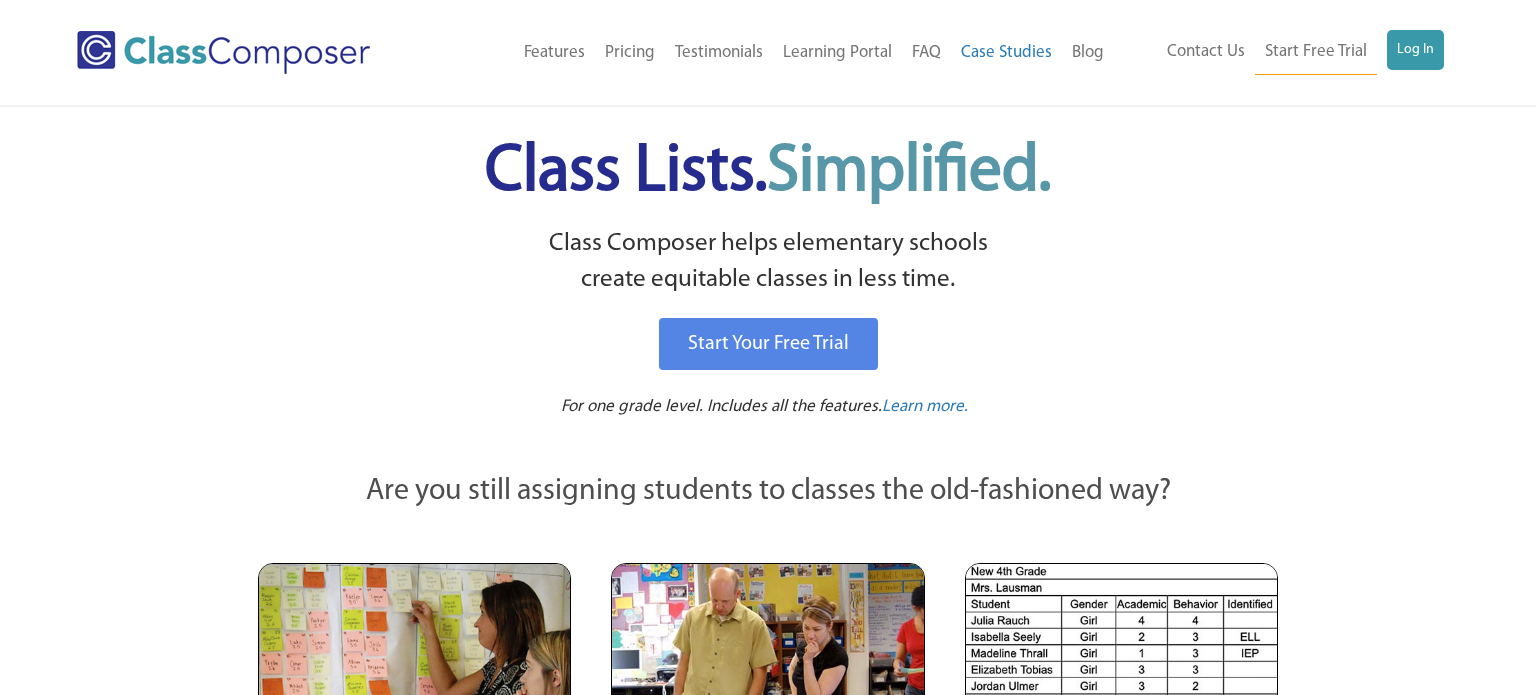 scroll, scrollTop: 0, scrollLeft: 0, axis: both 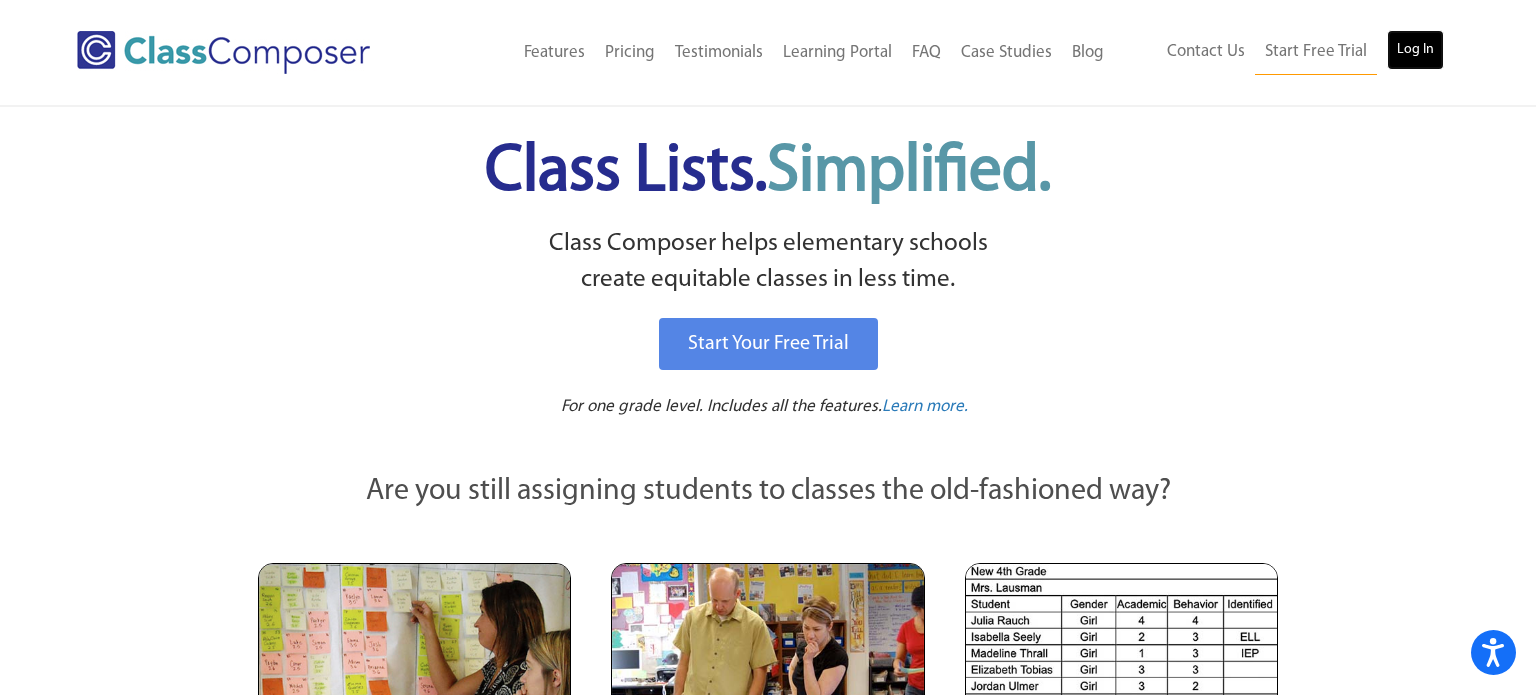 click on "Log In" at bounding box center [1415, 50] 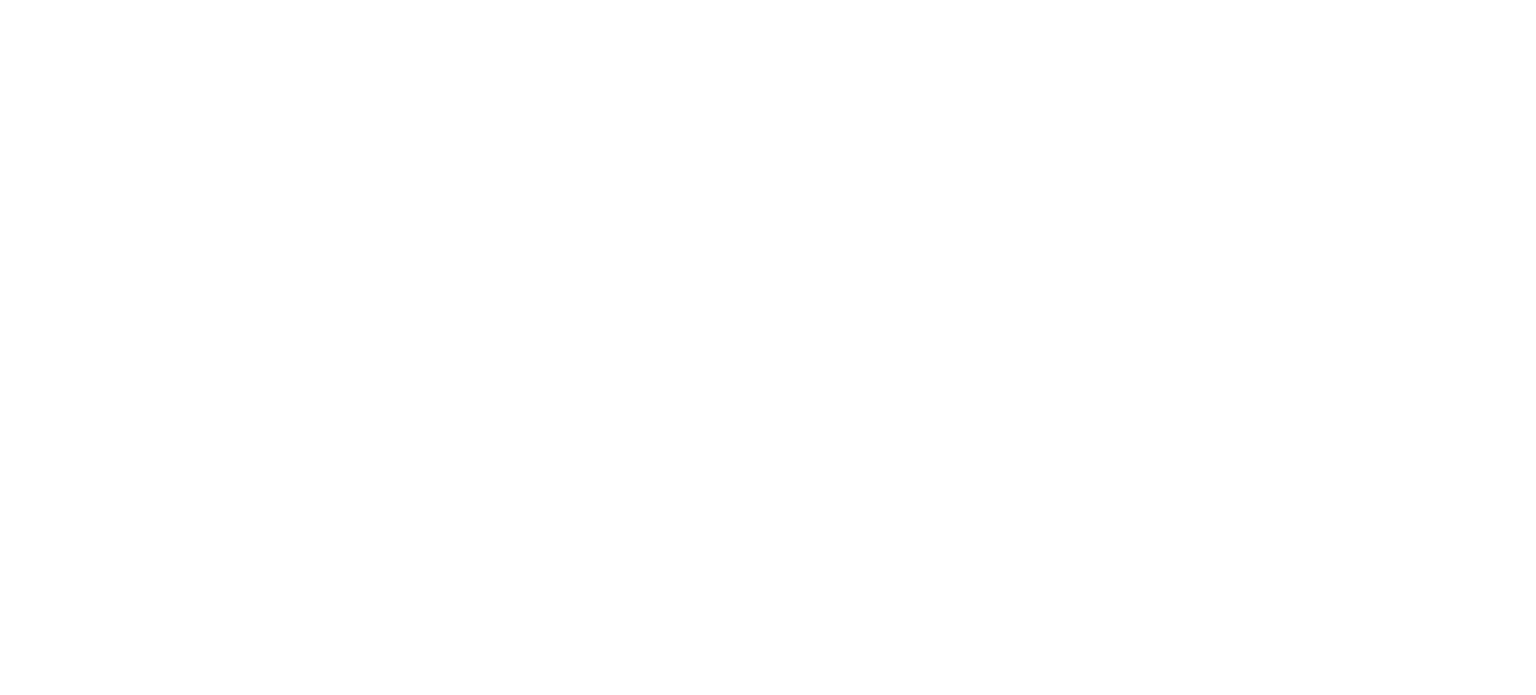 scroll, scrollTop: 0, scrollLeft: 0, axis: both 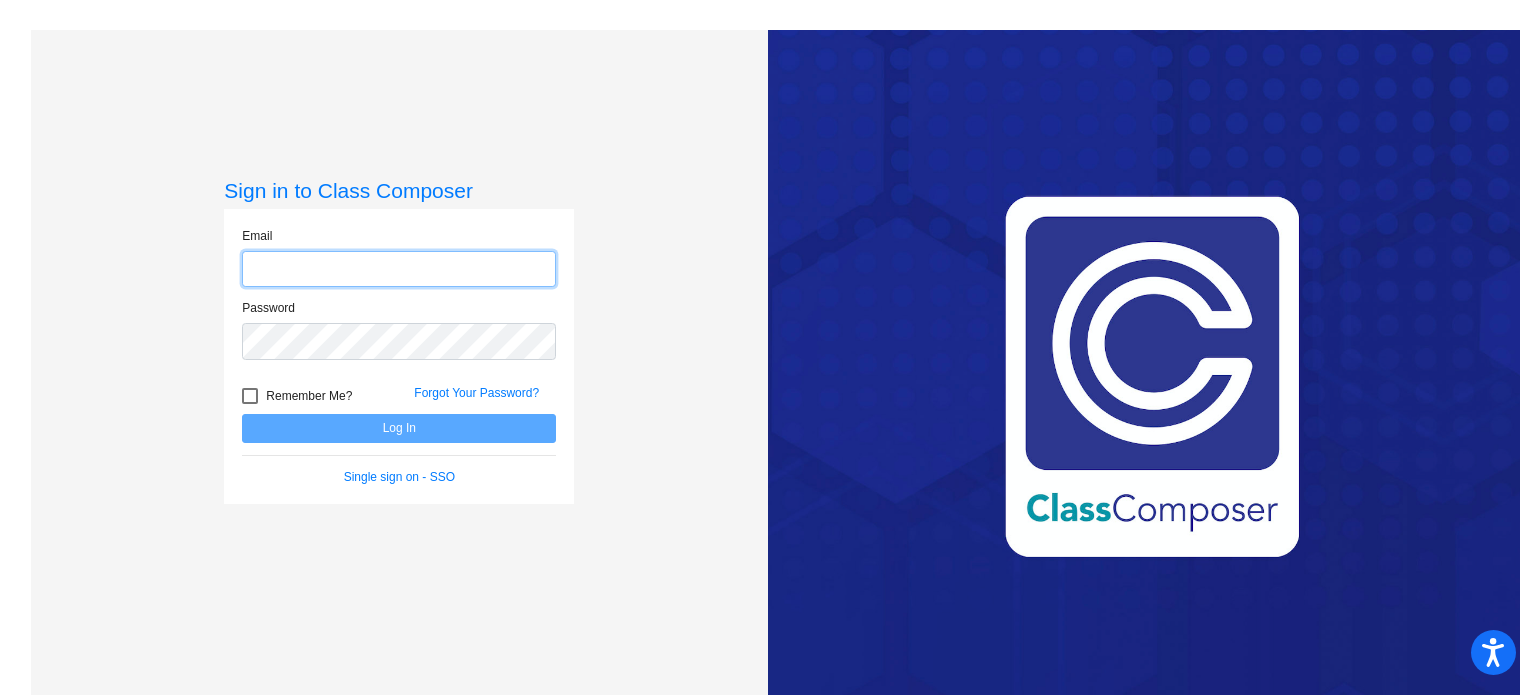 type on "apickel@danville.k12.in.us" 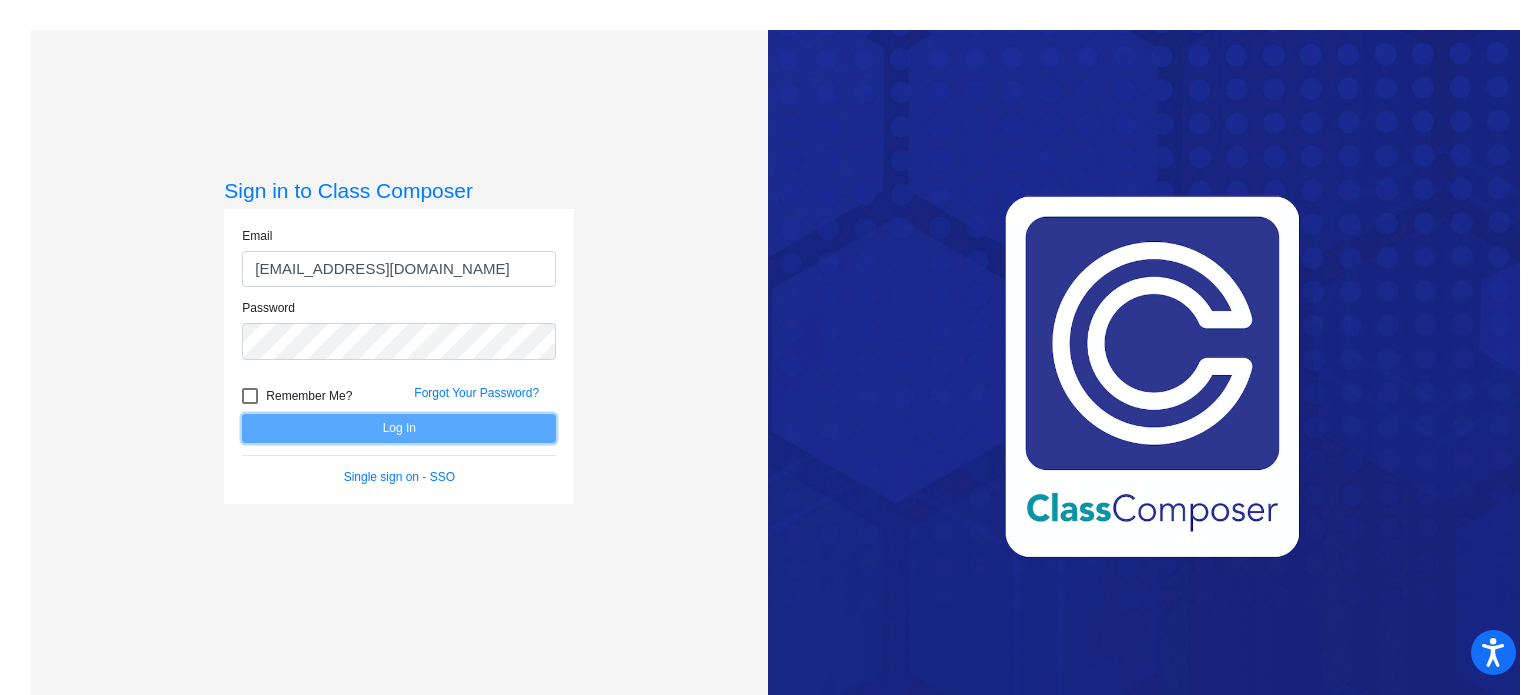 click on "Log In" 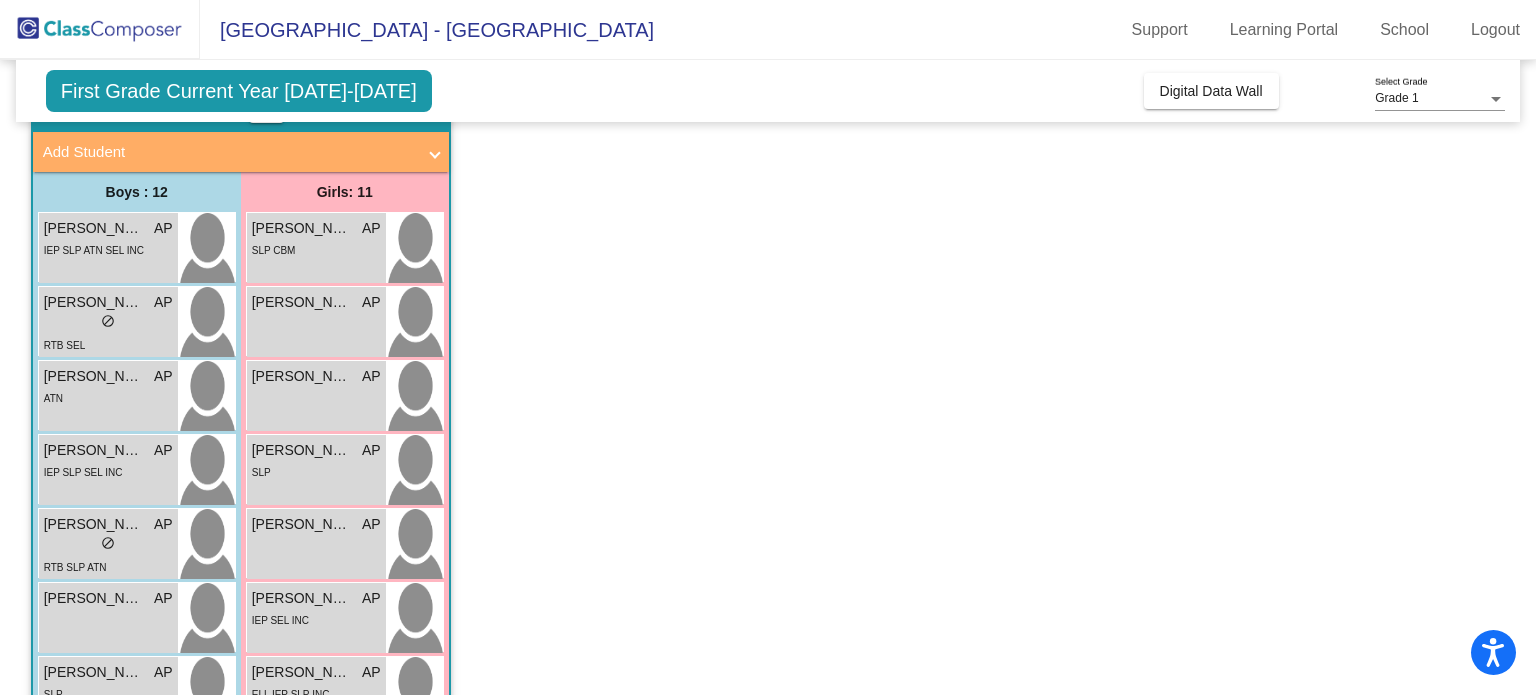 scroll, scrollTop: 106, scrollLeft: 0, axis: vertical 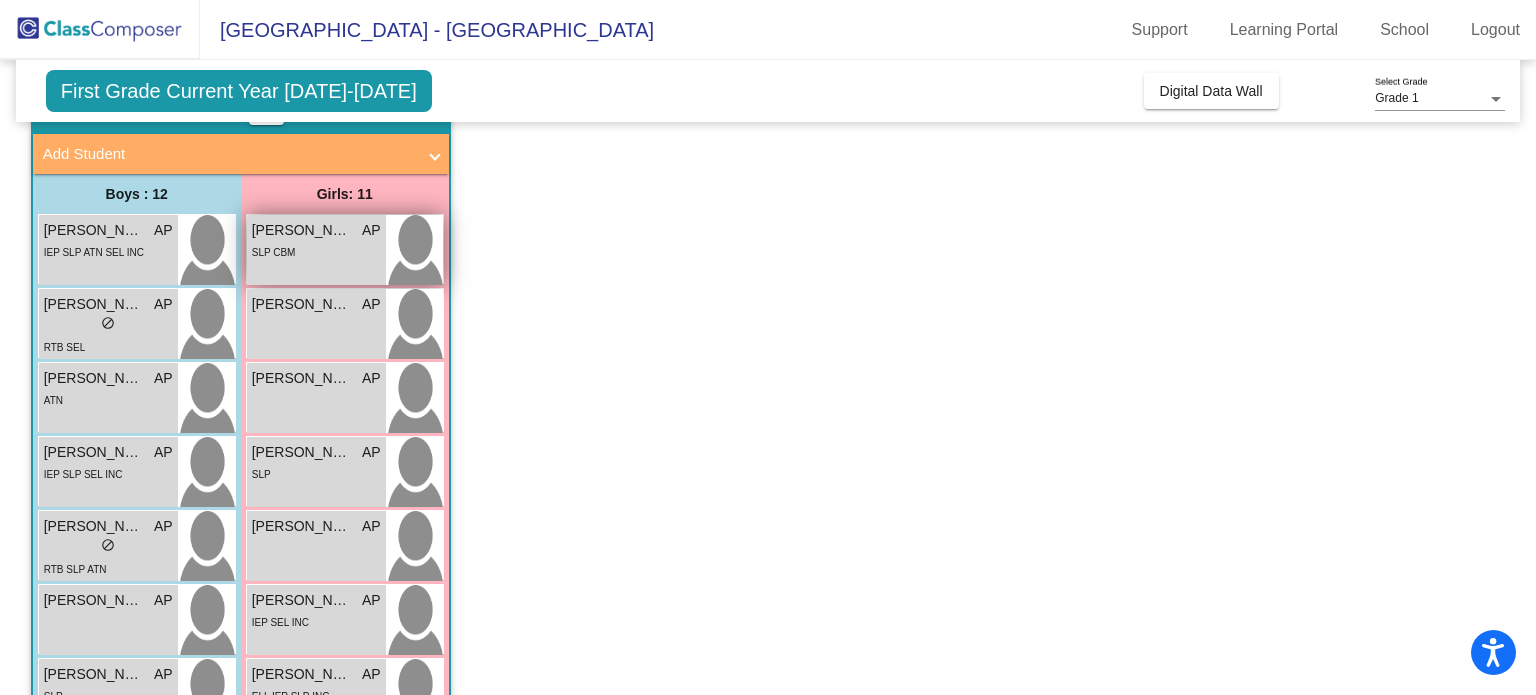 click on "SLP CBM" at bounding box center [316, 251] 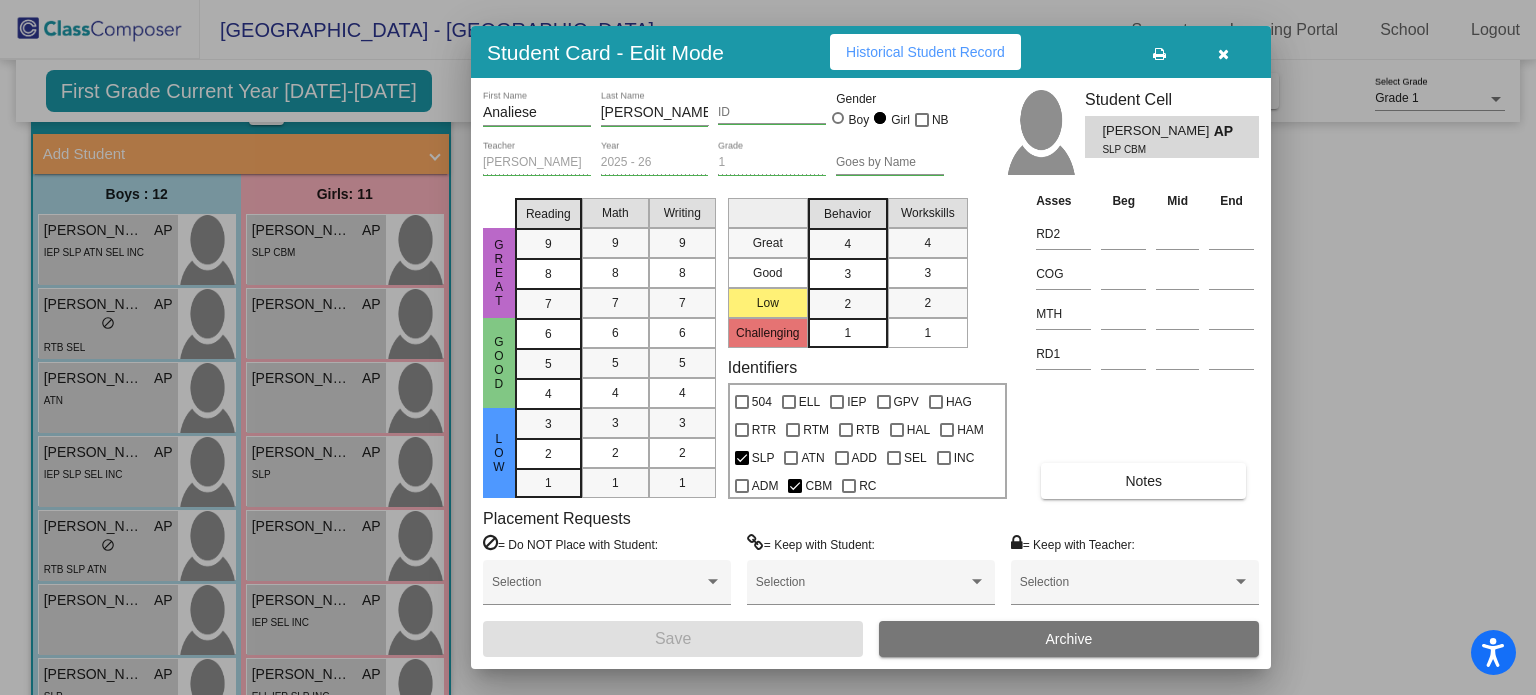 click on "Notes" at bounding box center [1143, 481] 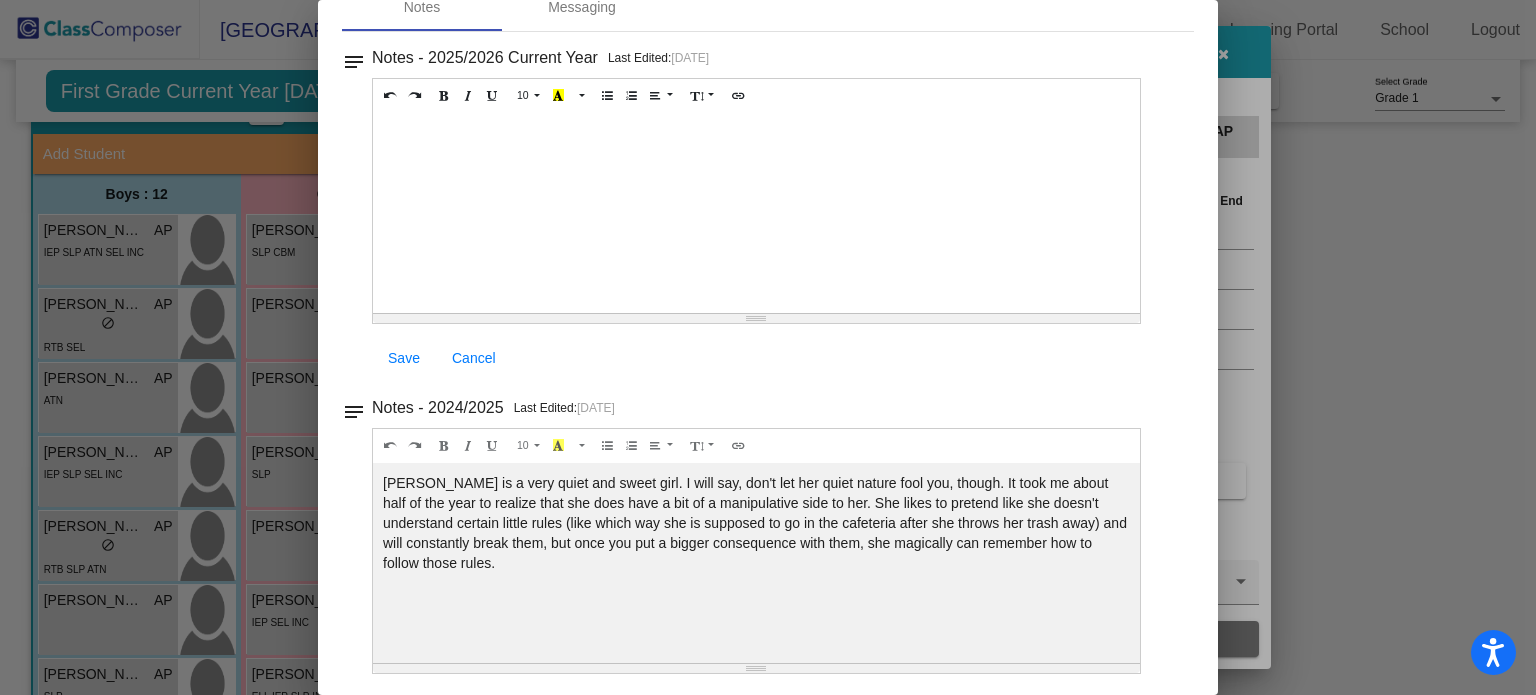 scroll, scrollTop: 0, scrollLeft: 0, axis: both 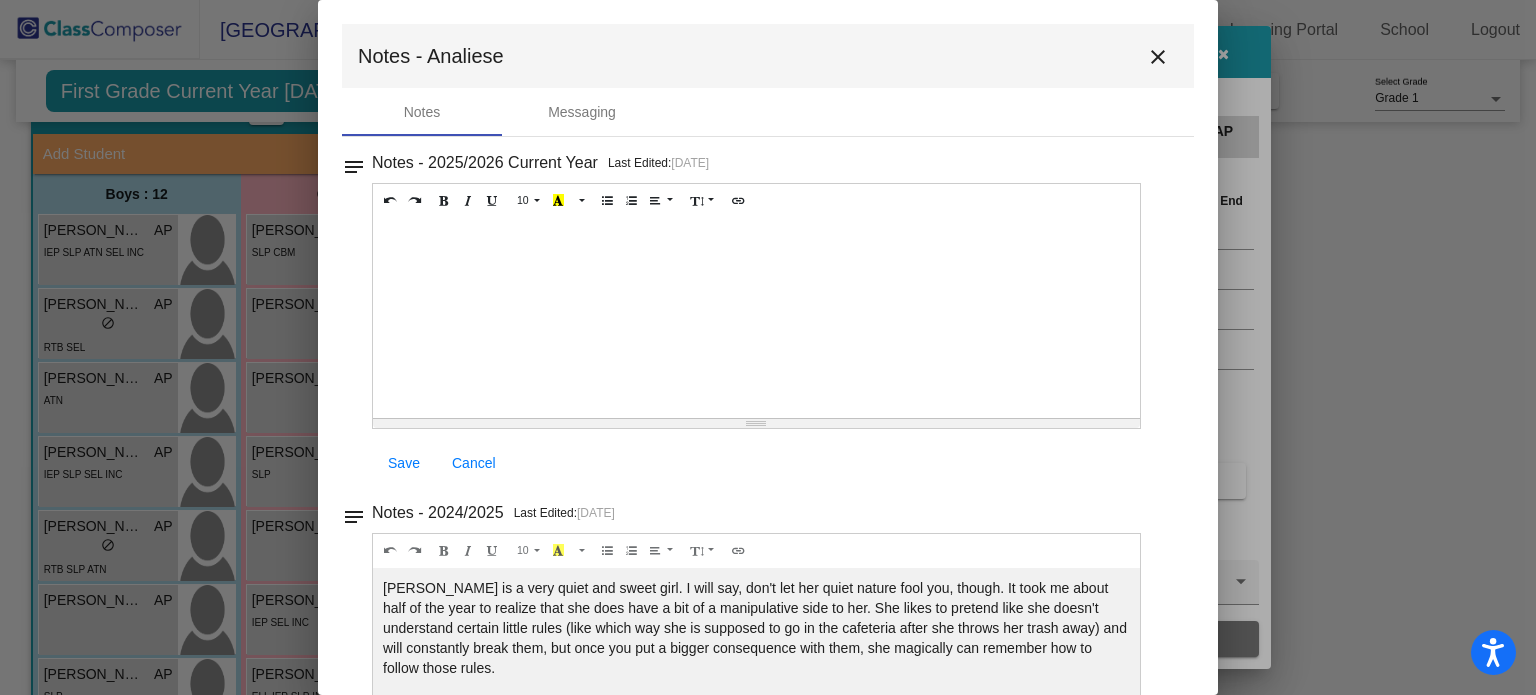 click on "close" at bounding box center [1158, 57] 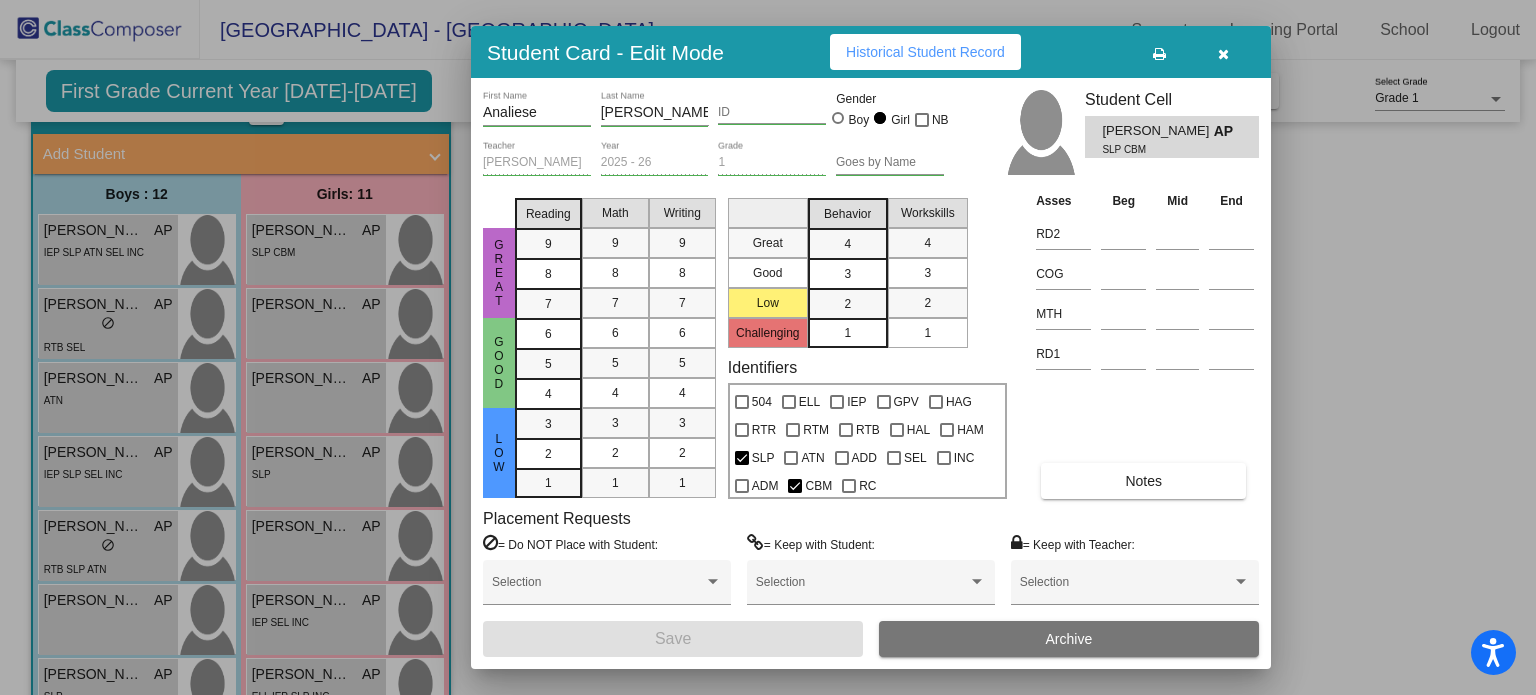 click at bounding box center (1223, 54) 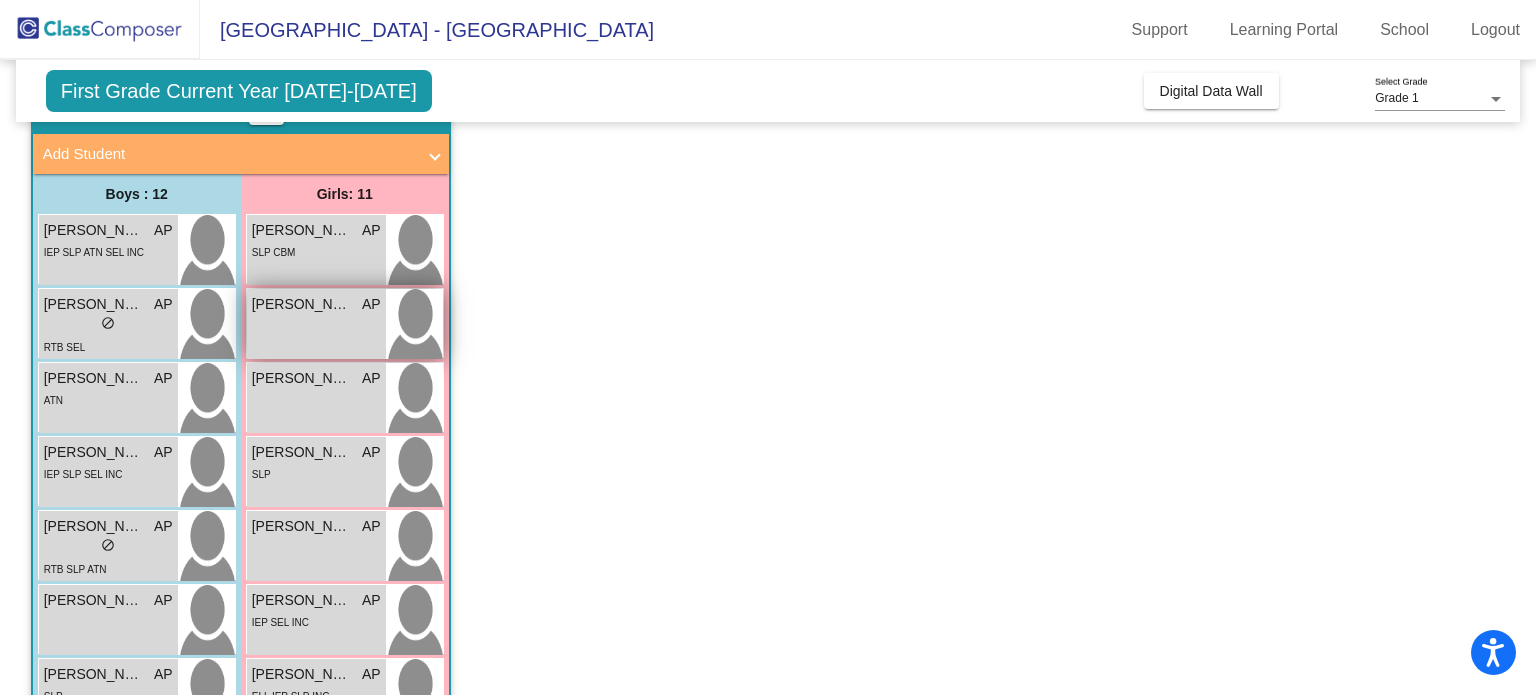 click on "Emmalyn Simpson" at bounding box center (302, 304) 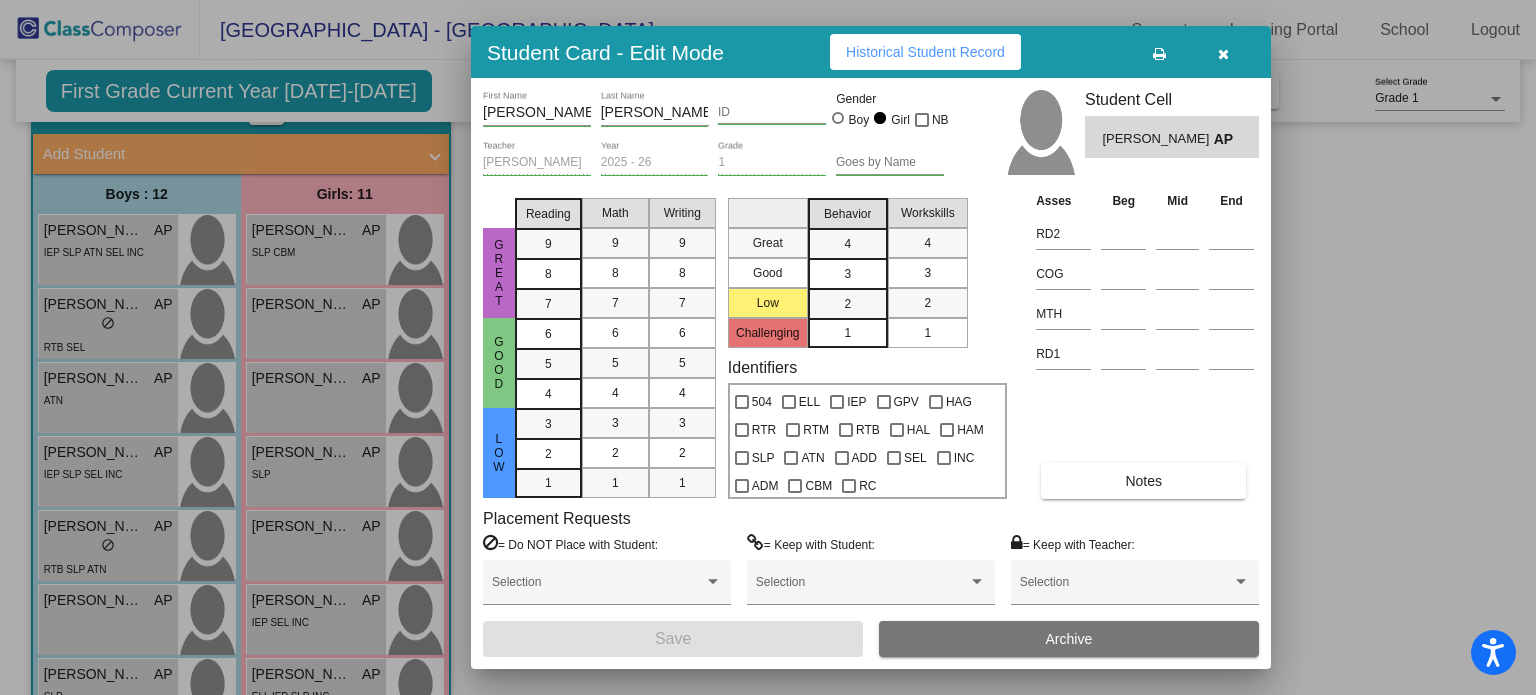 click on "Notes" at bounding box center [1143, 481] 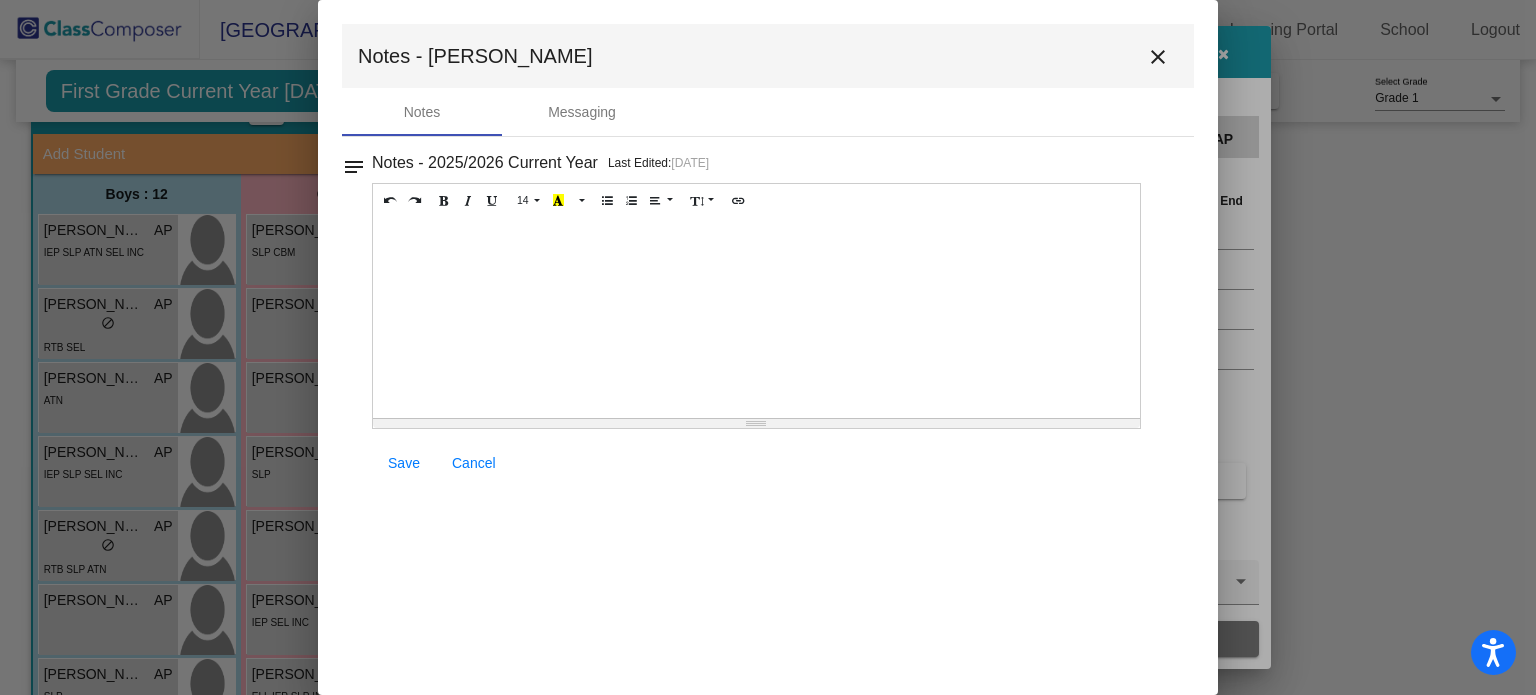 click on "close" at bounding box center [1158, 57] 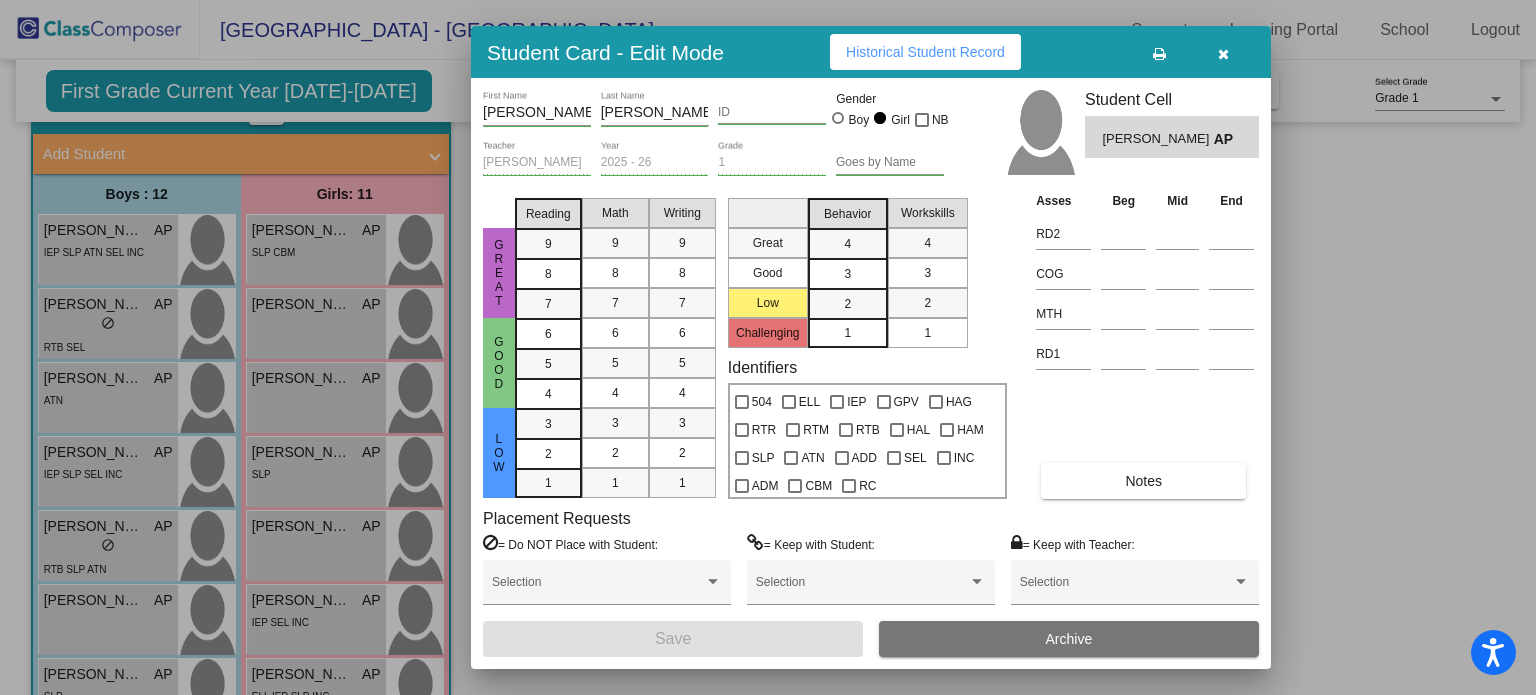click at bounding box center [1223, 52] 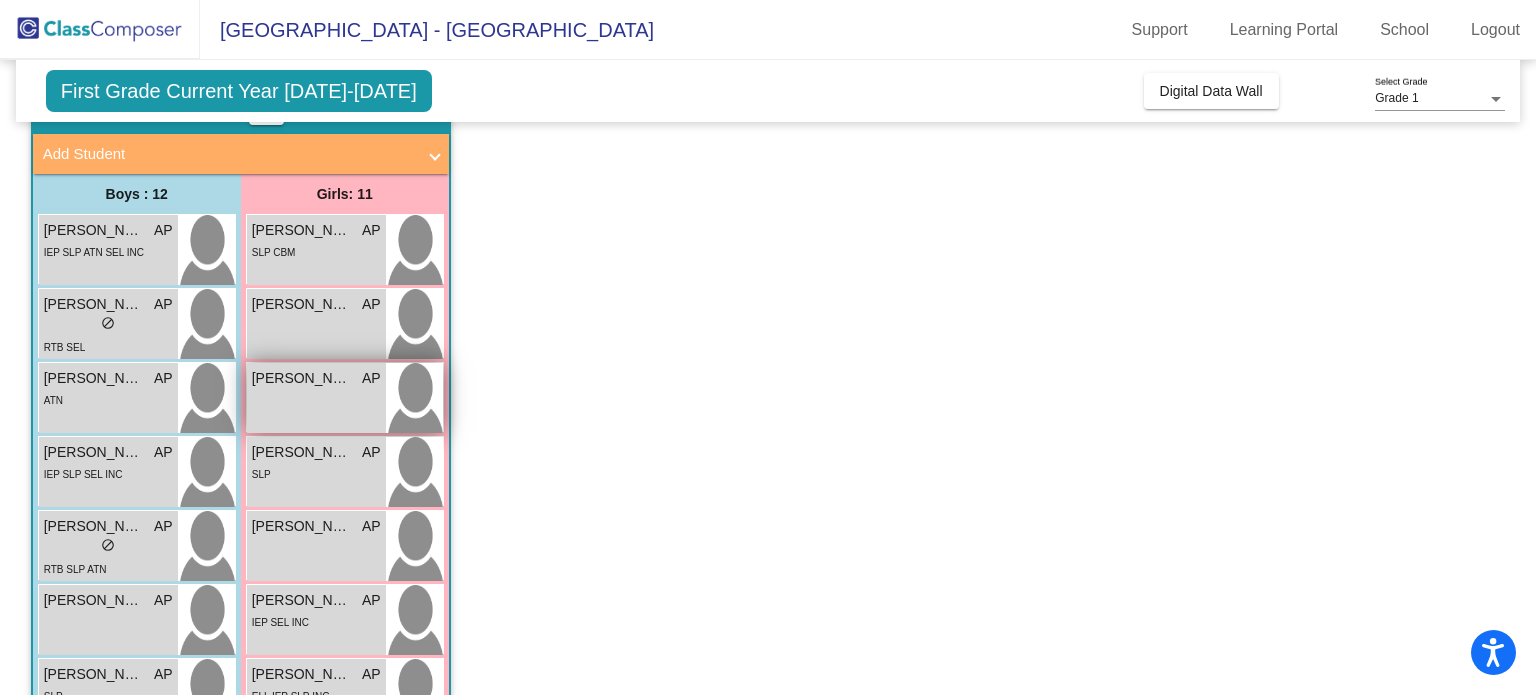 click on "Finley Goforth AP lock do_not_disturb_alt" at bounding box center [316, 398] 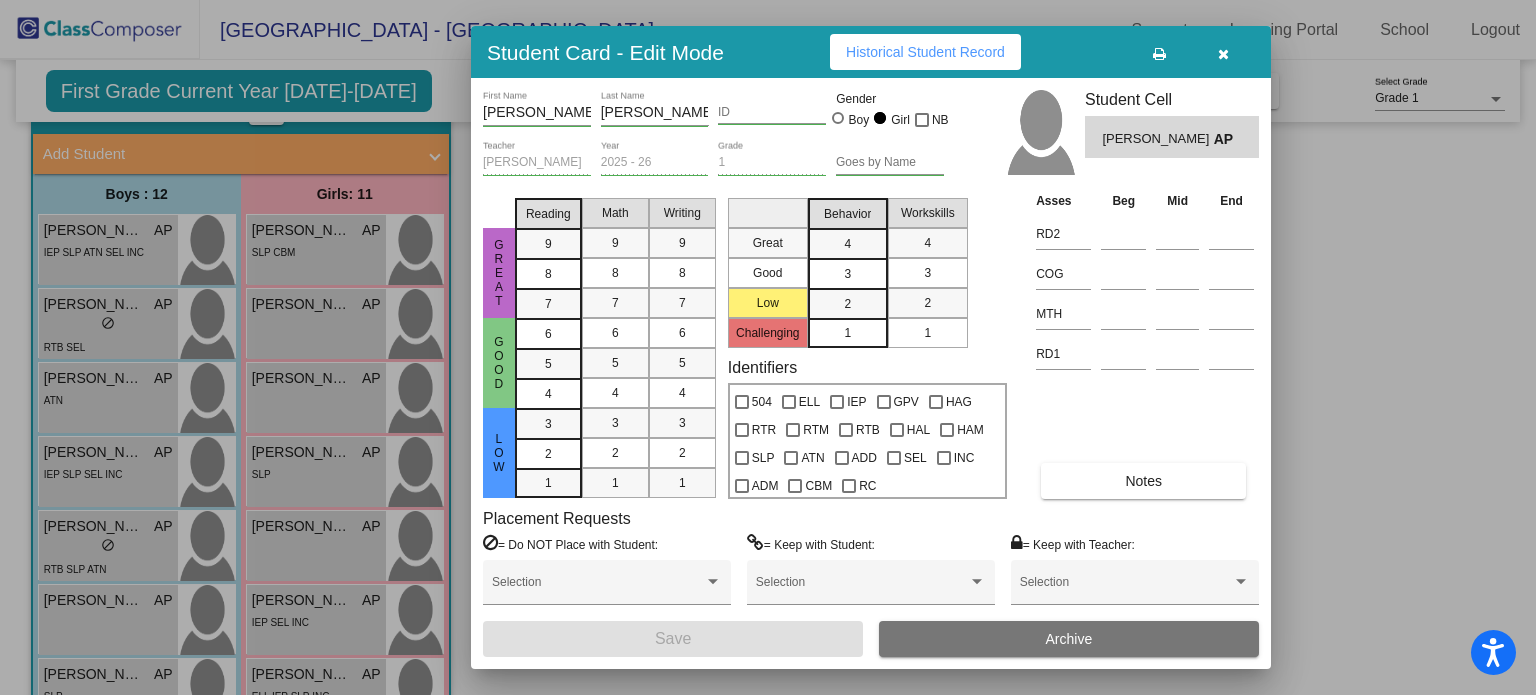click on "Notes" at bounding box center (1143, 481) 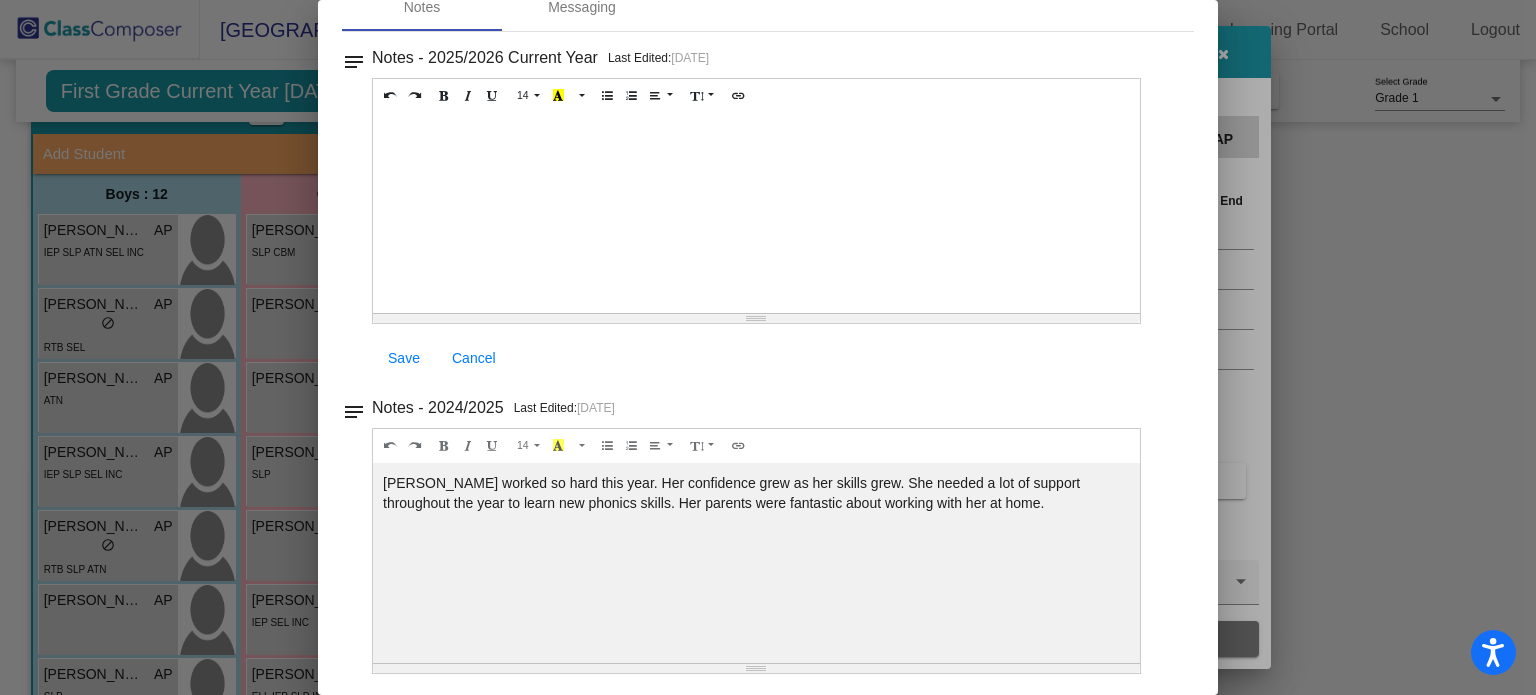 scroll, scrollTop: 0, scrollLeft: 0, axis: both 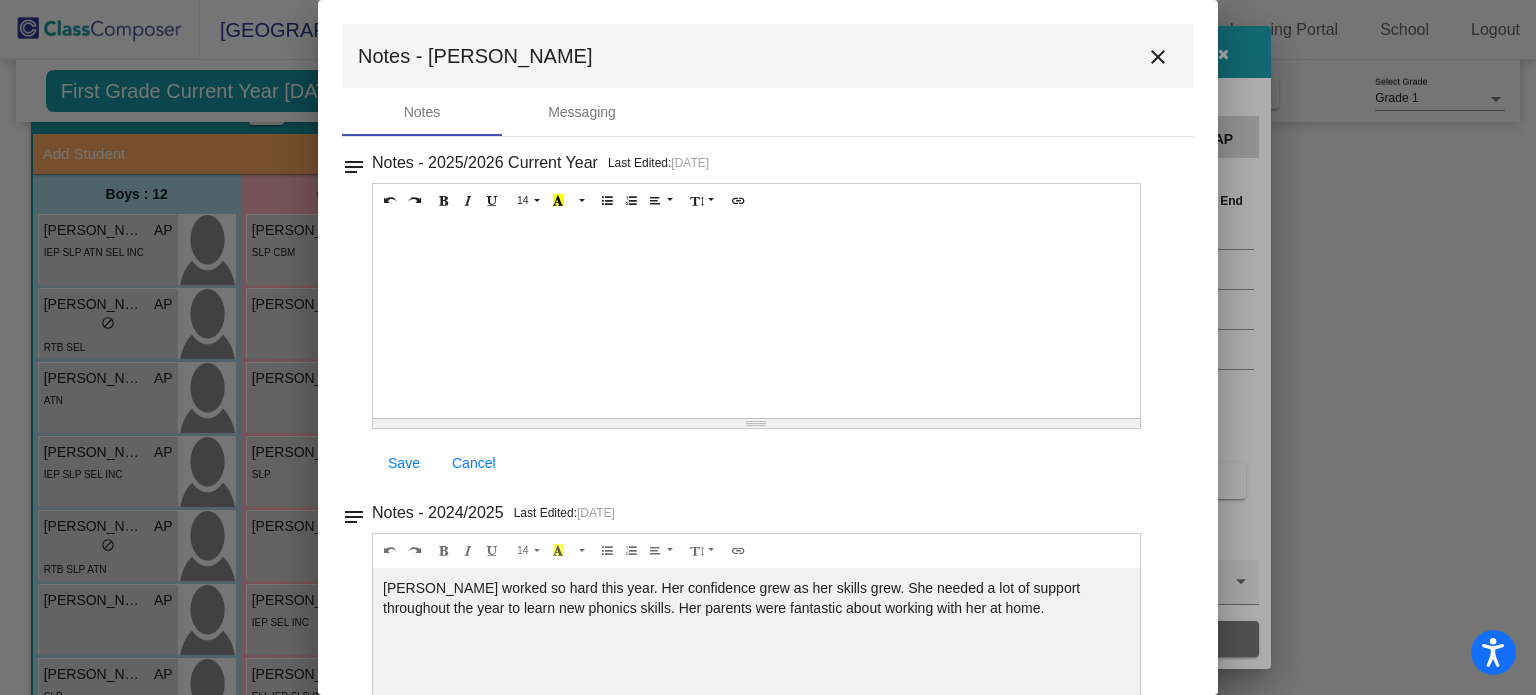 click on "close" at bounding box center (1158, 57) 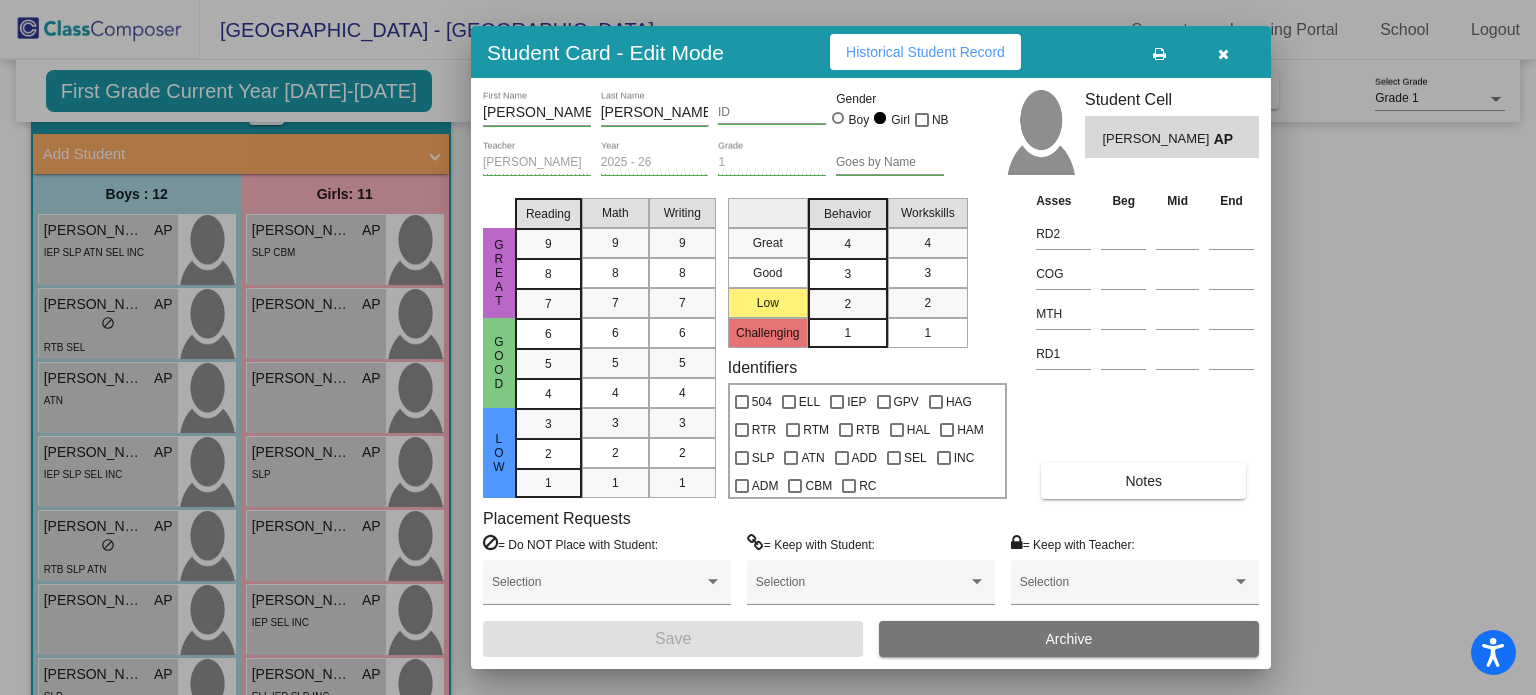click at bounding box center (1223, 54) 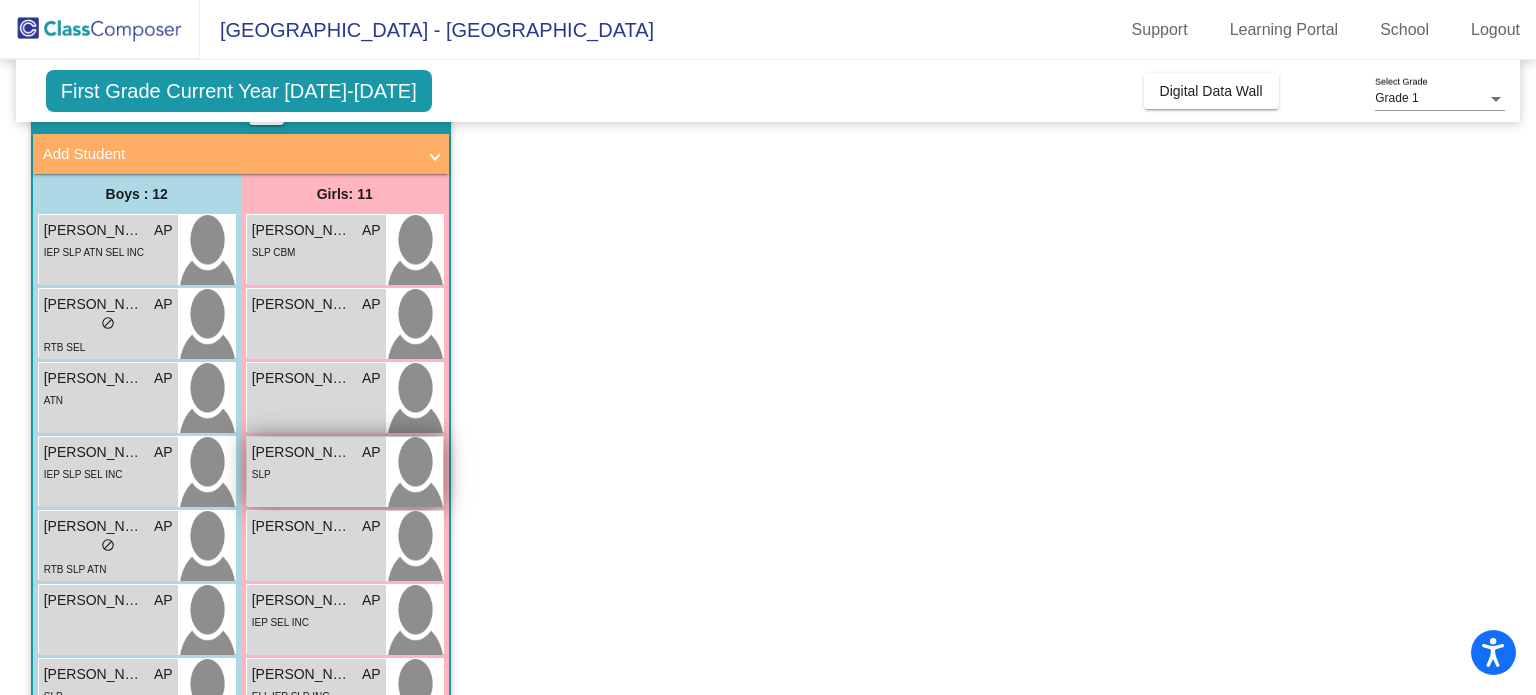 click on "SLP" at bounding box center (316, 473) 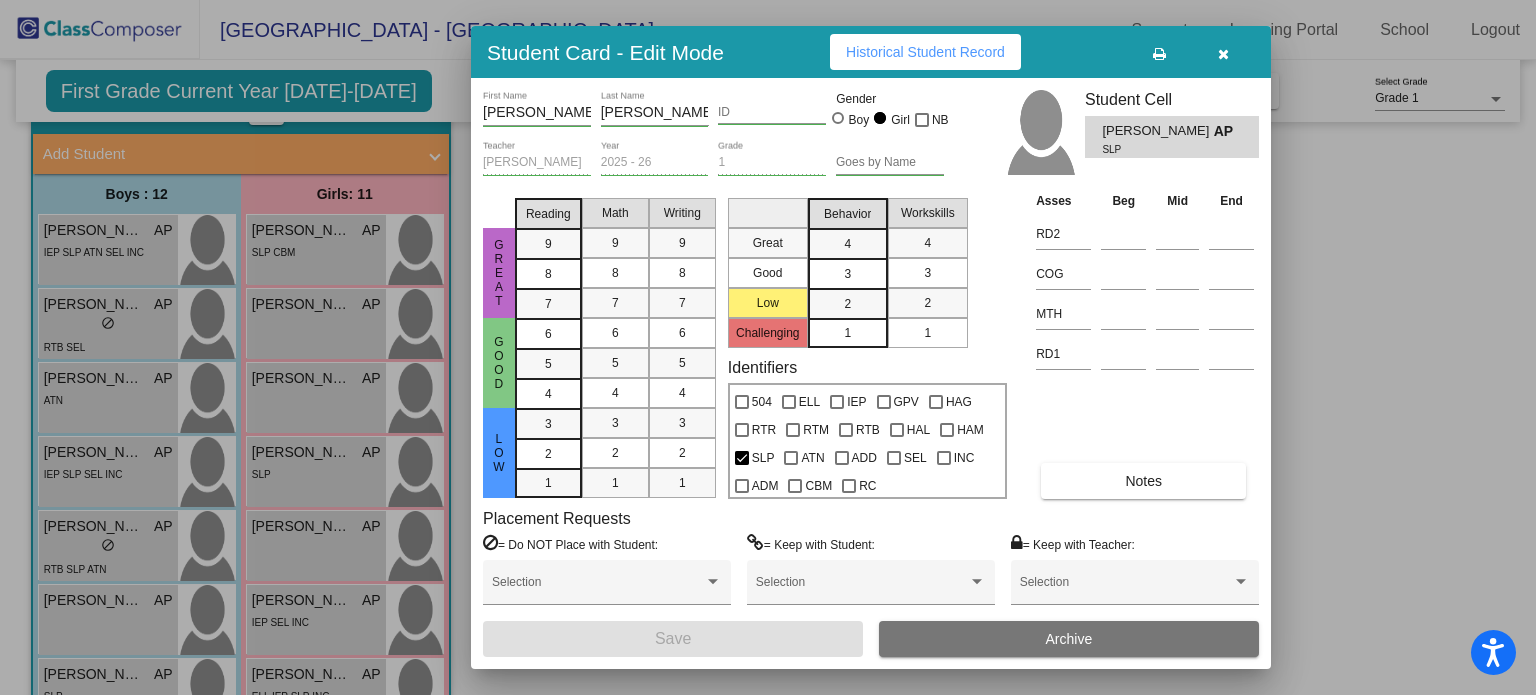 click on "Notes" at bounding box center [1143, 481] 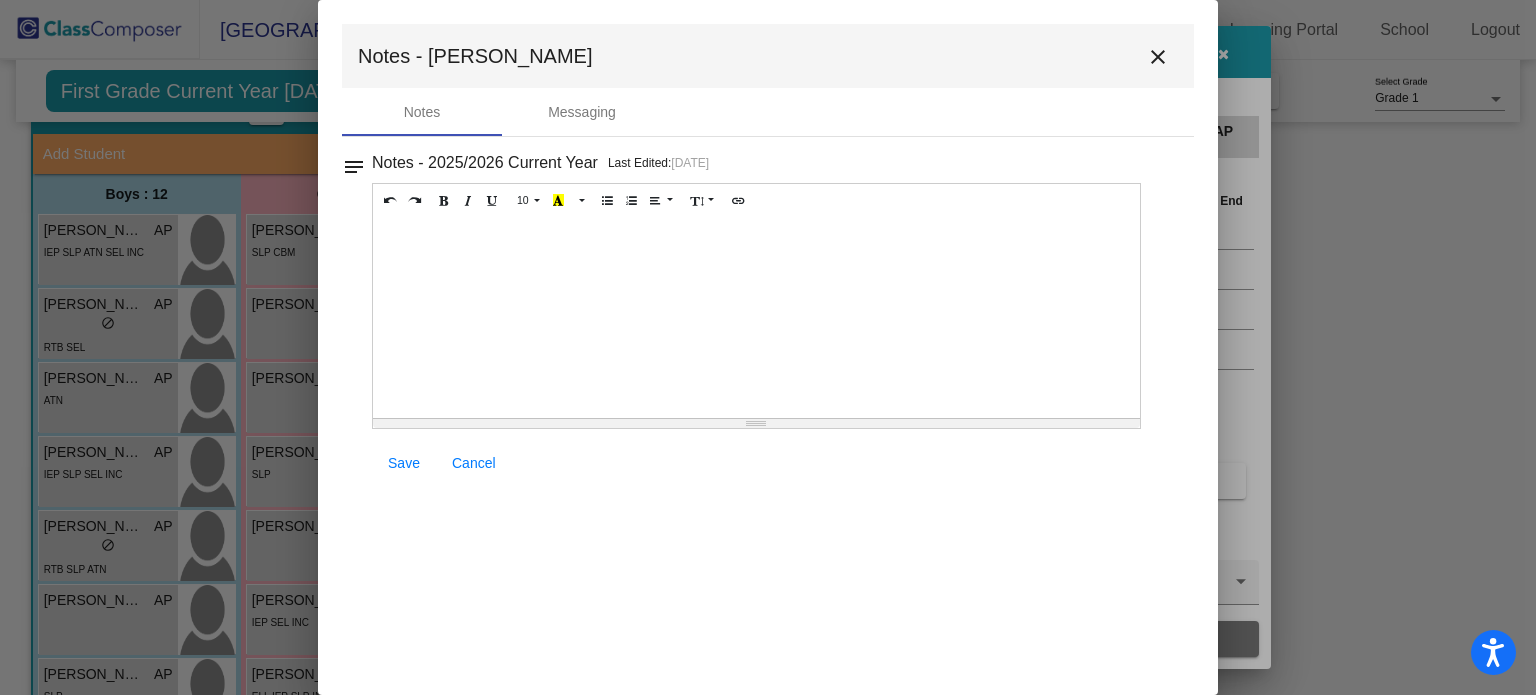 click on "close" at bounding box center (1158, 57) 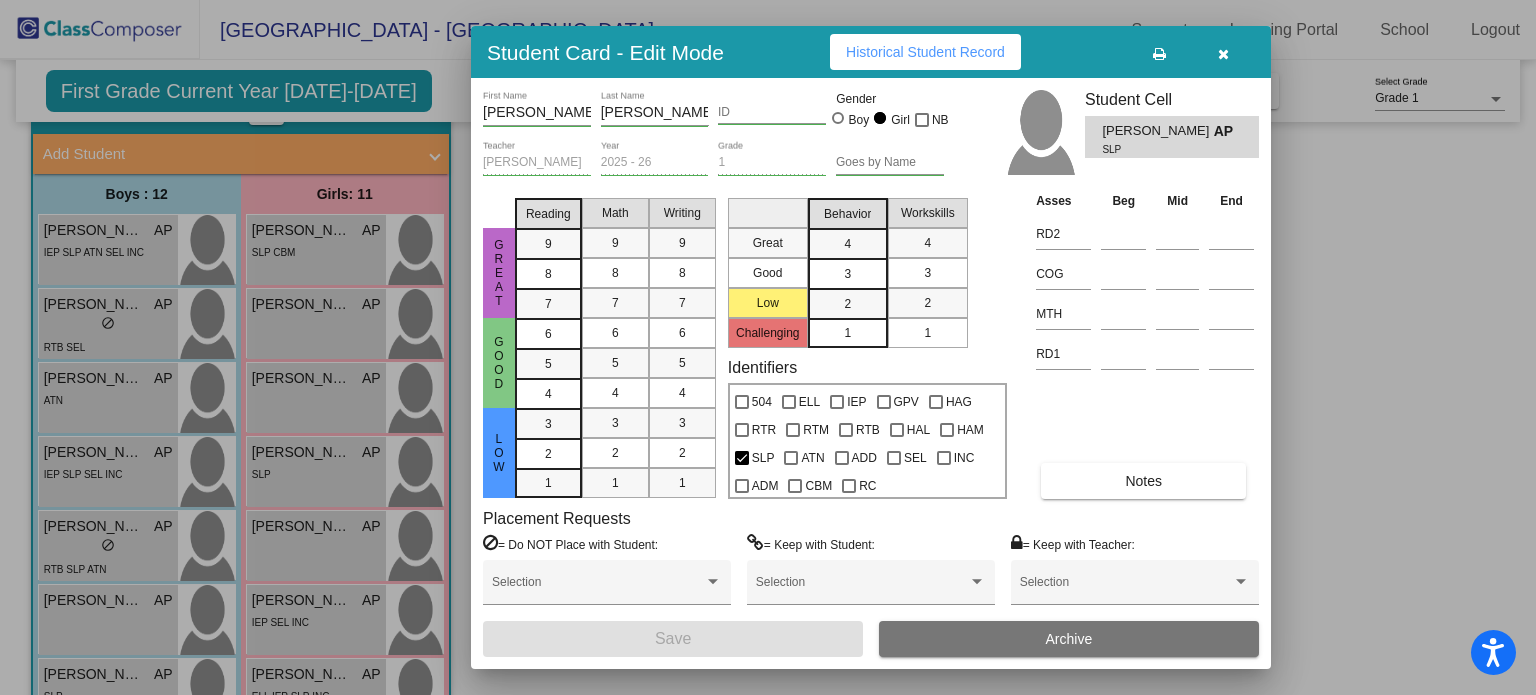 click at bounding box center (1223, 54) 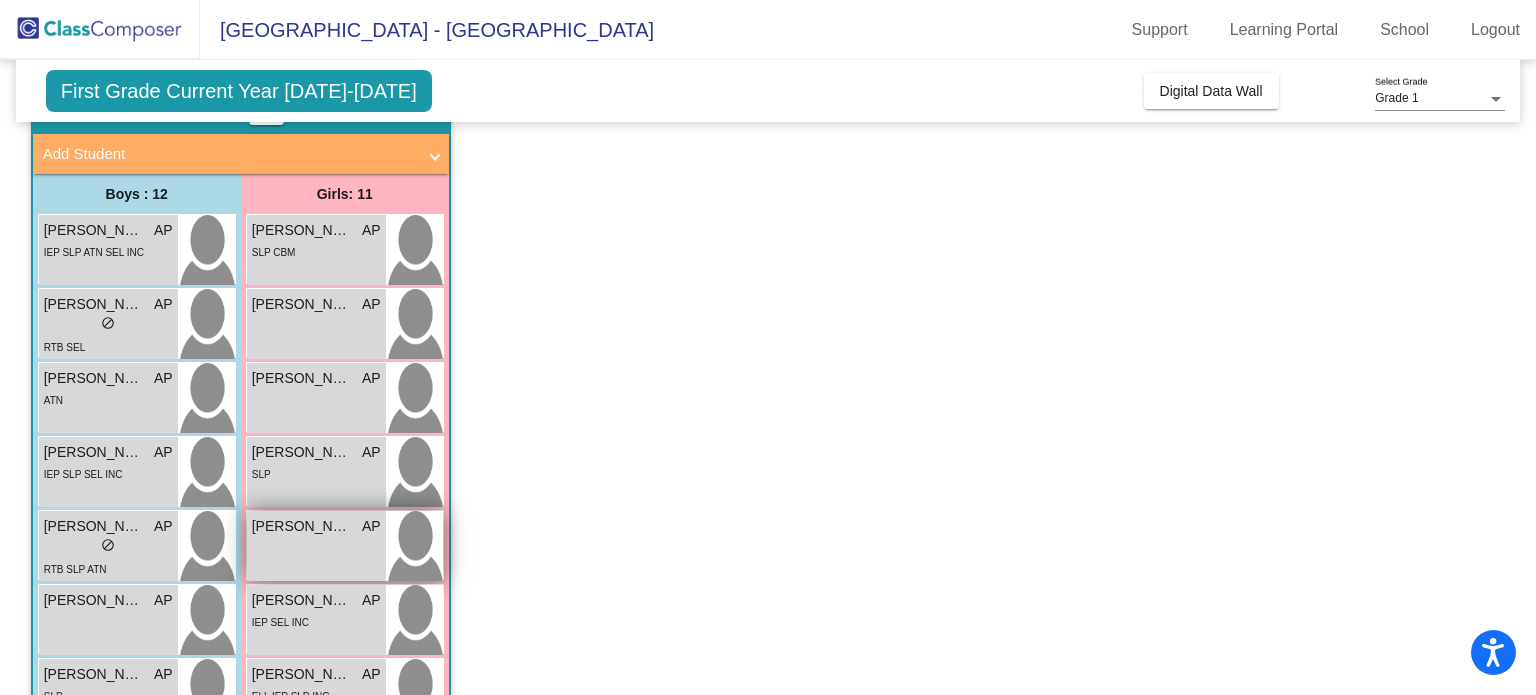click on "Isabella Todd AP lock do_not_disturb_alt" at bounding box center [316, 546] 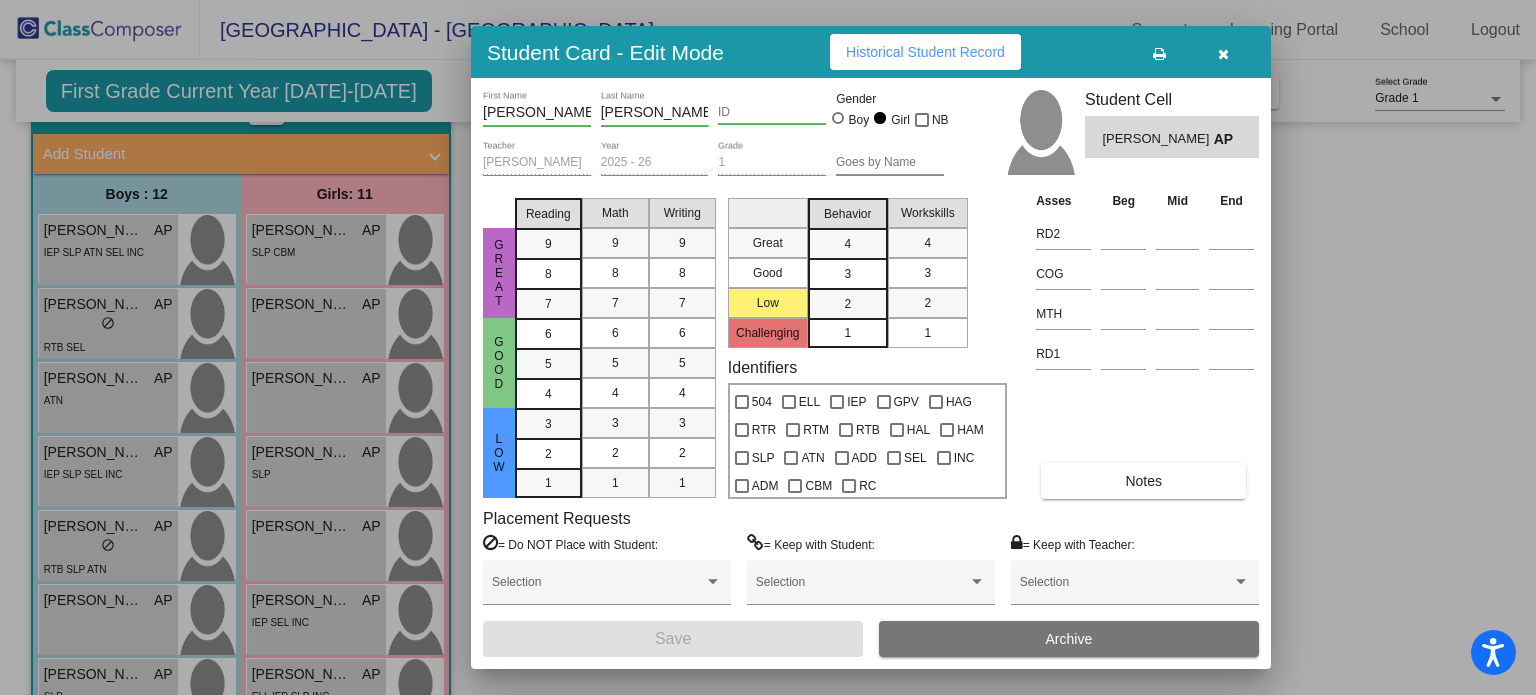 click on "Notes" at bounding box center (1143, 481) 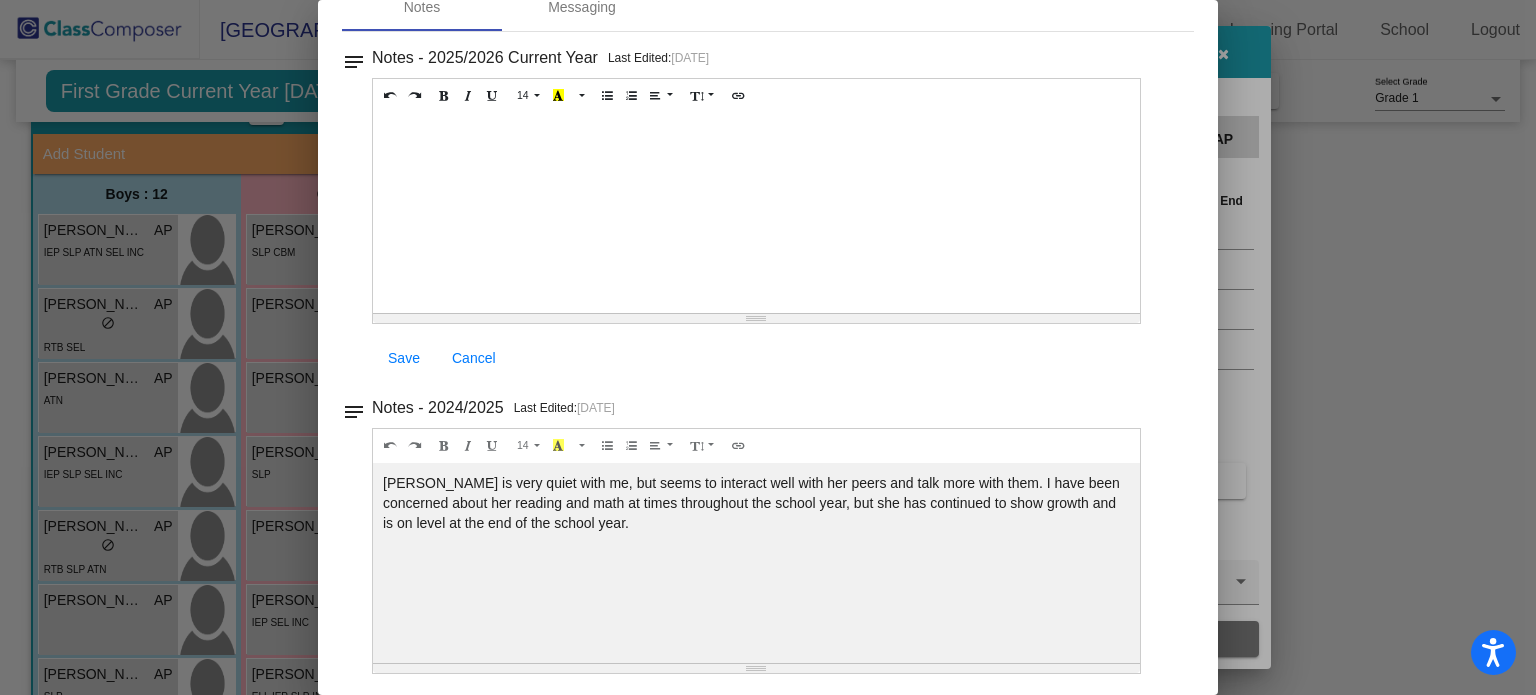 scroll, scrollTop: 0, scrollLeft: 0, axis: both 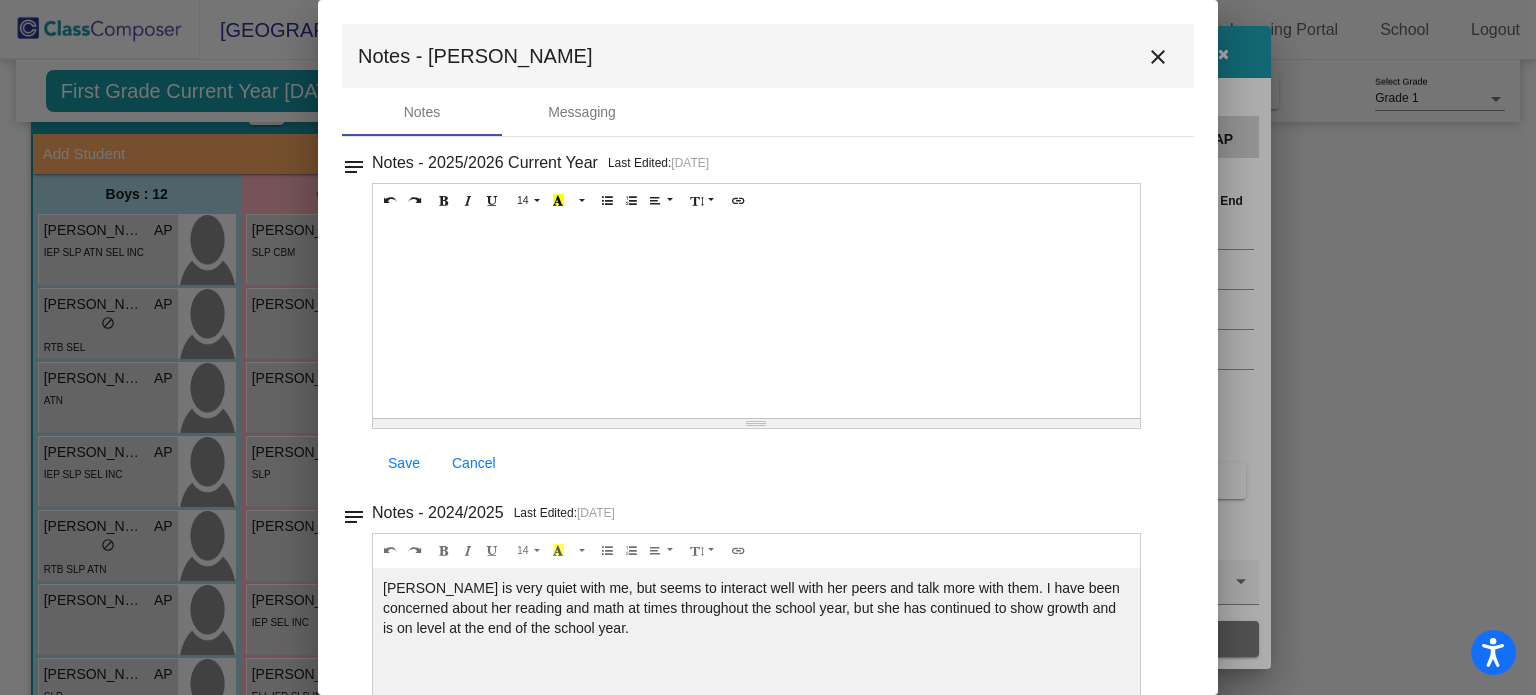 click on "close" at bounding box center [1158, 57] 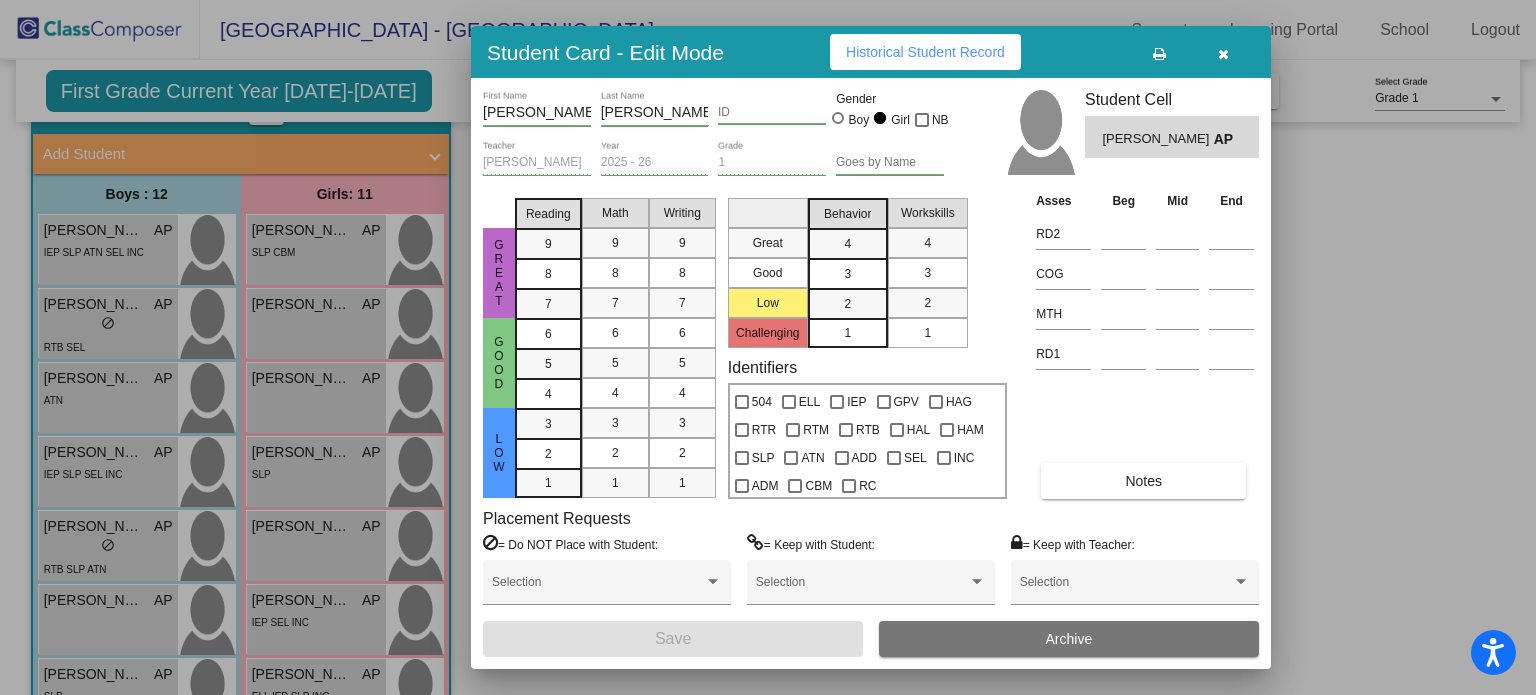 click at bounding box center (1223, 54) 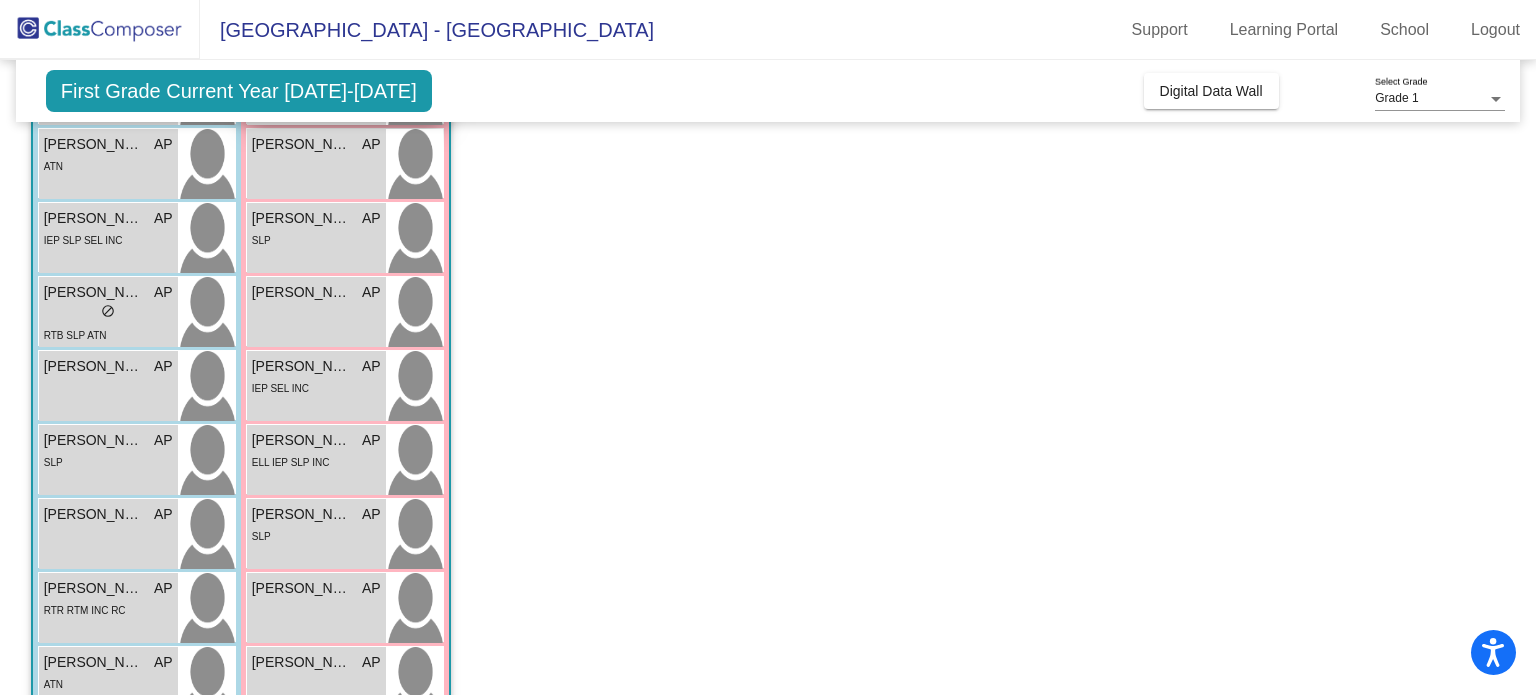 scroll, scrollTop: 354, scrollLeft: 0, axis: vertical 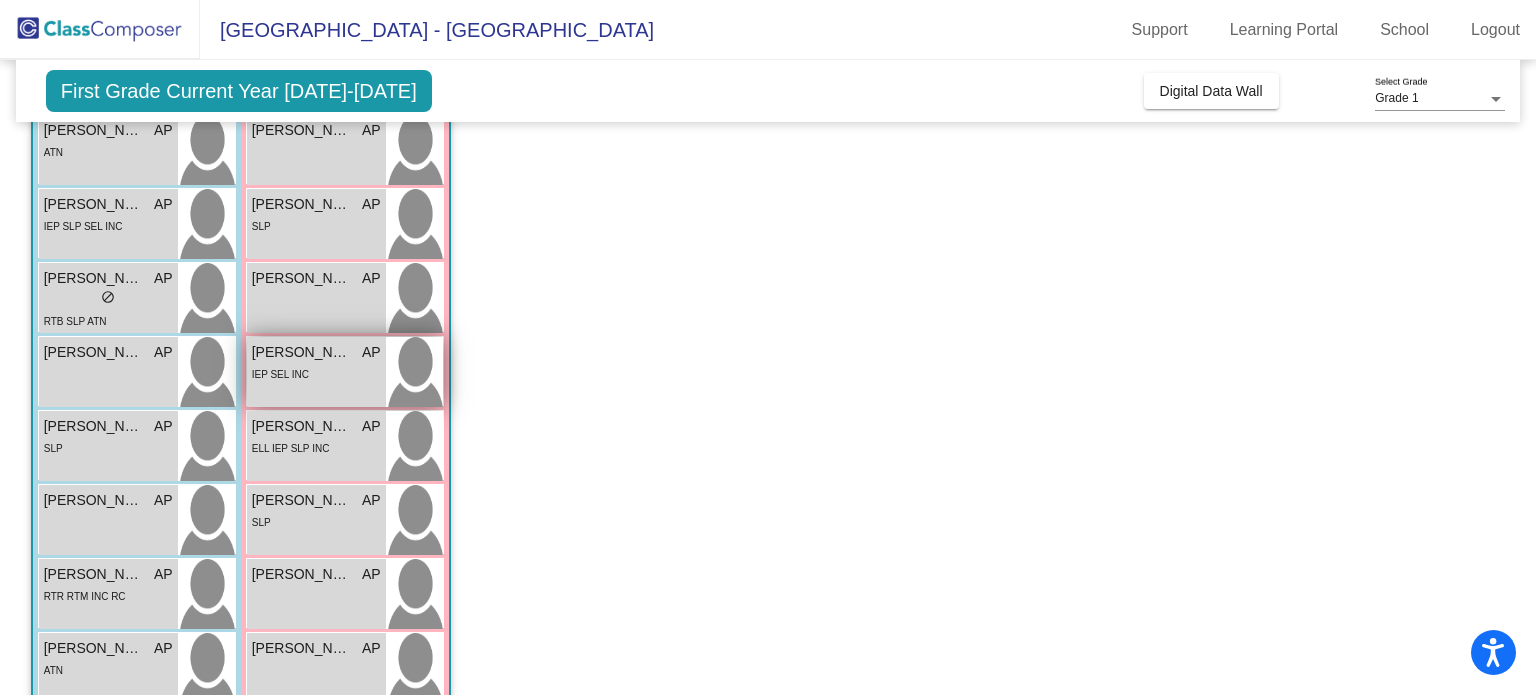 click on "Khalia Muheeb" at bounding box center [302, 352] 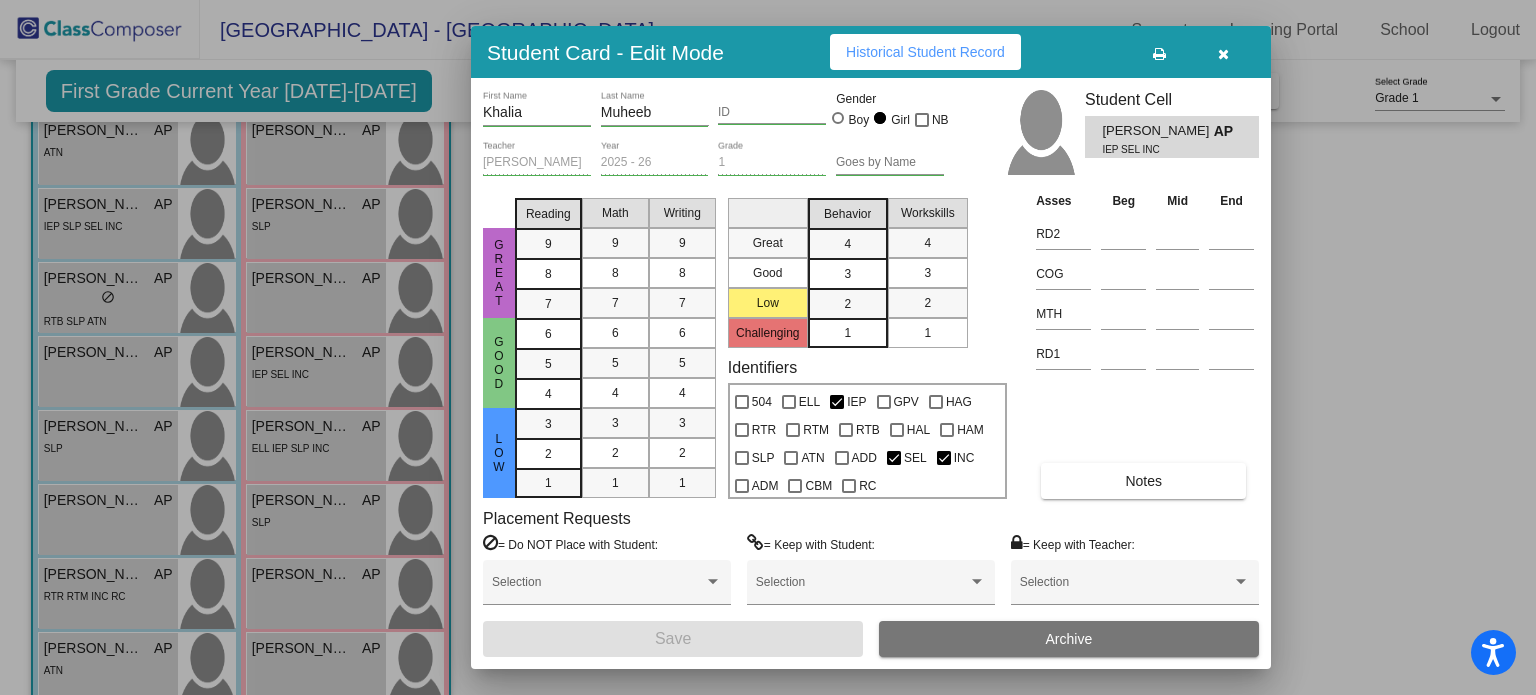 click on "Notes" at bounding box center (1143, 481) 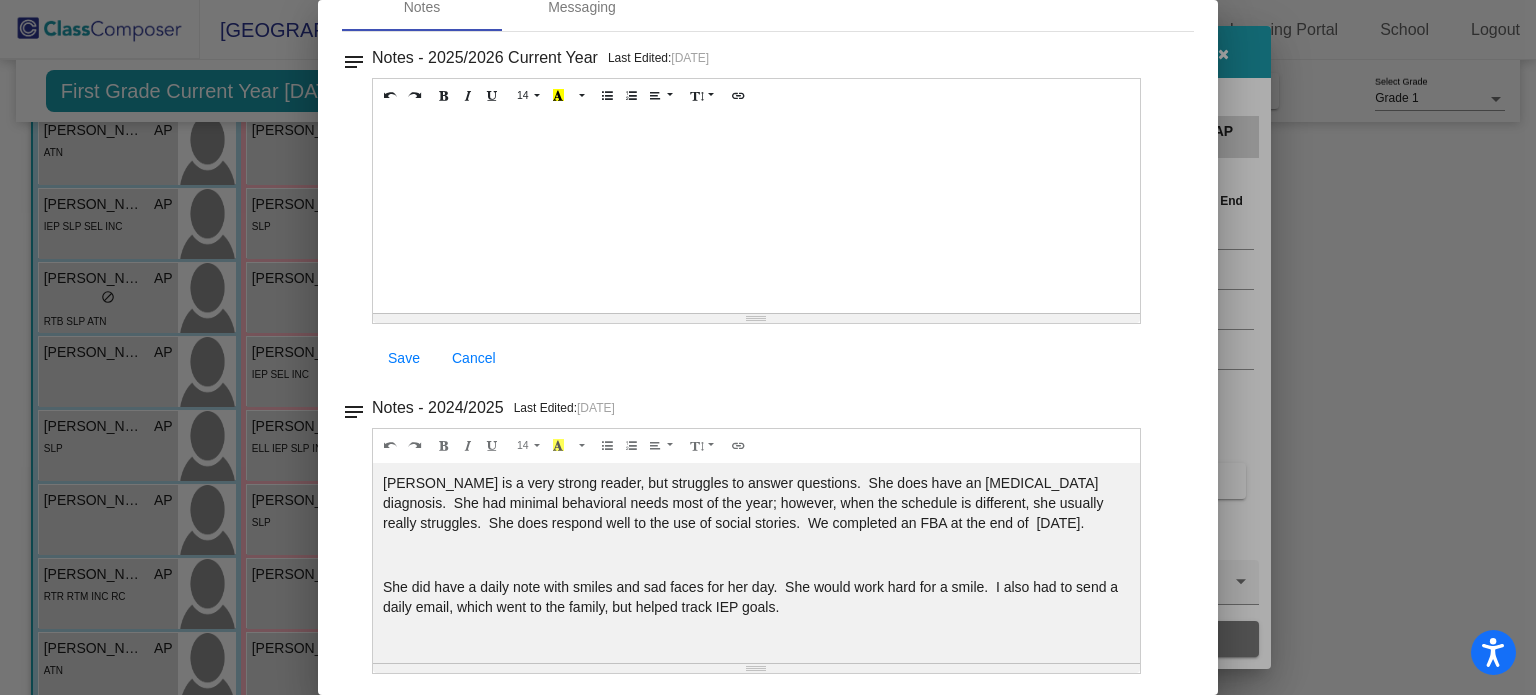 scroll, scrollTop: 0, scrollLeft: 0, axis: both 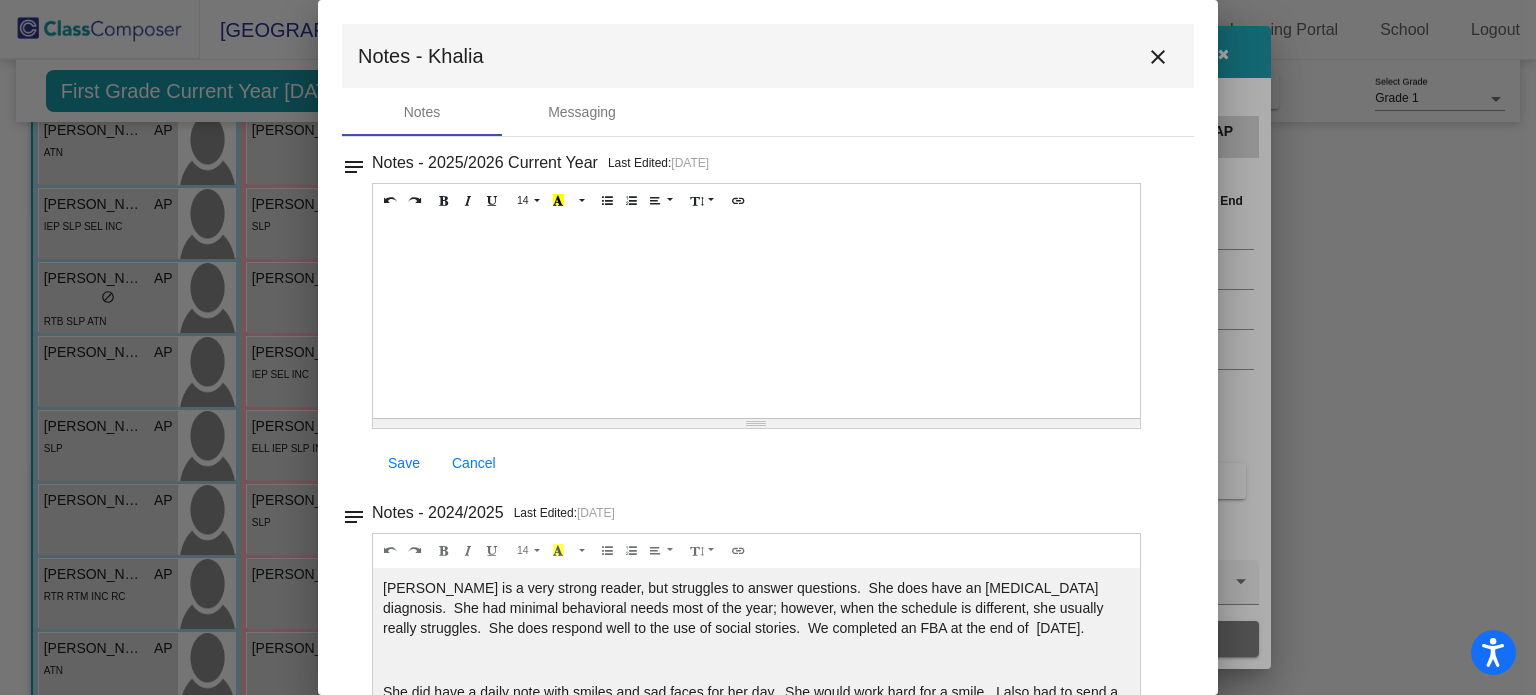 click on "close" at bounding box center [1158, 57] 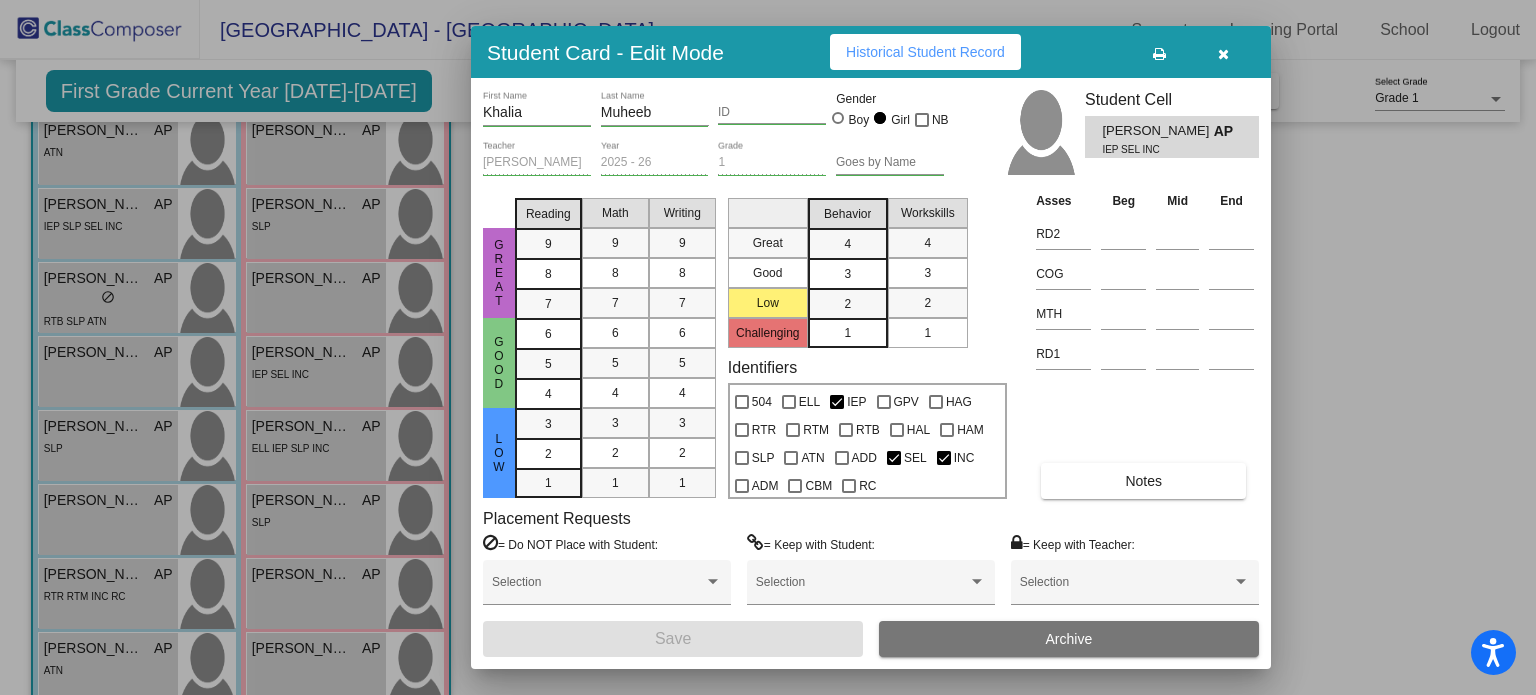 click at bounding box center (1223, 54) 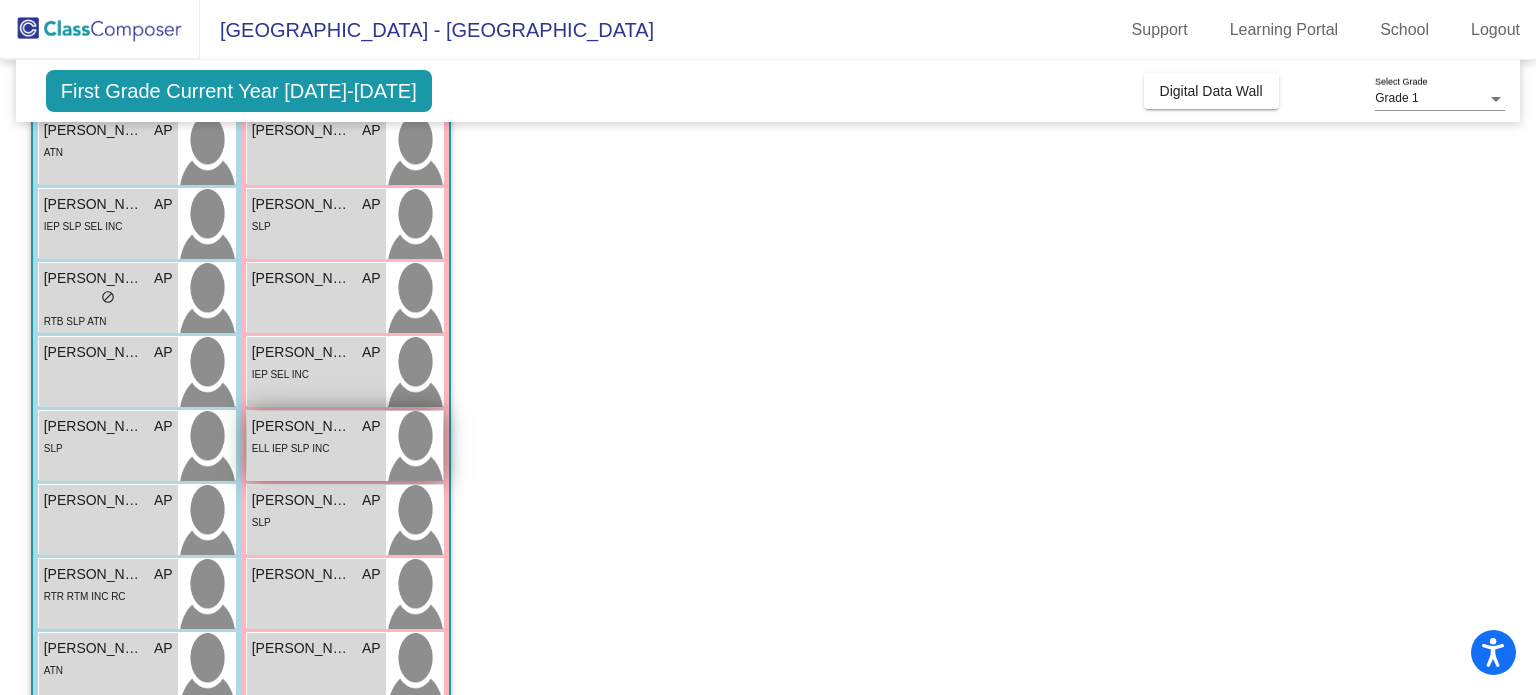 click on "Kristel Jarquin-Avalos AP lock do_not_disturb_alt ELL IEP SLP INC" at bounding box center [316, 446] 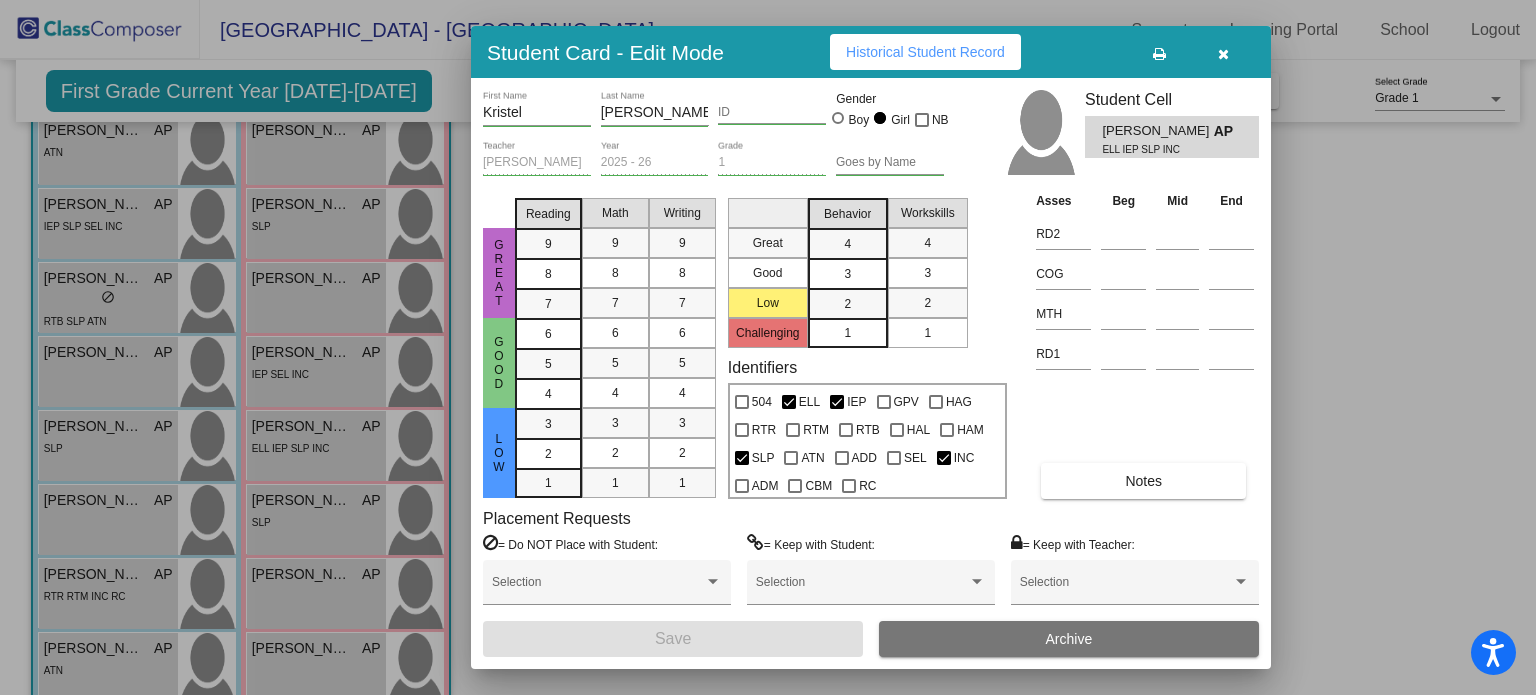 click on "Notes" at bounding box center (1143, 481) 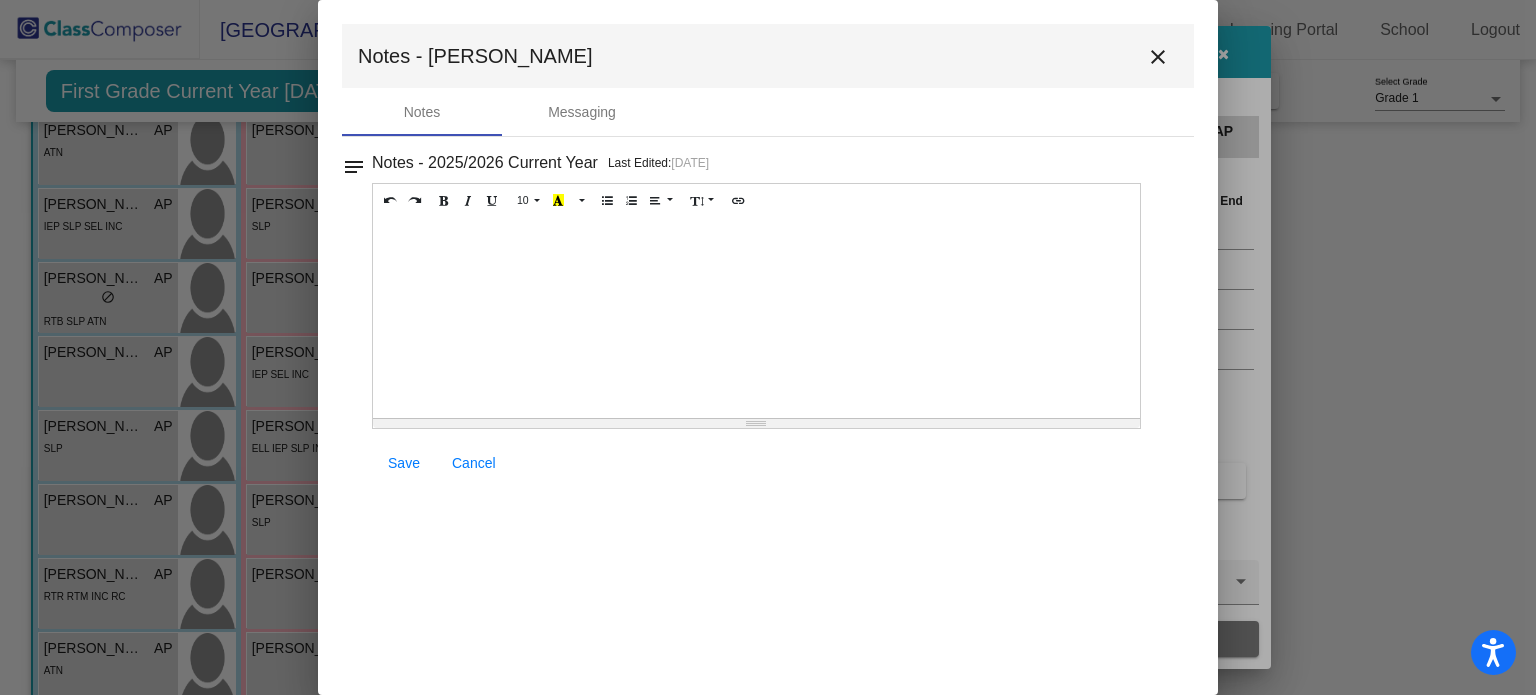 click on "close" at bounding box center (1158, 57) 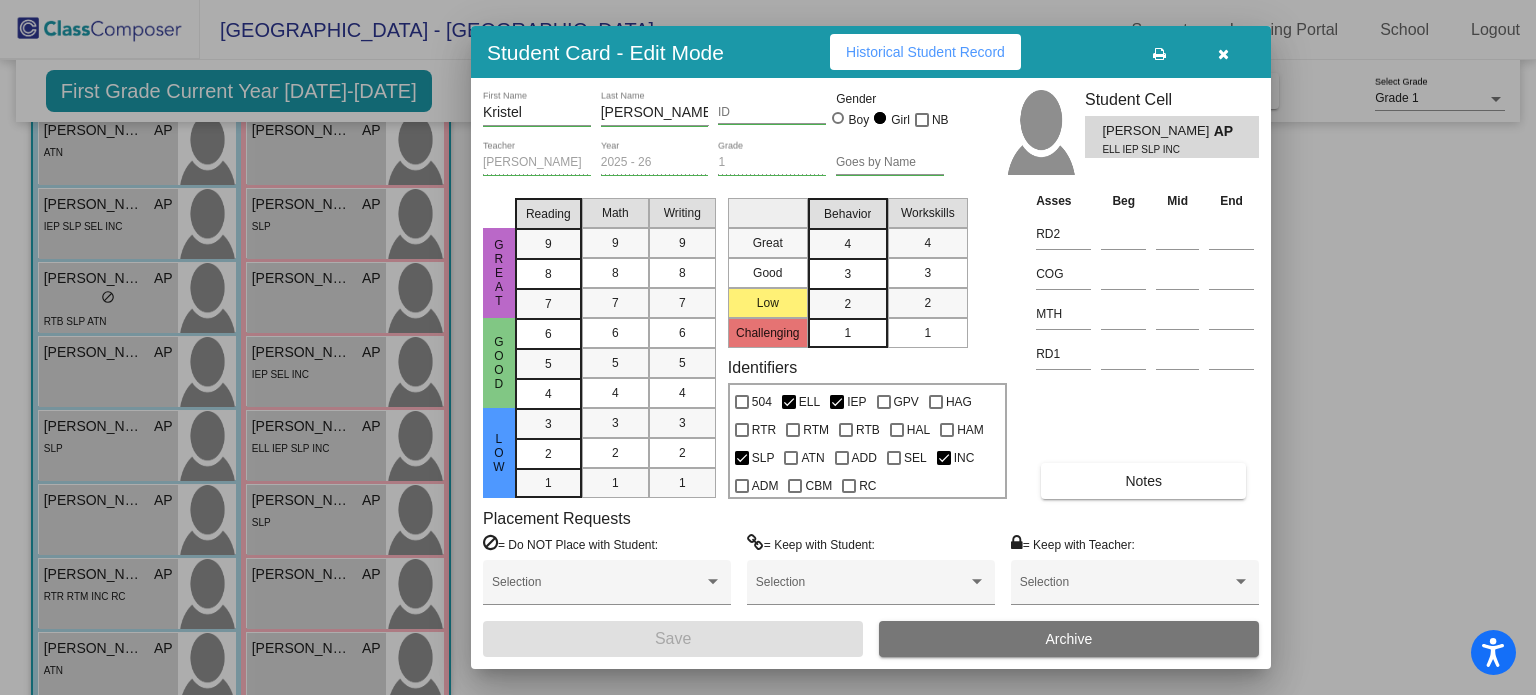 click at bounding box center [1223, 54] 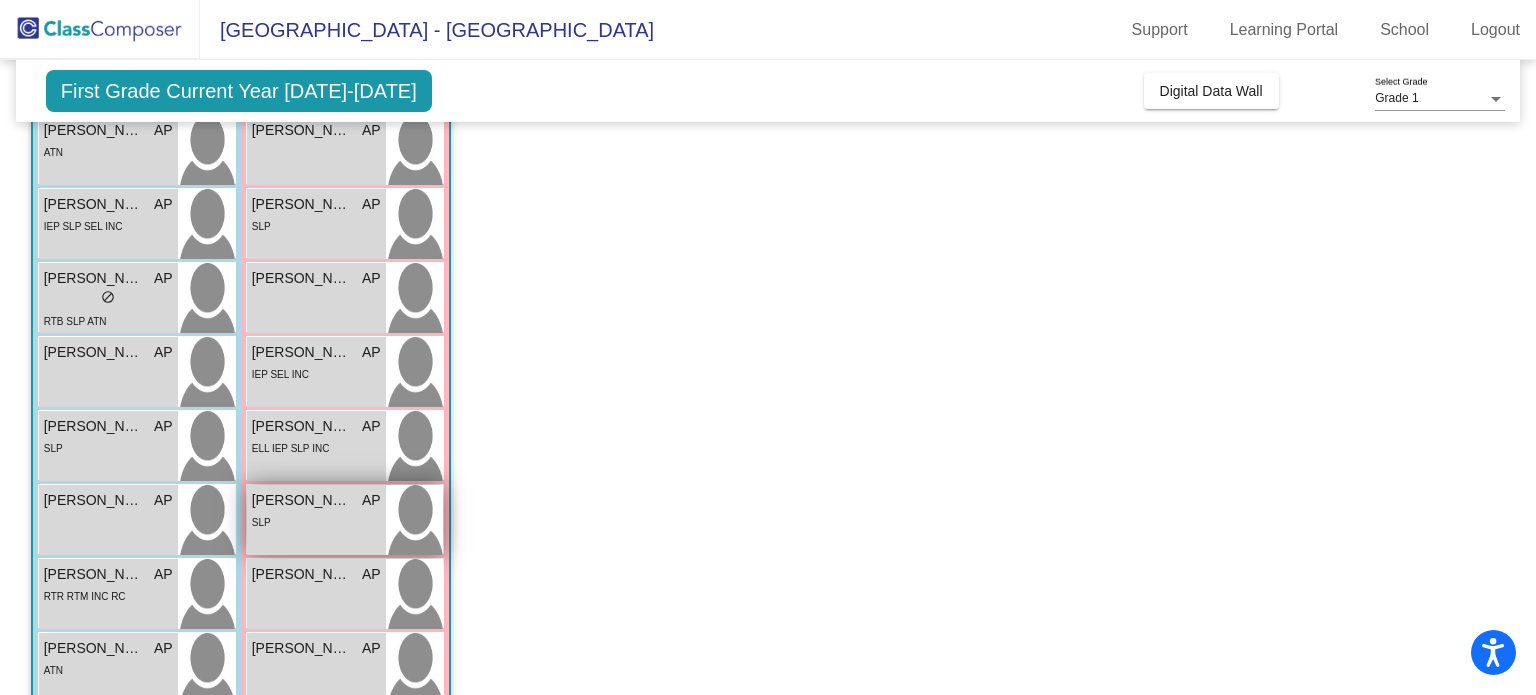 click on "SLP" at bounding box center [316, 521] 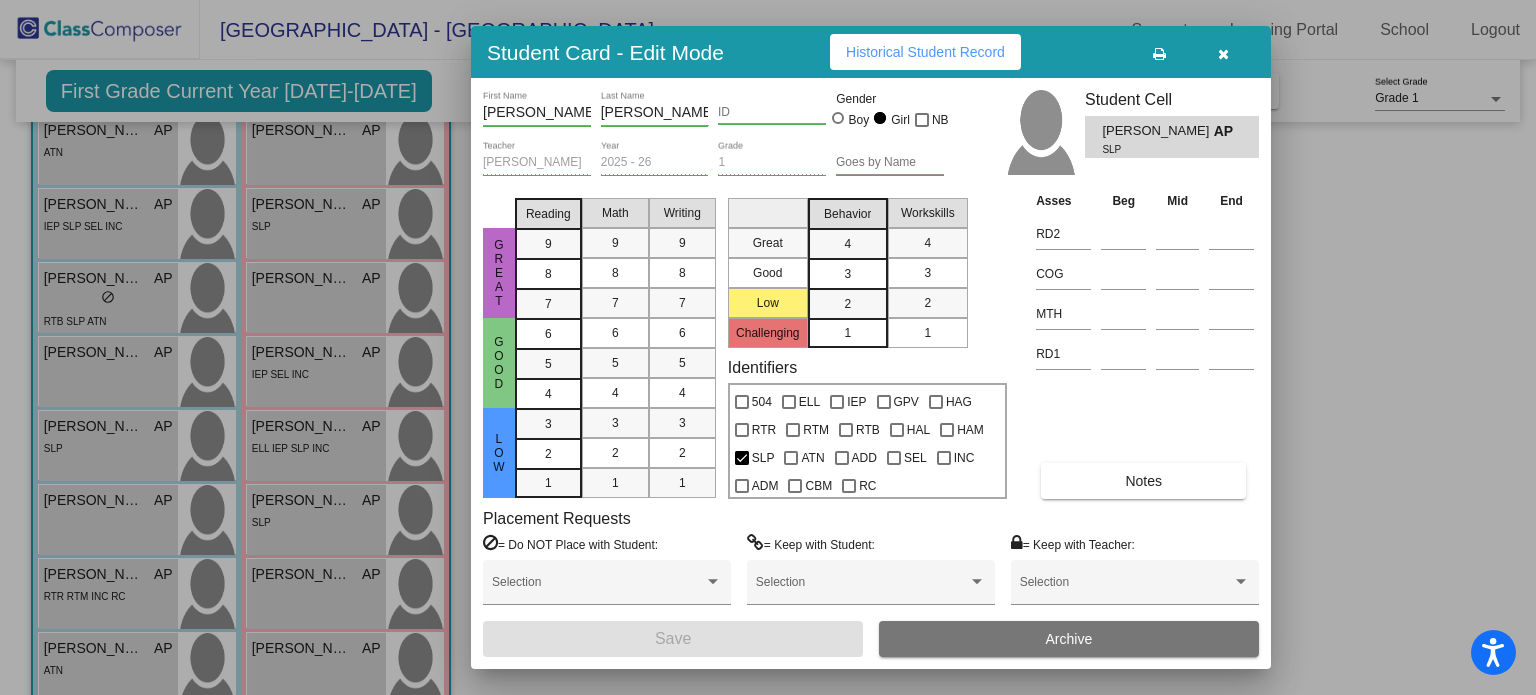 click on "Notes" at bounding box center (1143, 481) 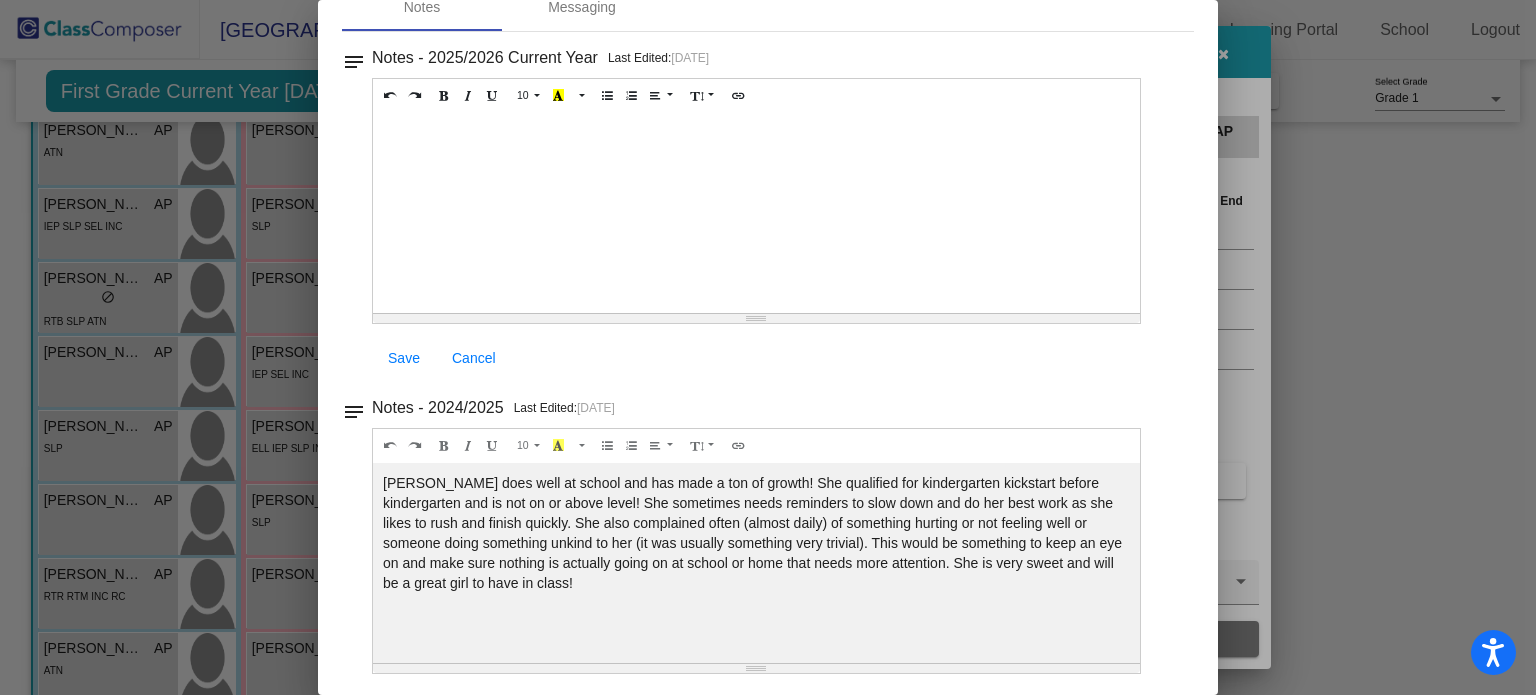 scroll, scrollTop: 0, scrollLeft: 0, axis: both 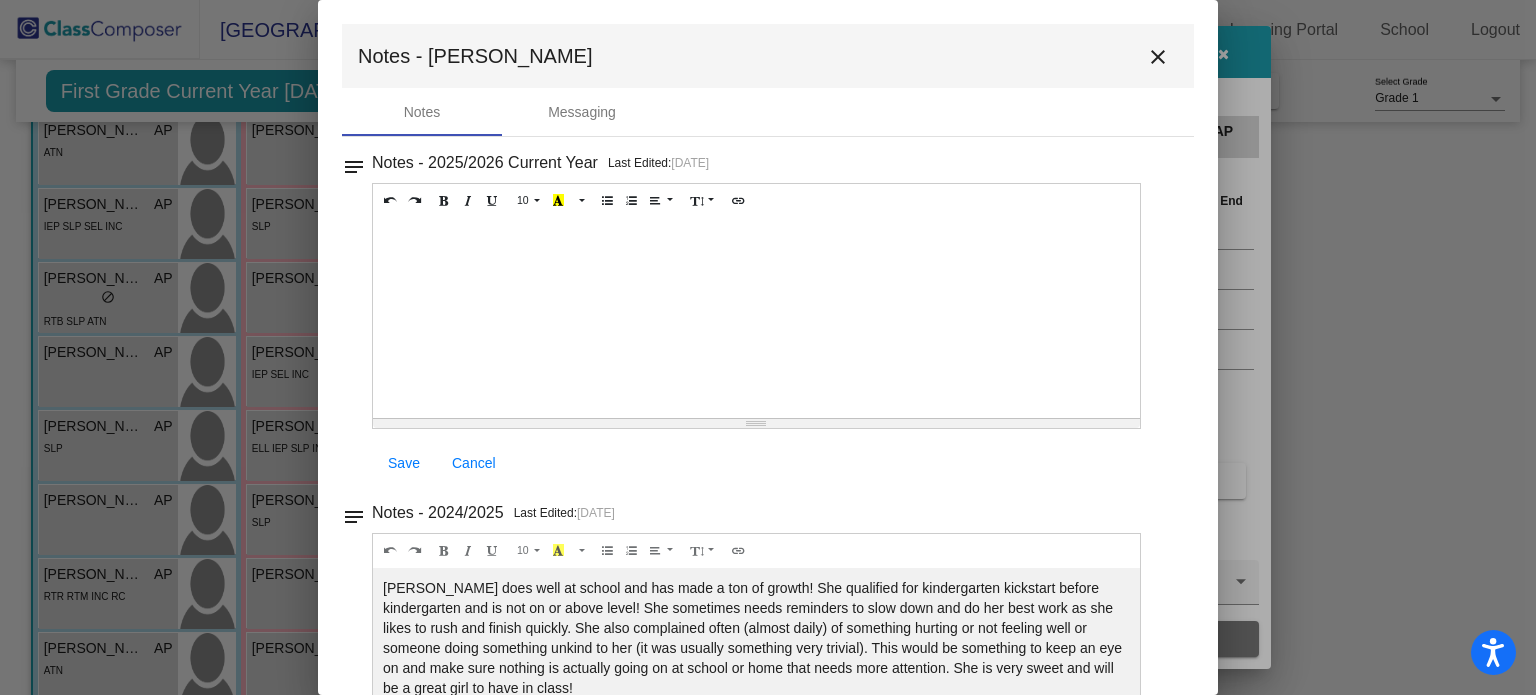 click on "close" at bounding box center [1158, 57] 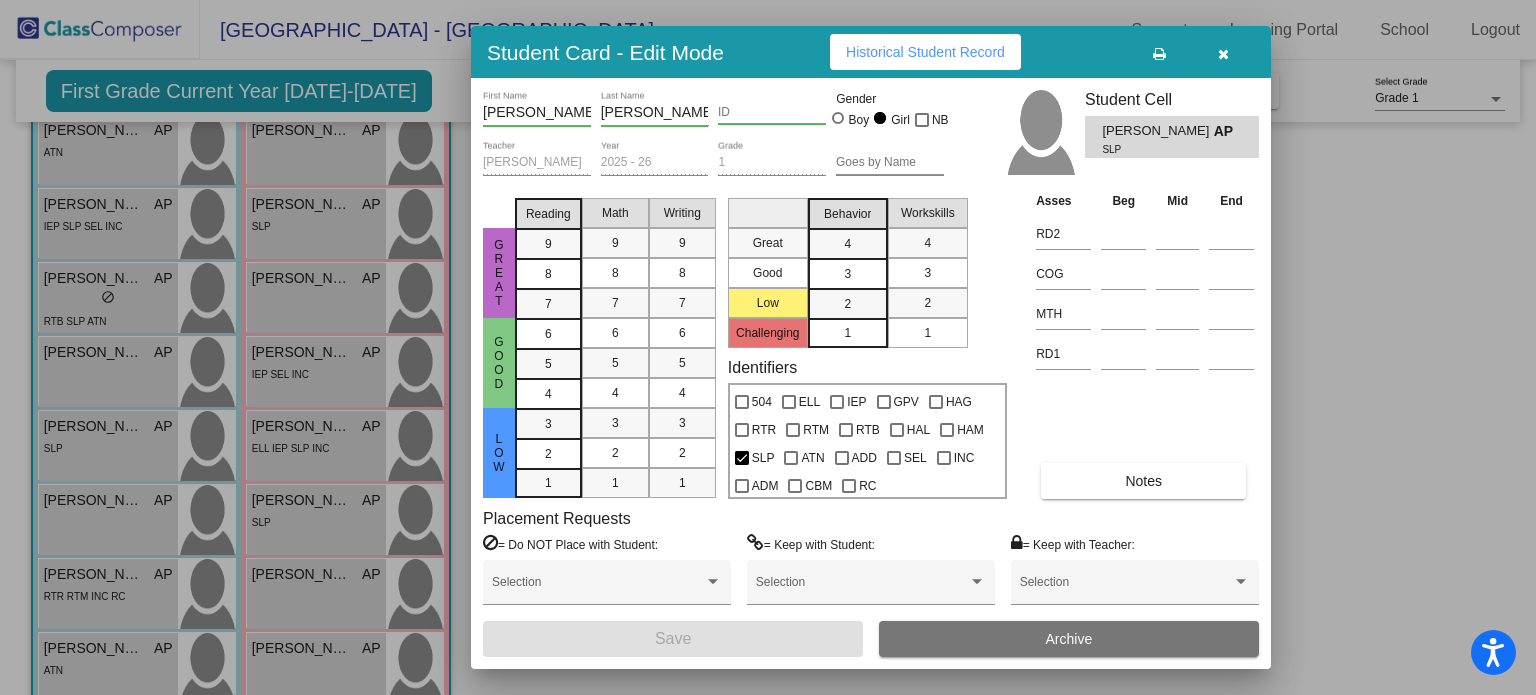 click at bounding box center [1223, 54] 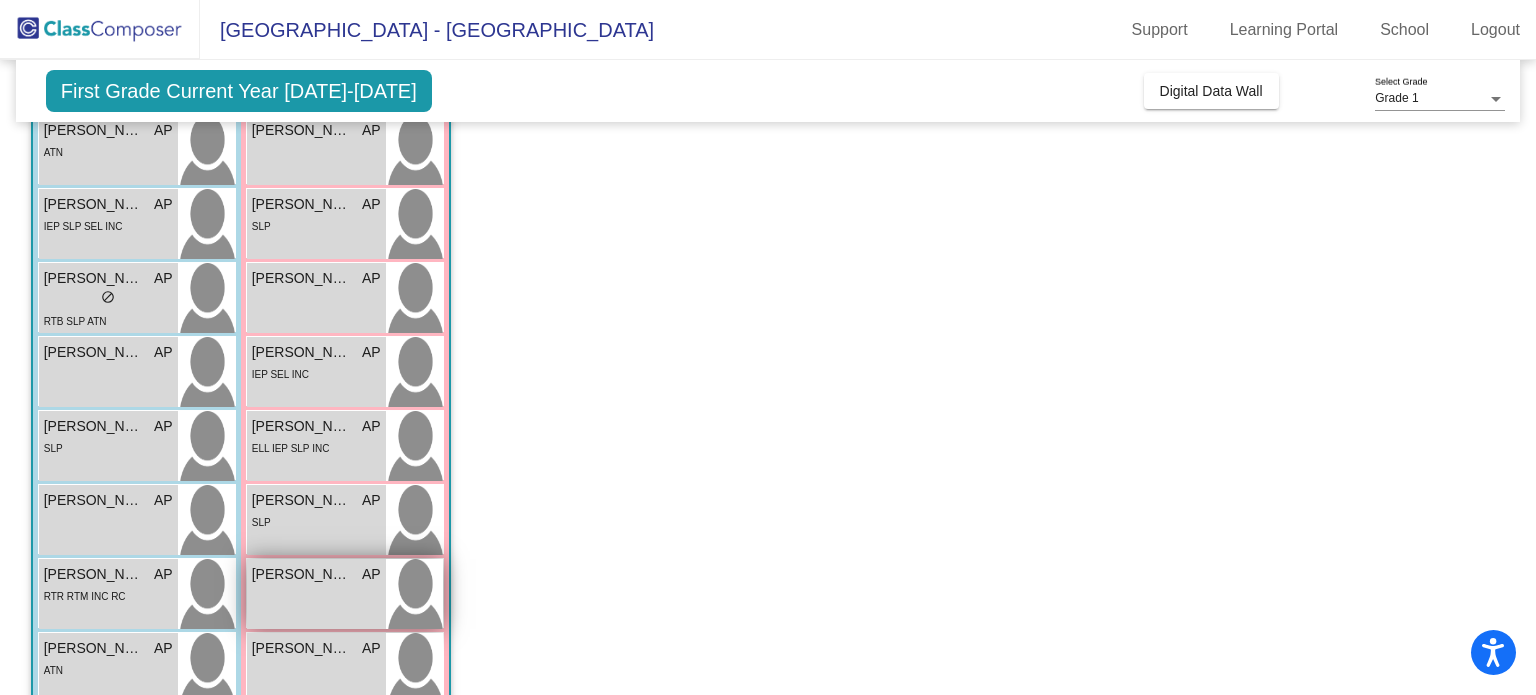 click on "Prospera Osei-Opoku" at bounding box center [302, 574] 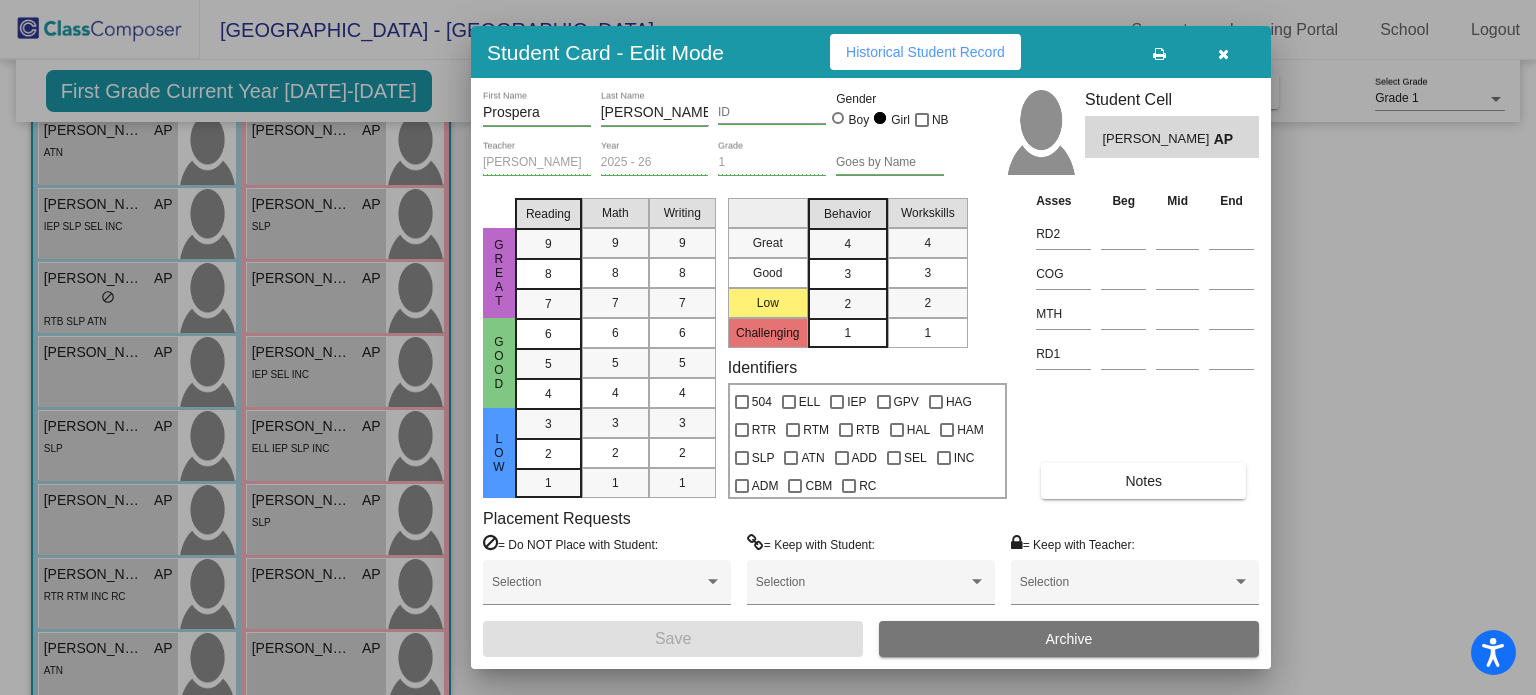 click on "Notes" at bounding box center [1143, 481] 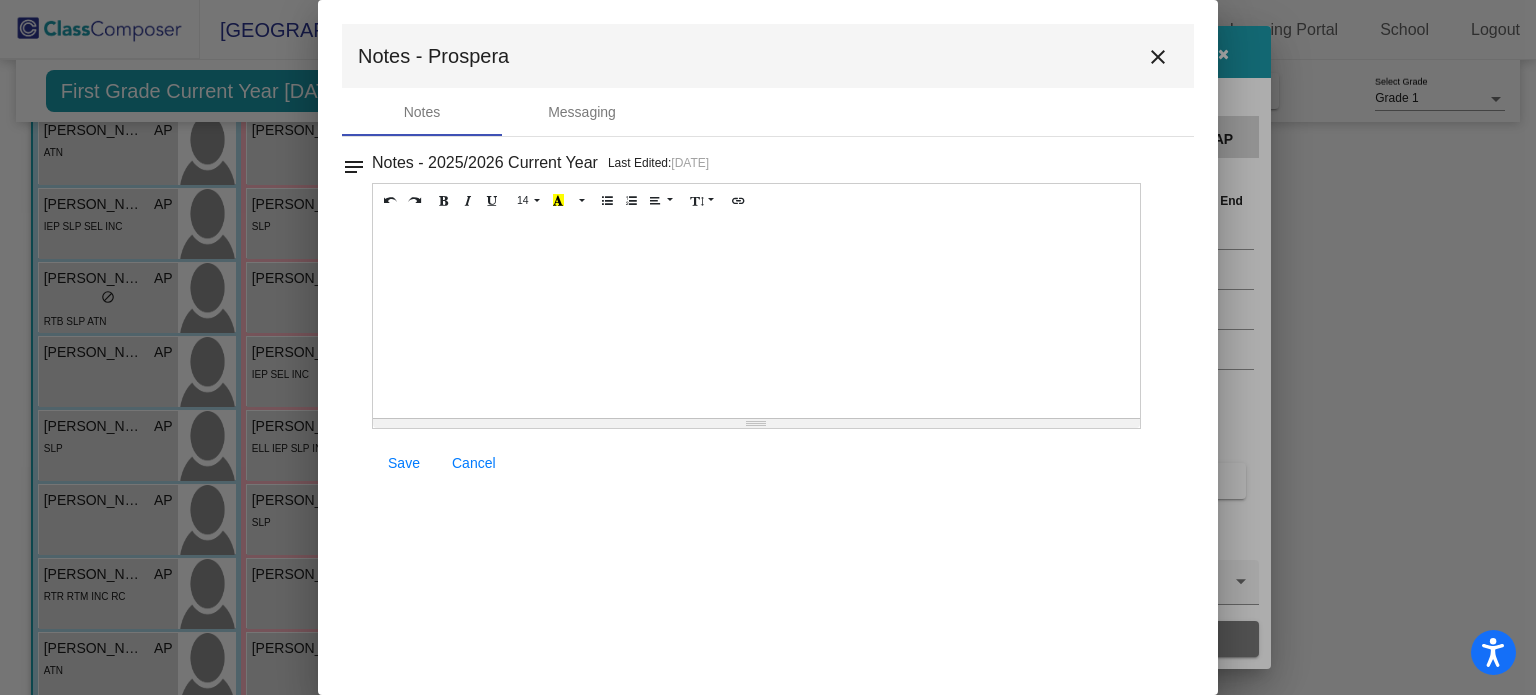 click on "close" at bounding box center [1158, 57] 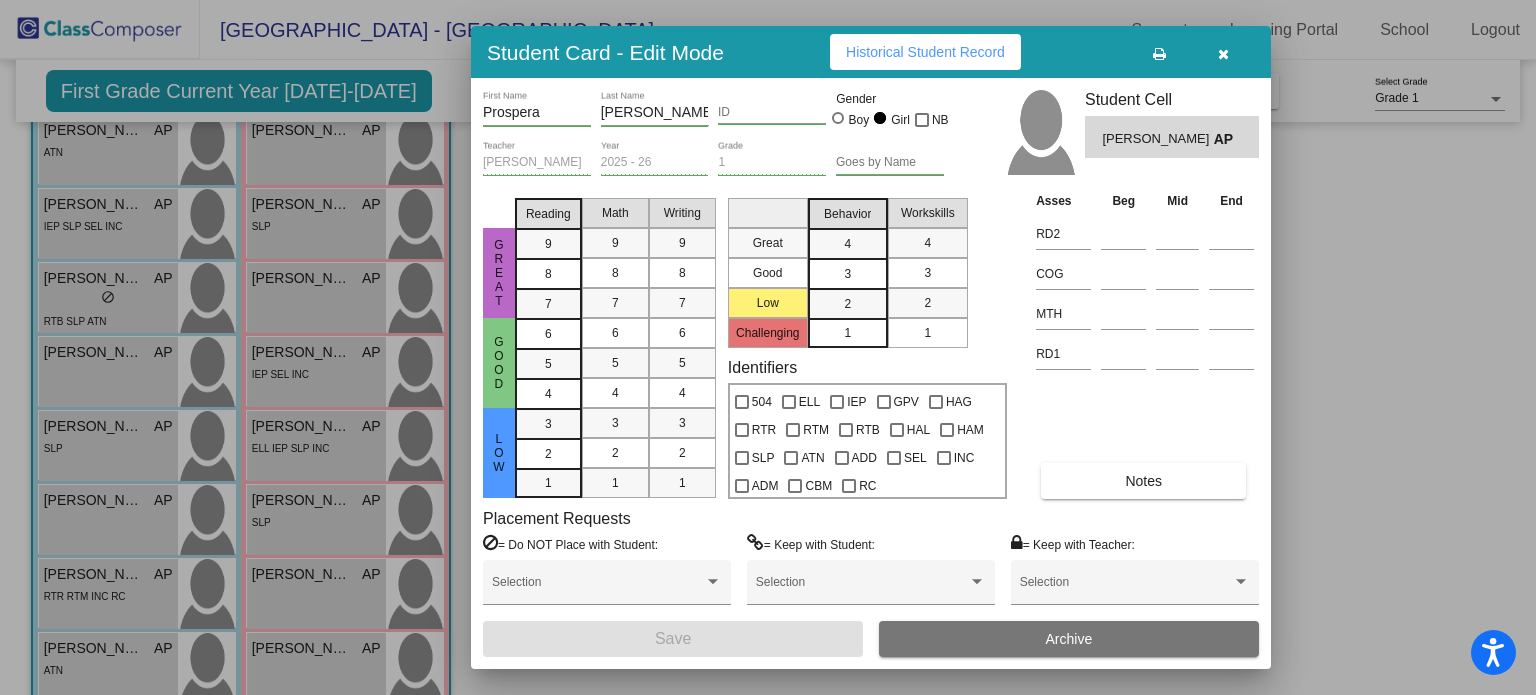 click at bounding box center [1223, 54] 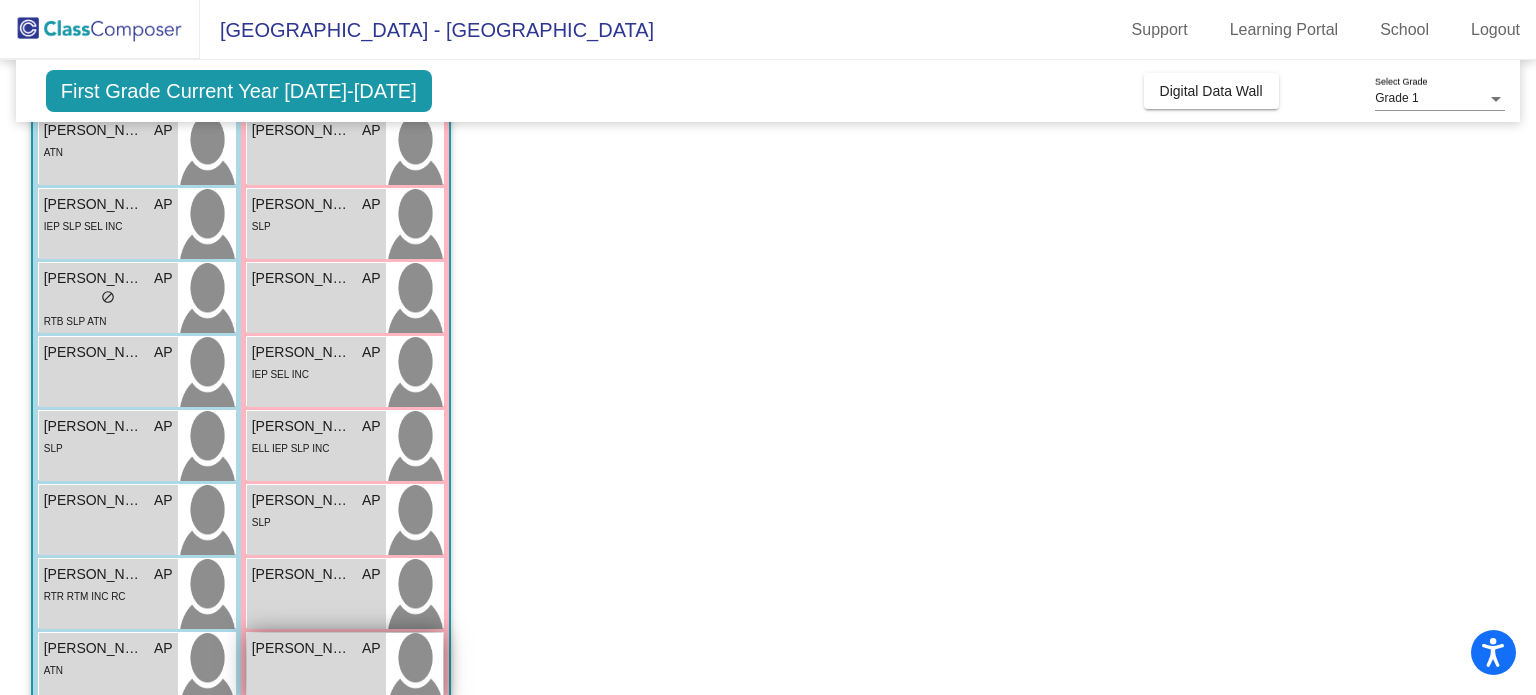 click on "Raelynn Kent AP lock do_not_disturb_alt" at bounding box center (316, 668) 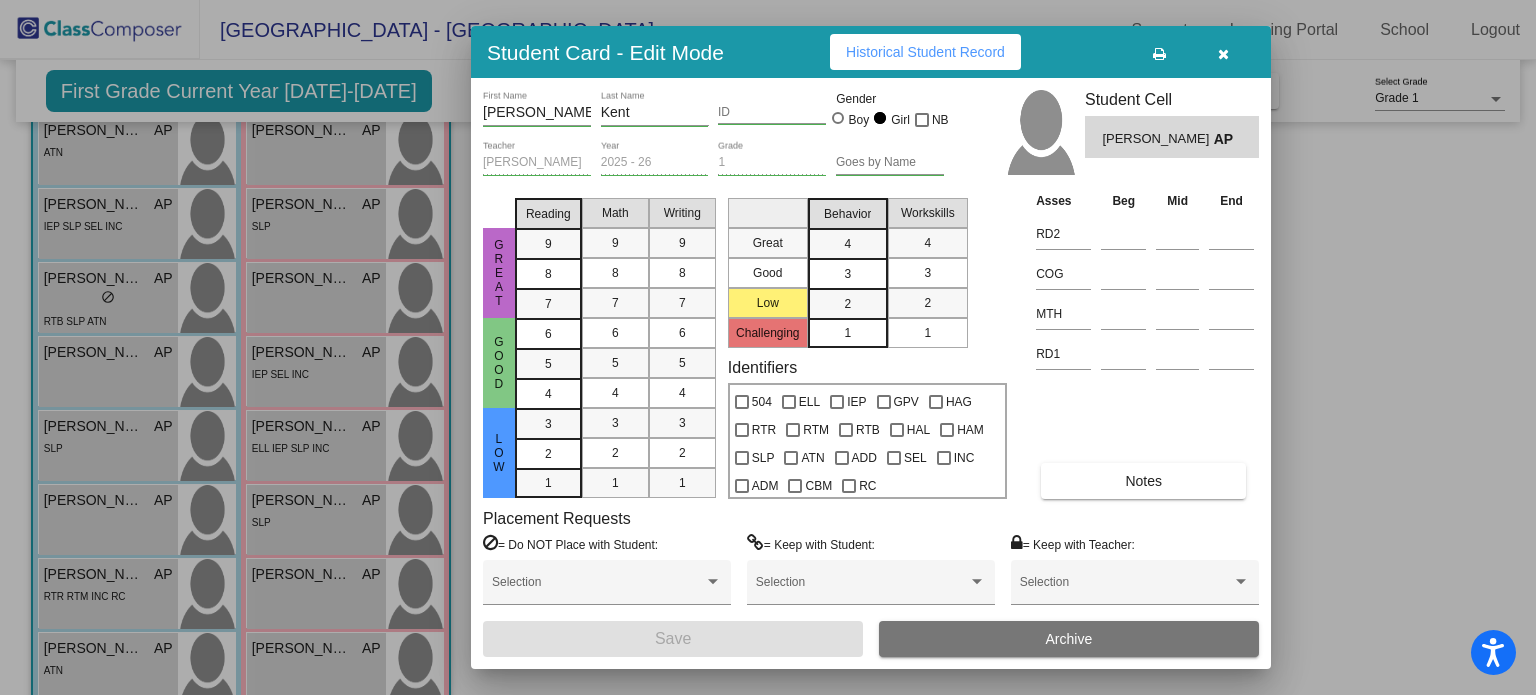 click on "Notes" at bounding box center (1143, 481) 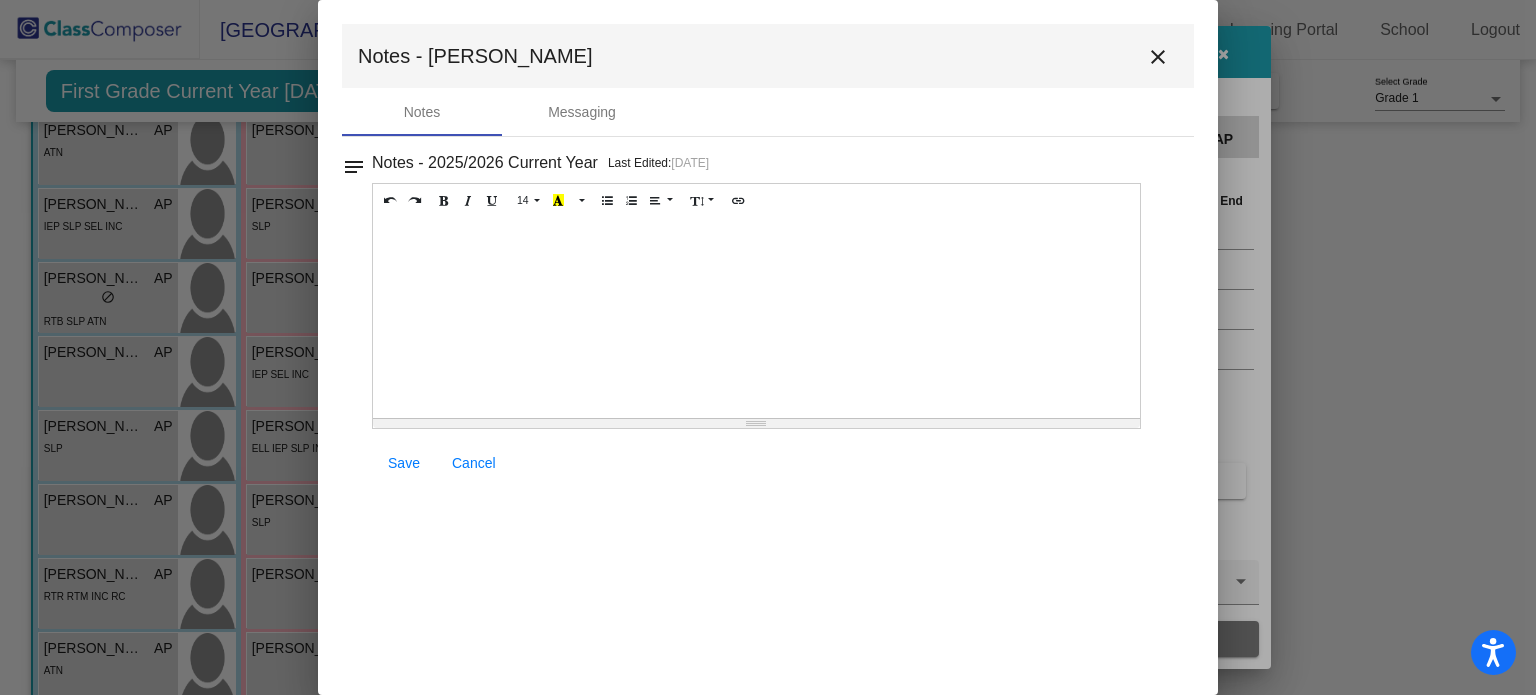 click on "close" at bounding box center (1158, 57) 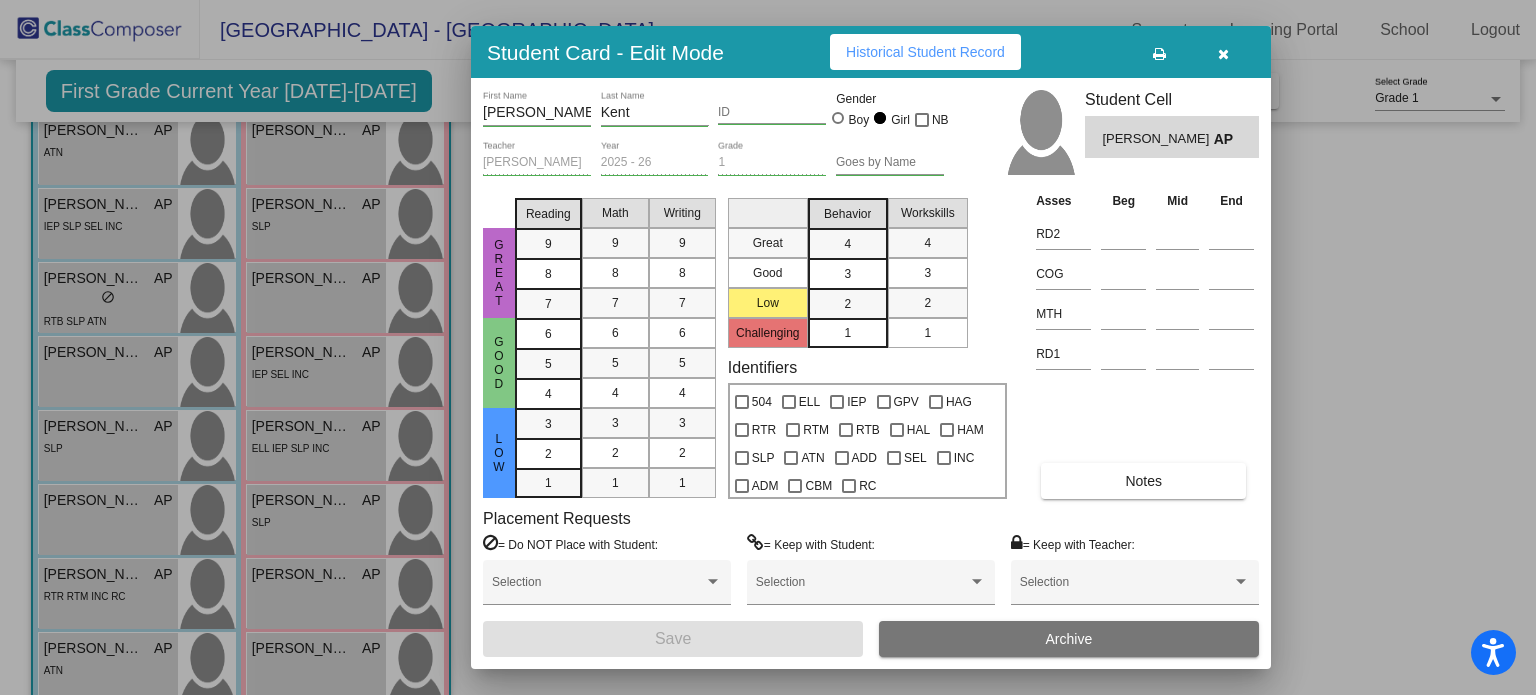 click at bounding box center (1223, 54) 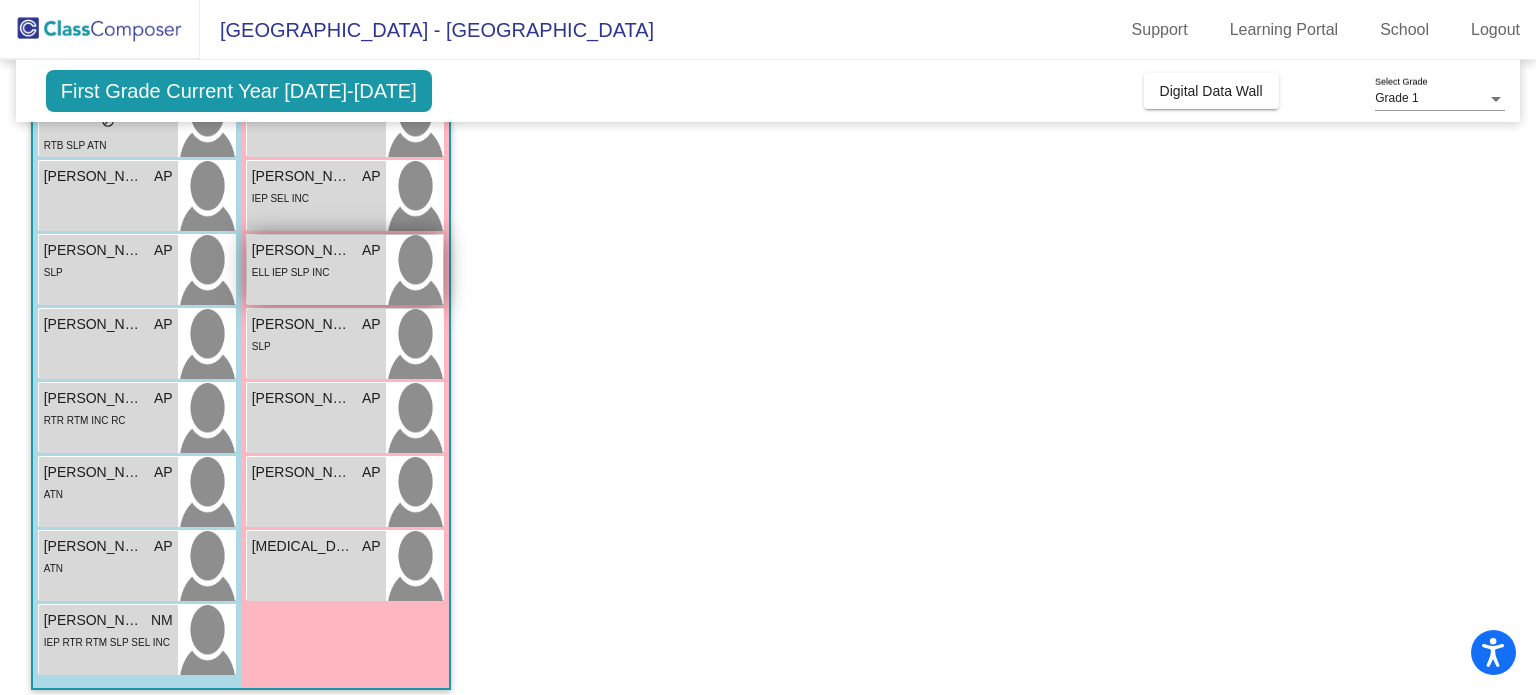scroll, scrollTop: 544, scrollLeft: 0, axis: vertical 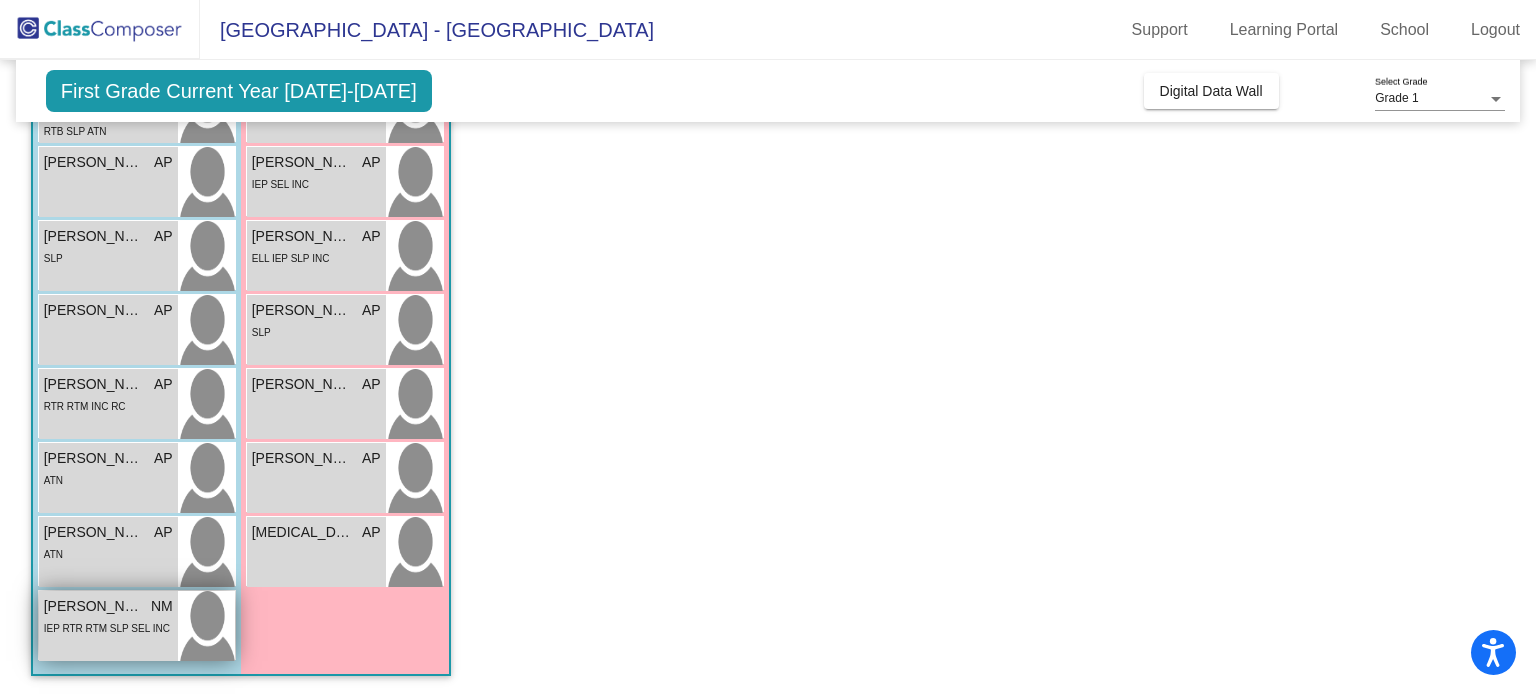 click on "IEP RTR RTM SLP SEL INC" at bounding box center (107, 627) 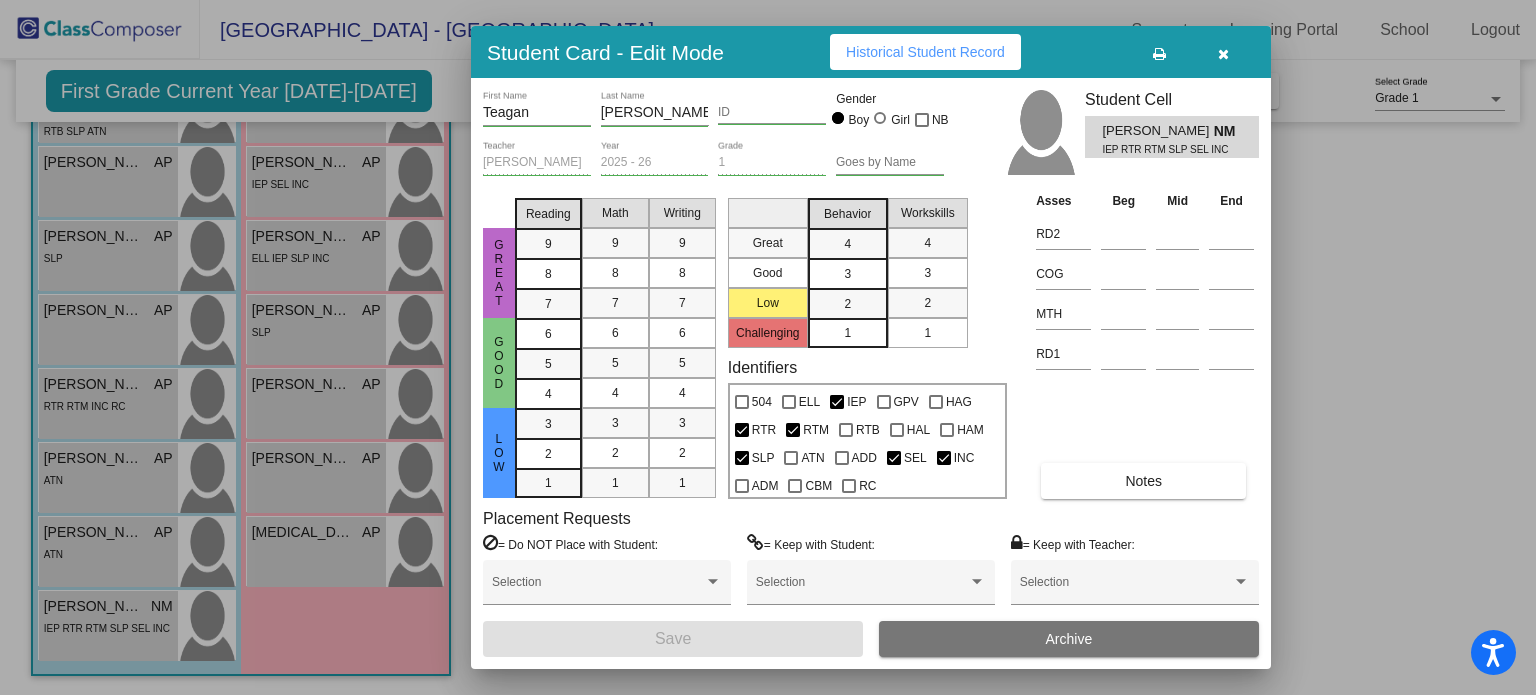 click on "Notes" at bounding box center [1143, 481] 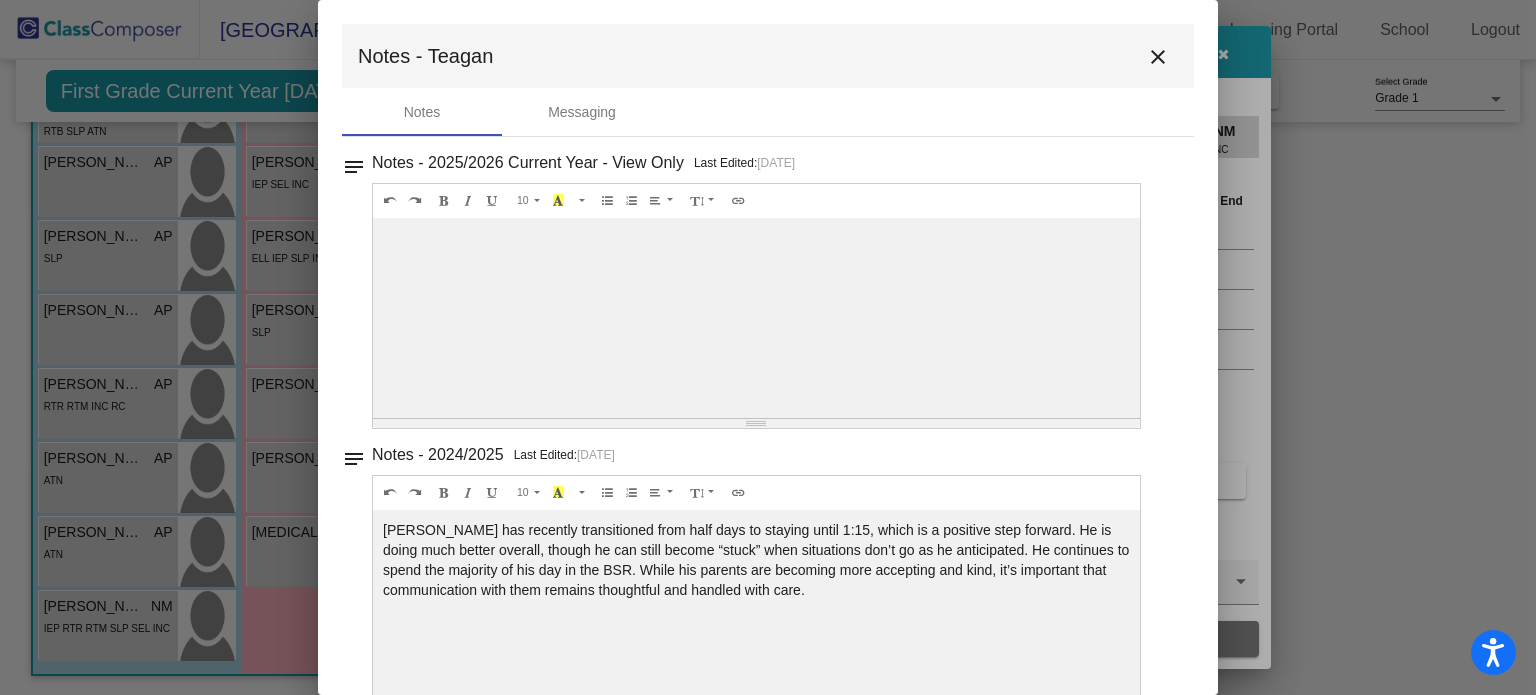 scroll, scrollTop: 48, scrollLeft: 0, axis: vertical 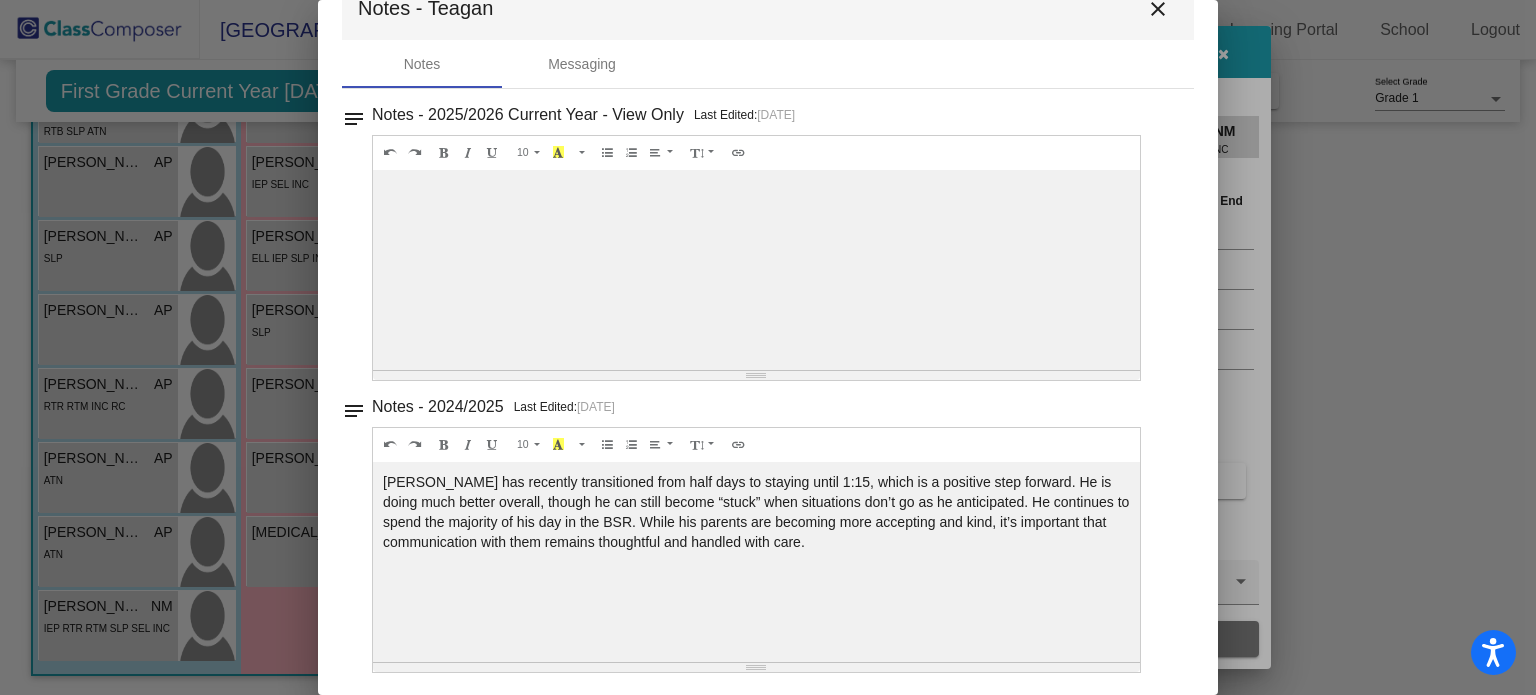 click on "close" at bounding box center [1158, 9] 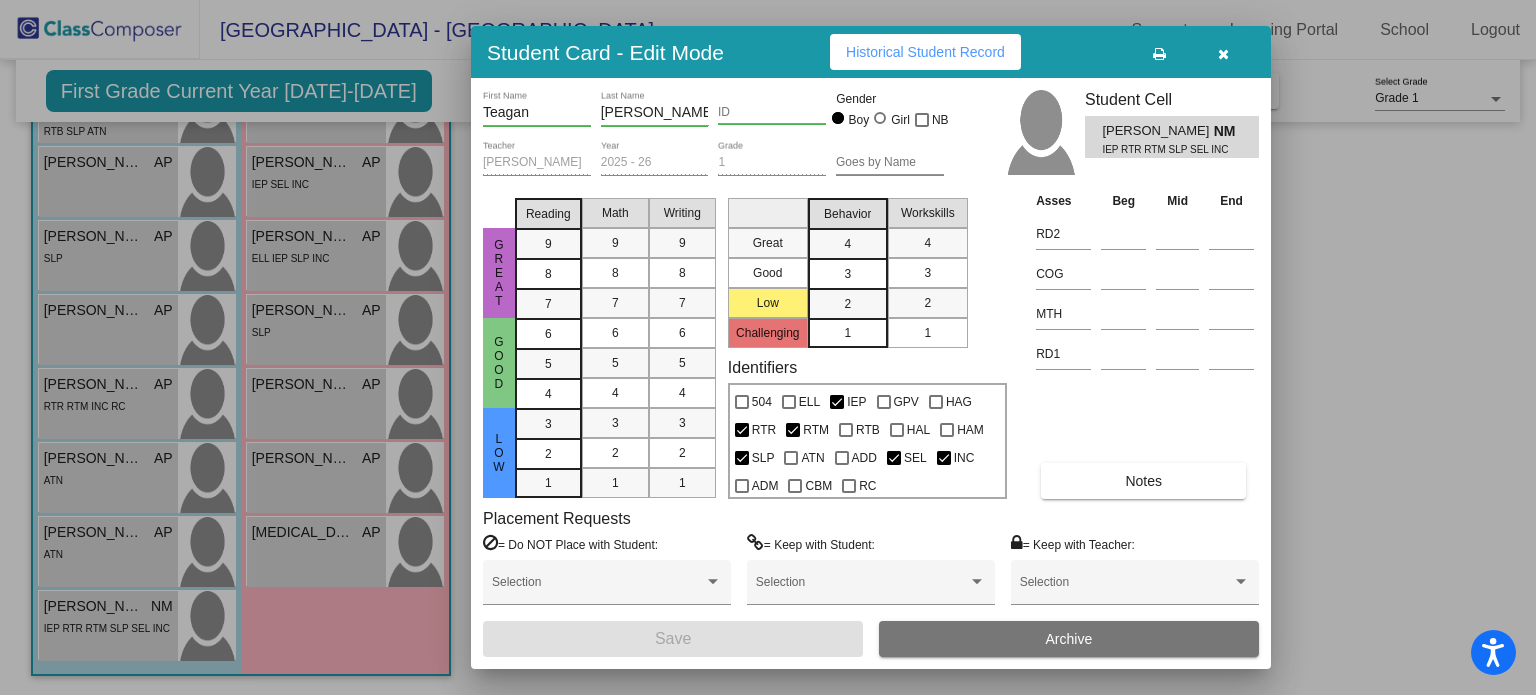 click at bounding box center [1223, 52] 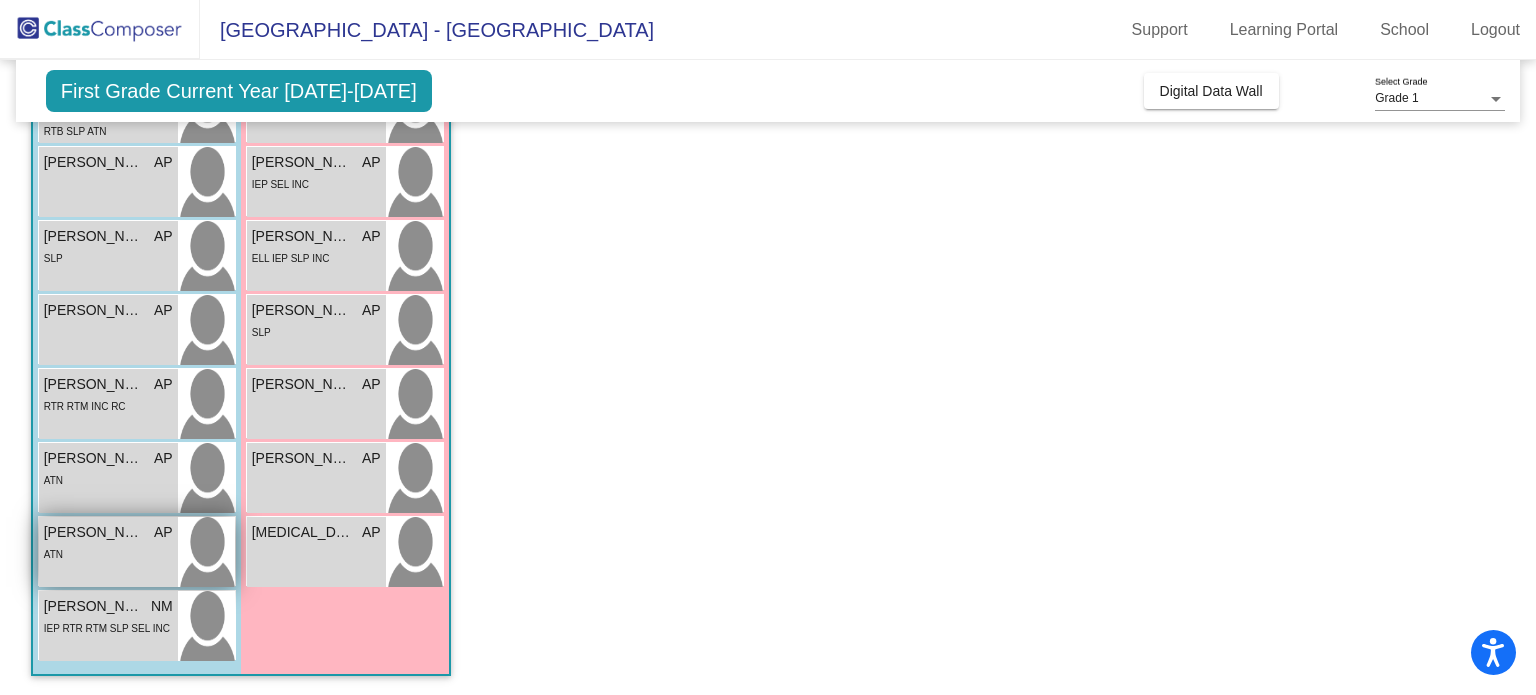 click on "ATN" at bounding box center (108, 553) 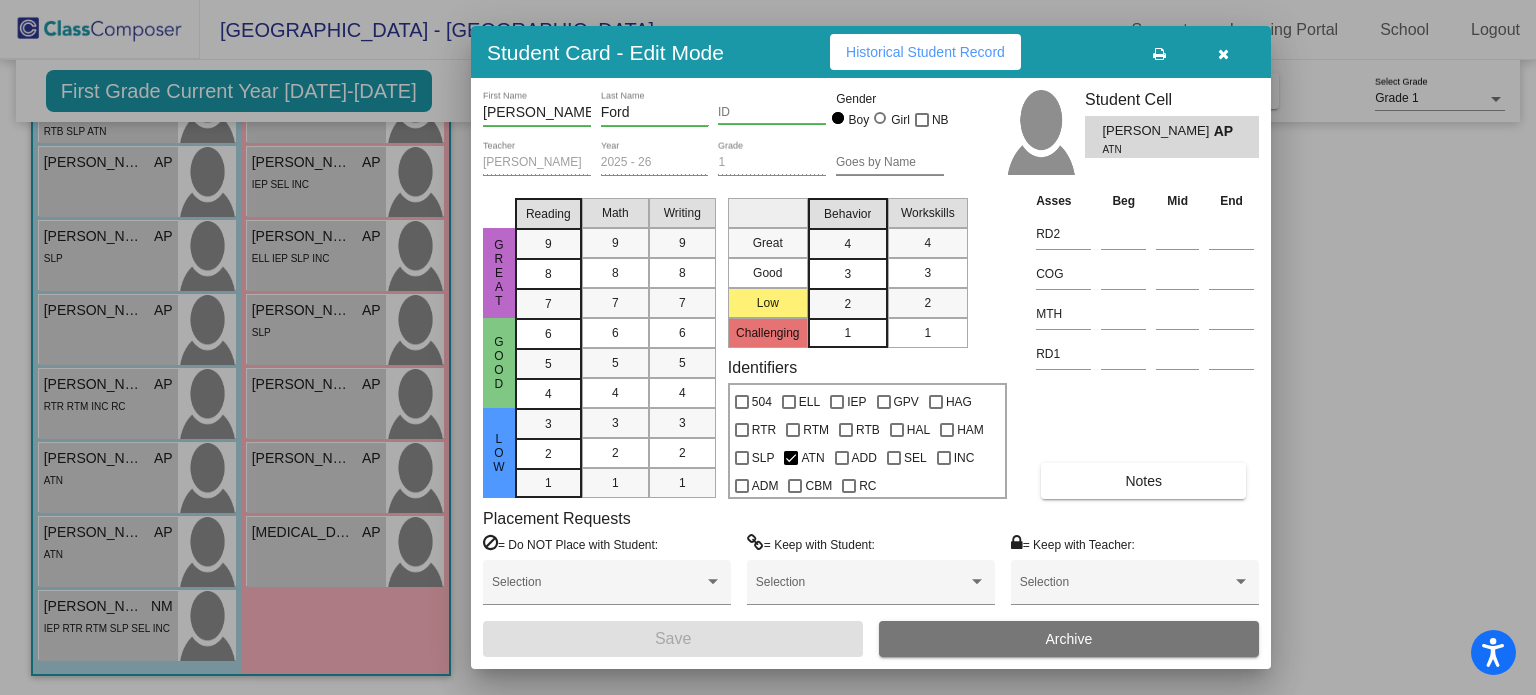 click on "Notes" at bounding box center [1143, 481] 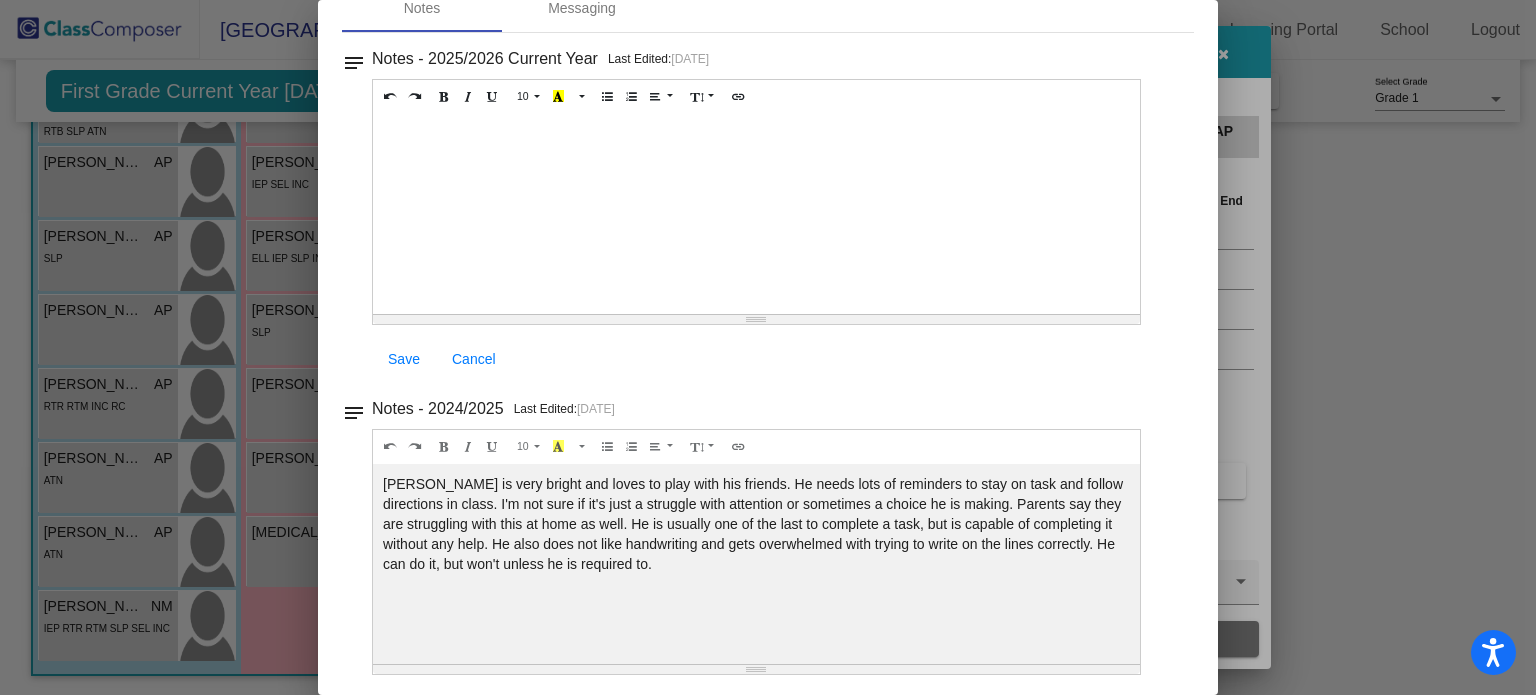 scroll, scrollTop: 0, scrollLeft: 0, axis: both 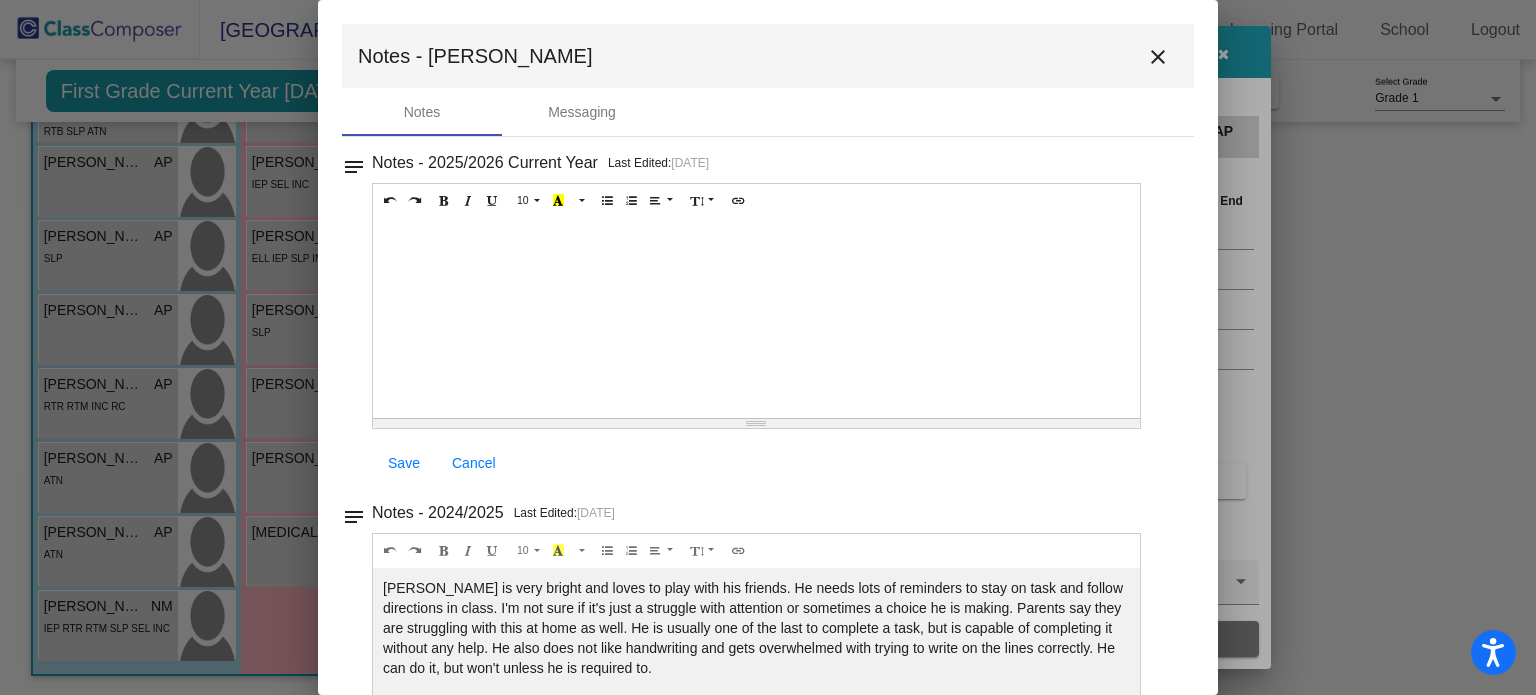 click on "close" at bounding box center (1158, 57) 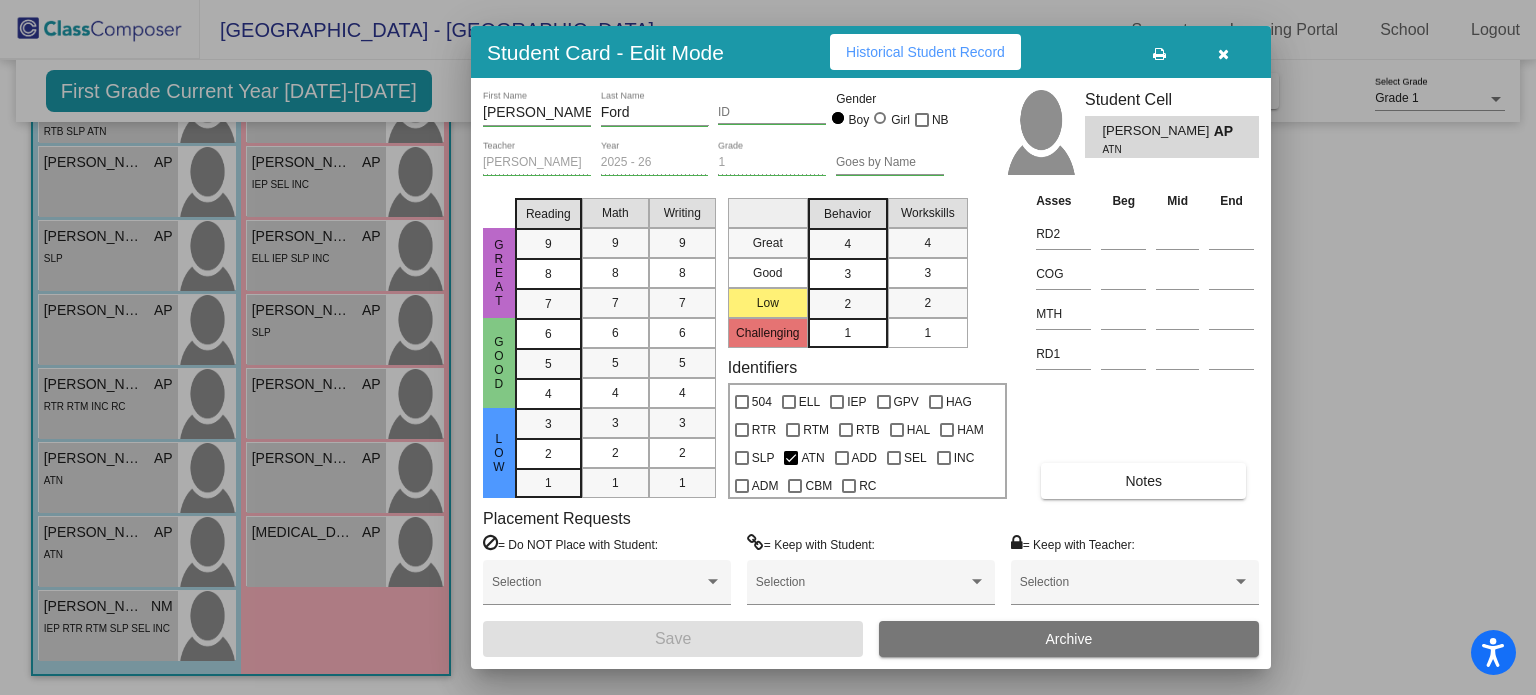 click at bounding box center (1223, 54) 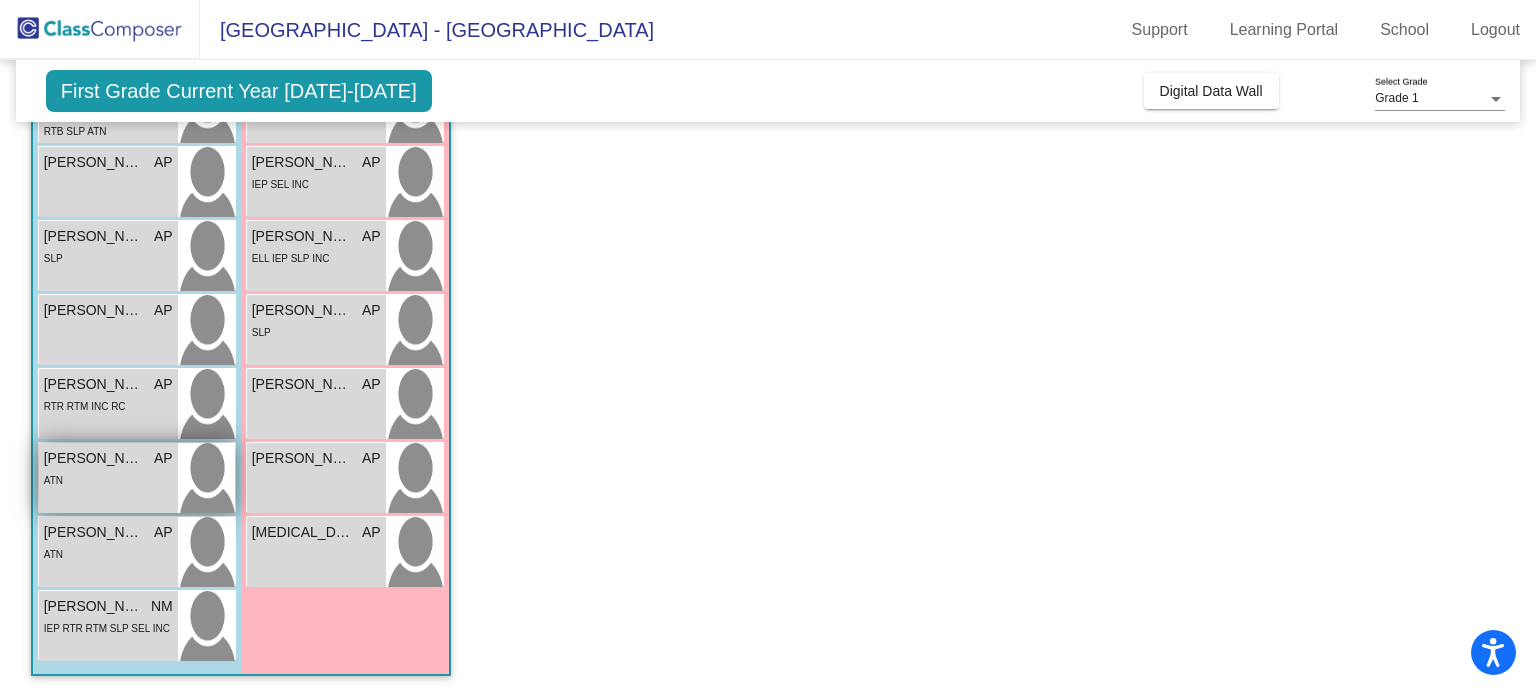 click on "Milo Wilson" at bounding box center (94, 458) 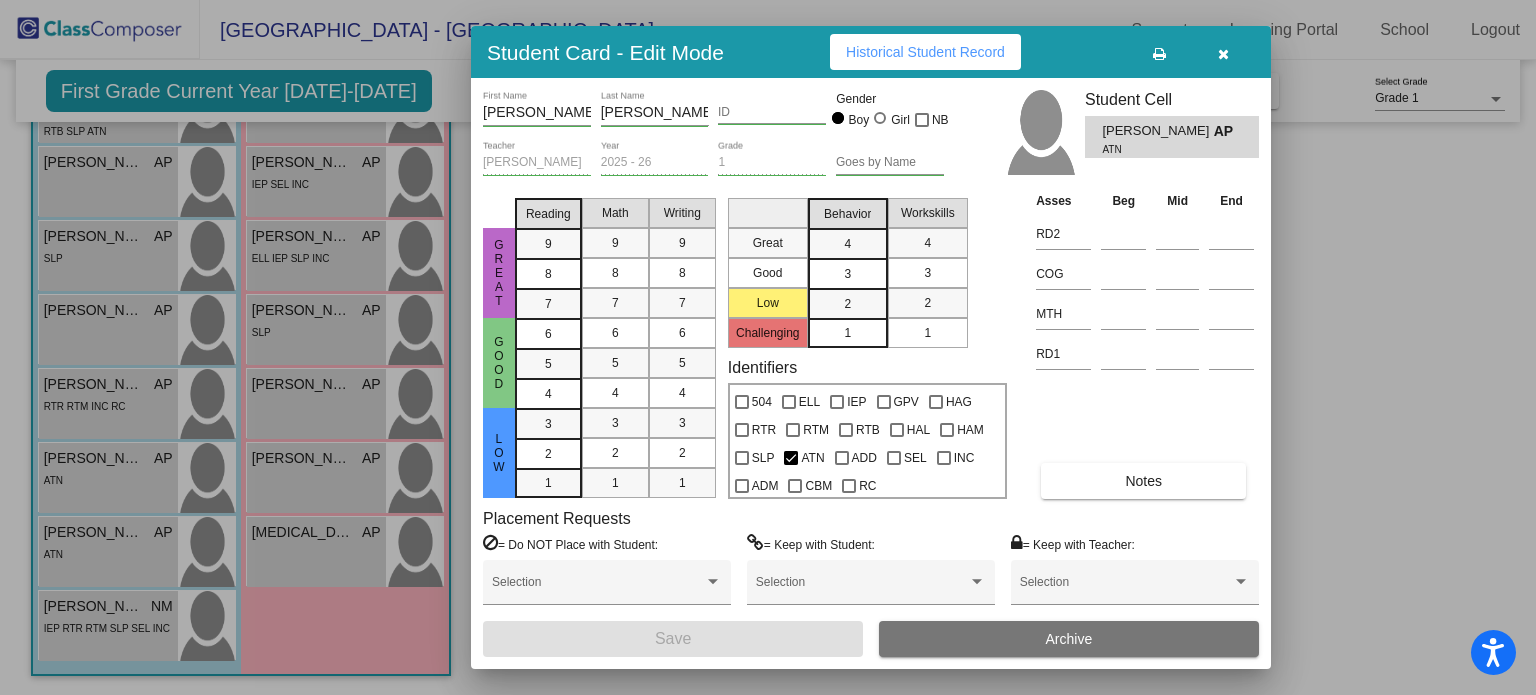 click on "Notes" at bounding box center (1143, 481) 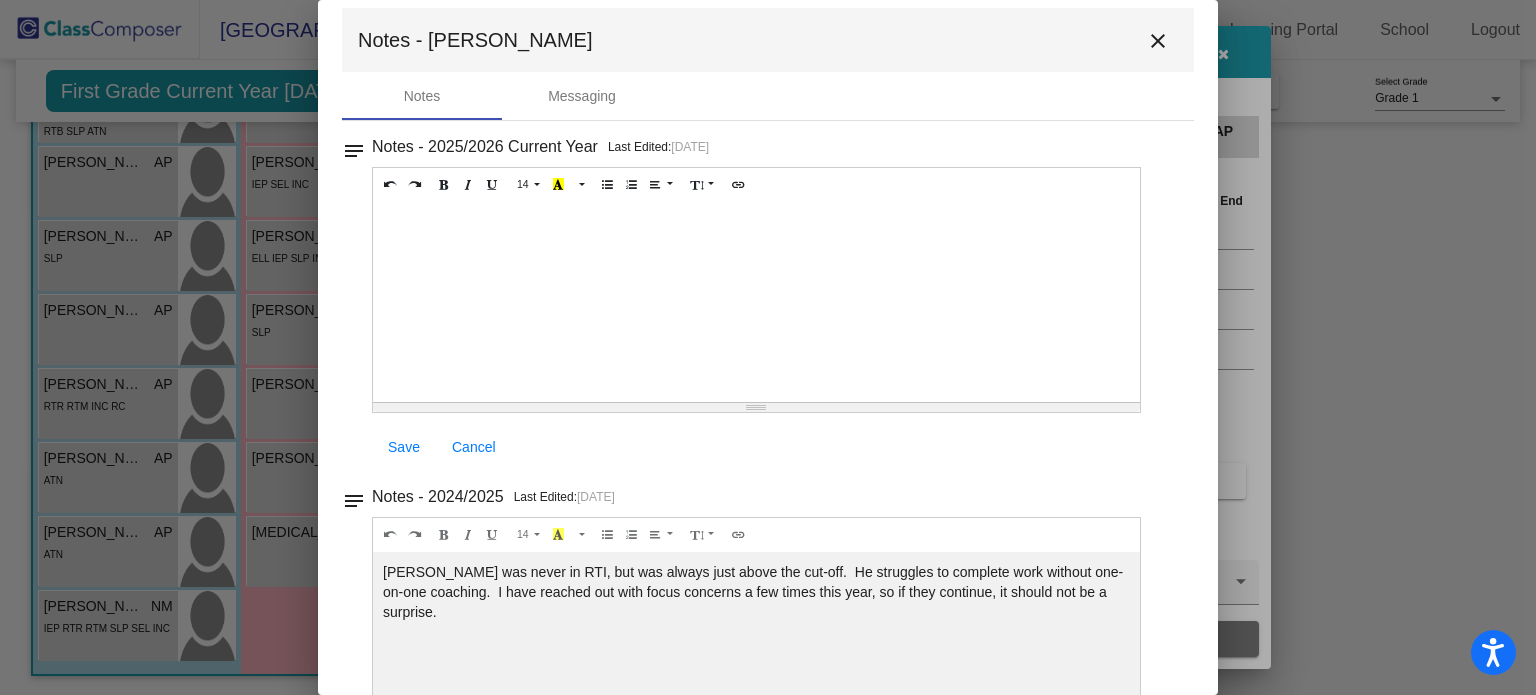 scroll, scrollTop: 0, scrollLeft: 0, axis: both 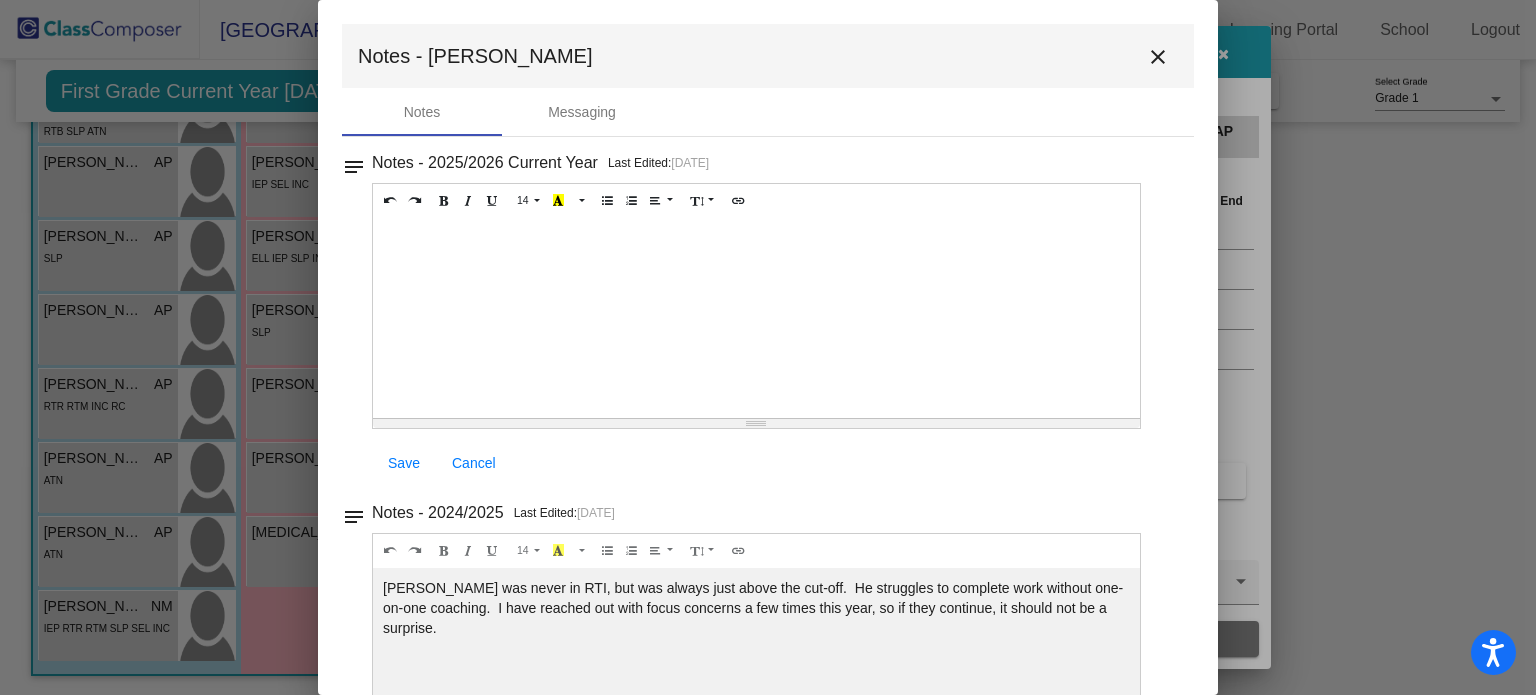 click on "close" at bounding box center (1158, 57) 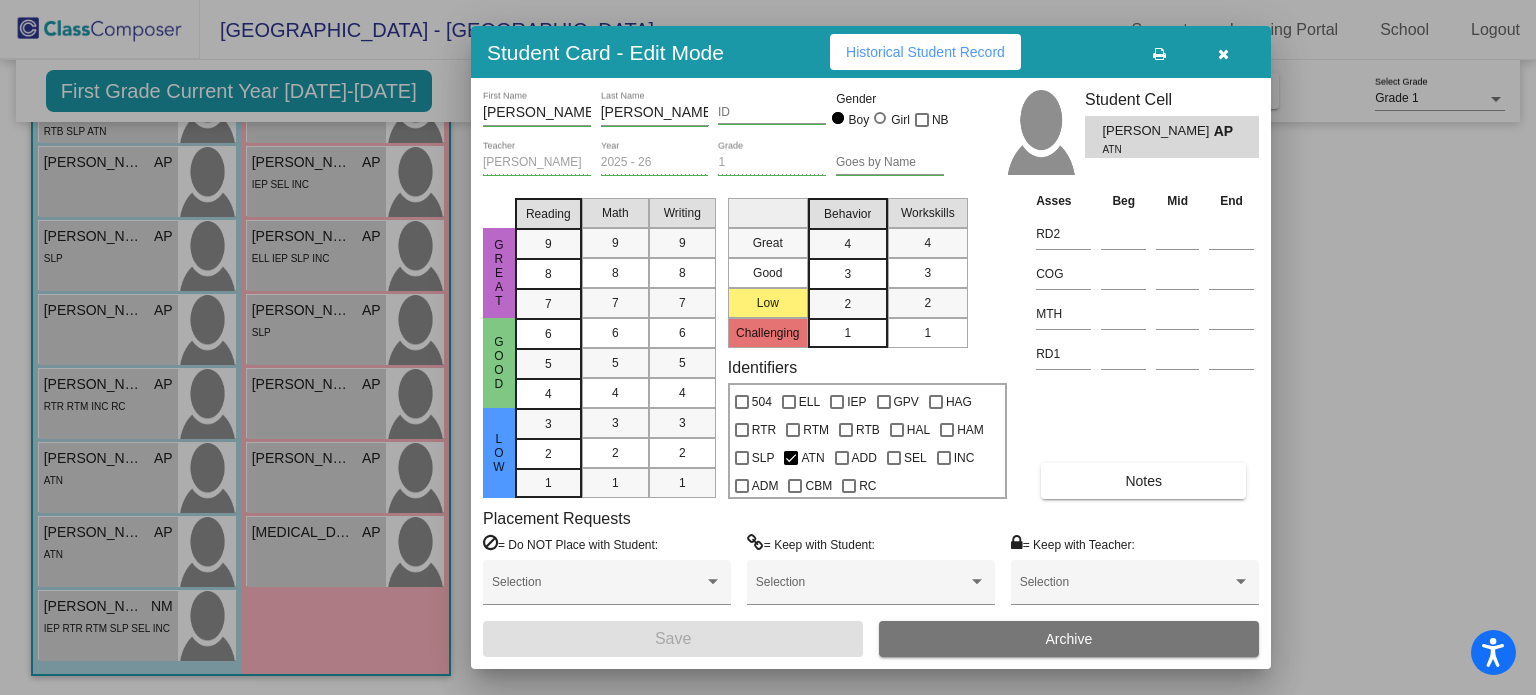 click at bounding box center [1223, 54] 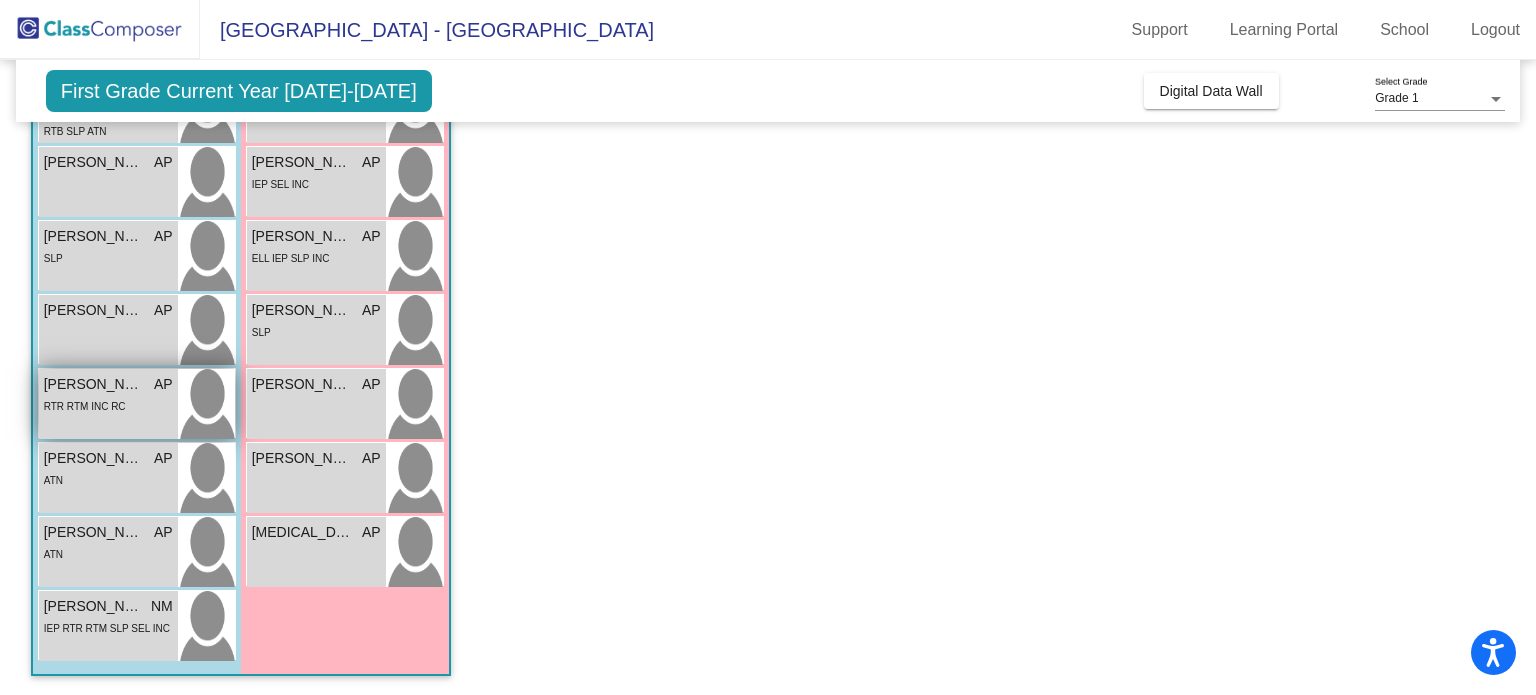 click on "Mason Childers" at bounding box center (94, 384) 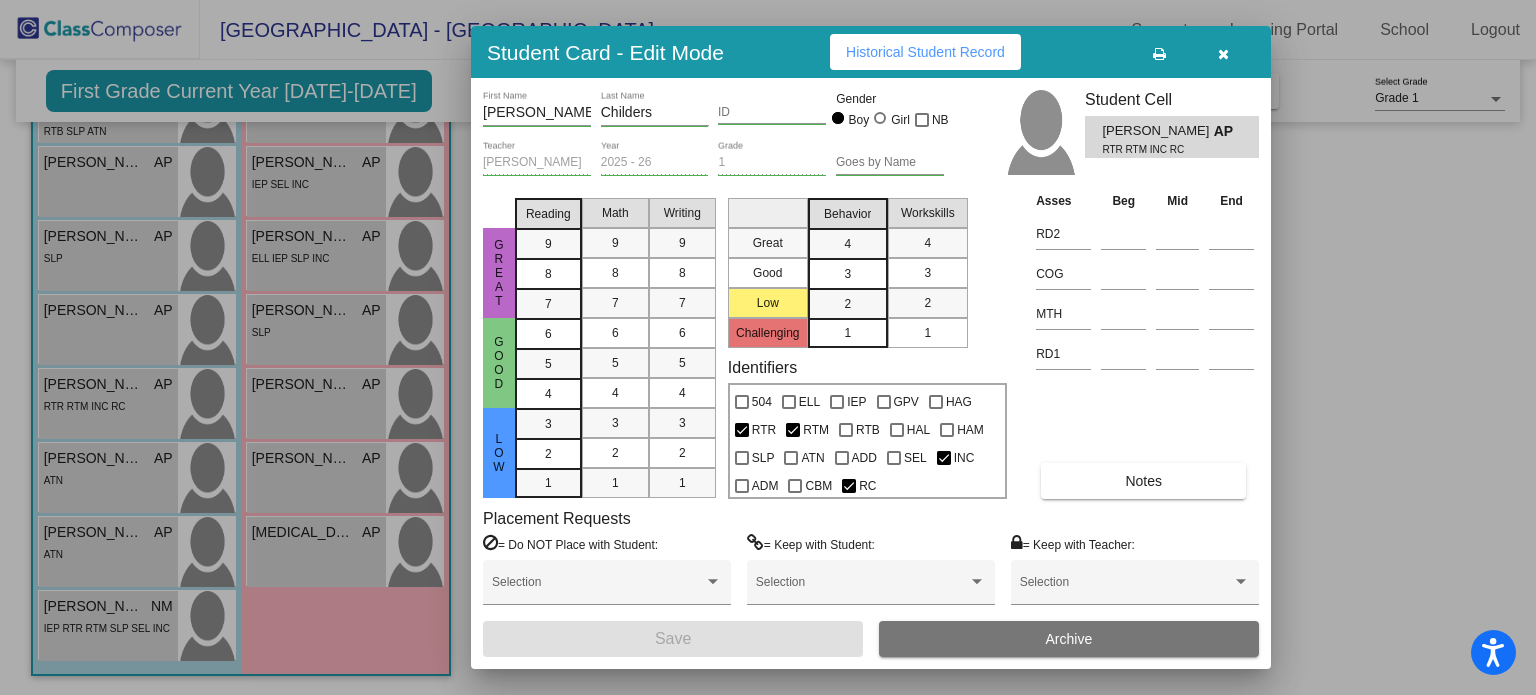 click on "Notes" at bounding box center [1143, 481] 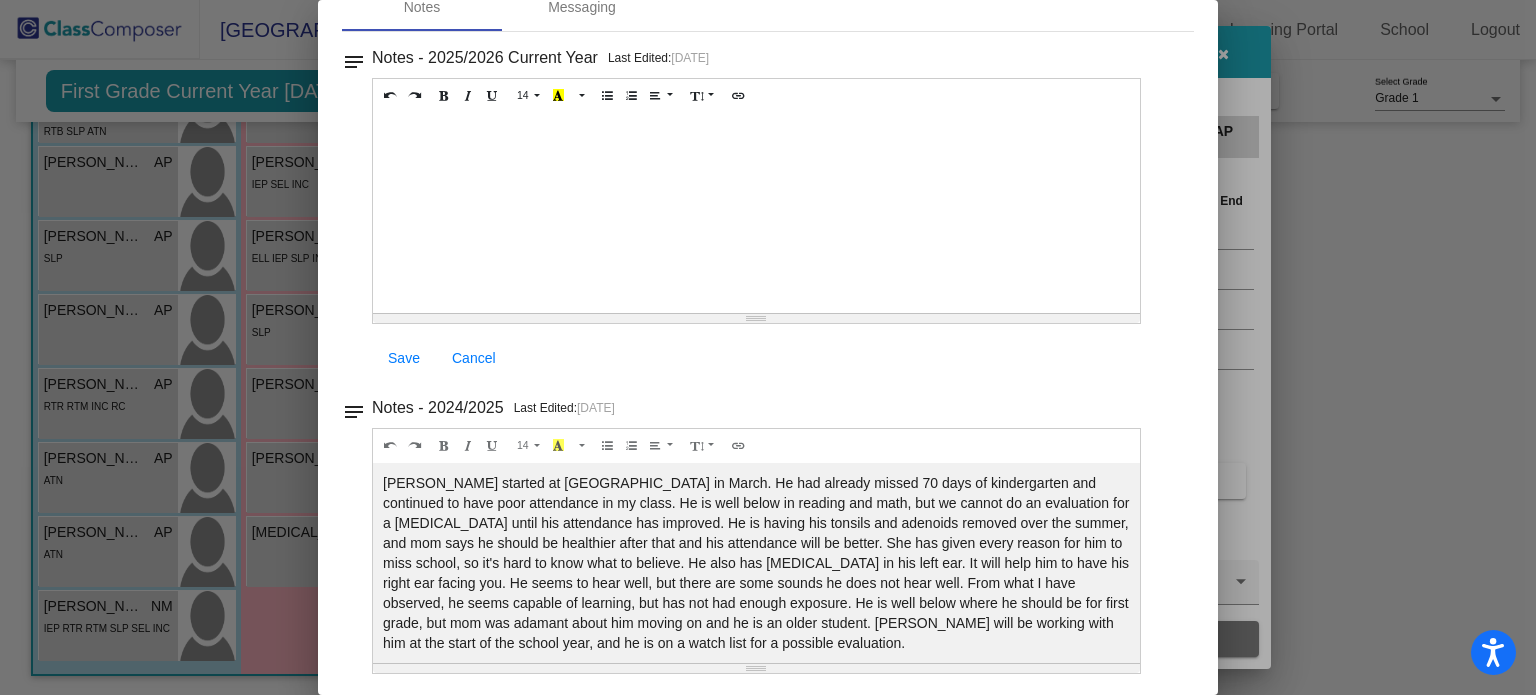 scroll, scrollTop: 0, scrollLeft: 0, axis: both 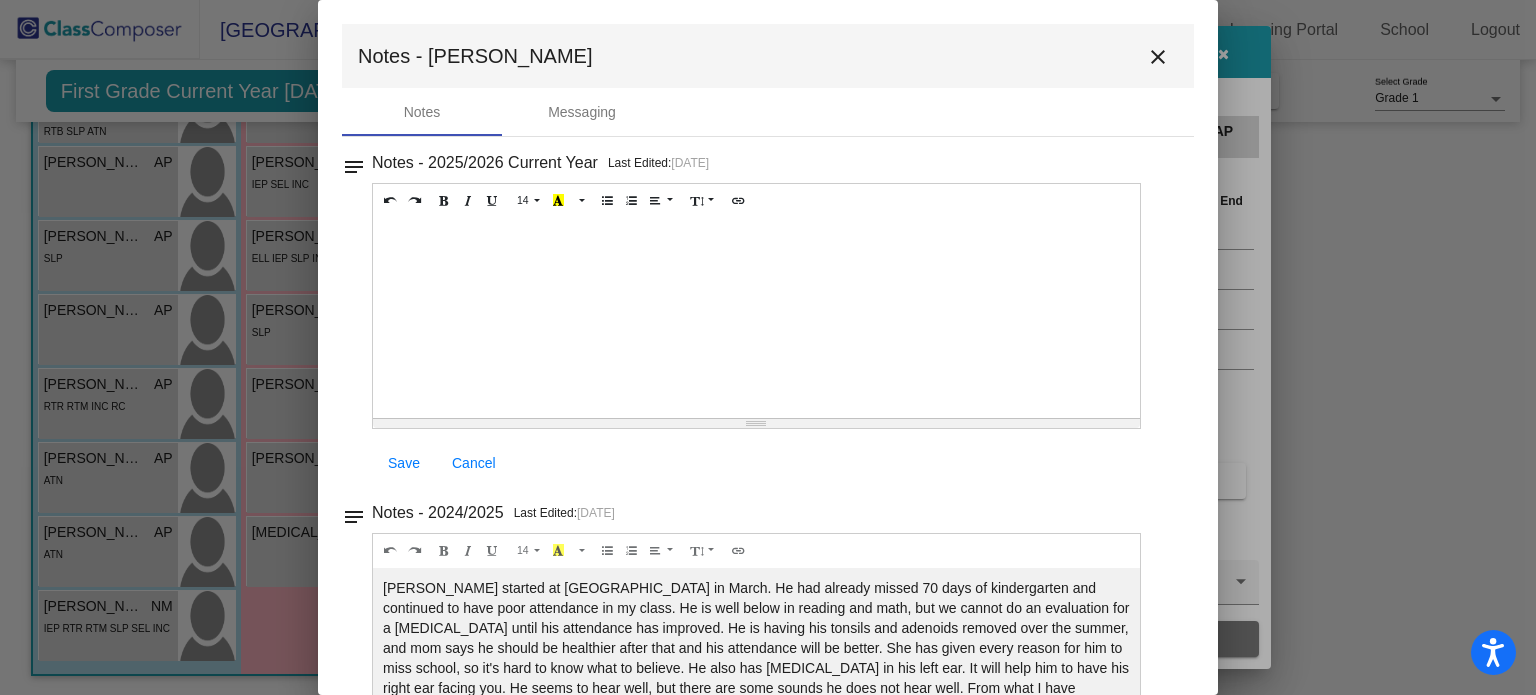 click on "close" at bounding box center [1158, 57] 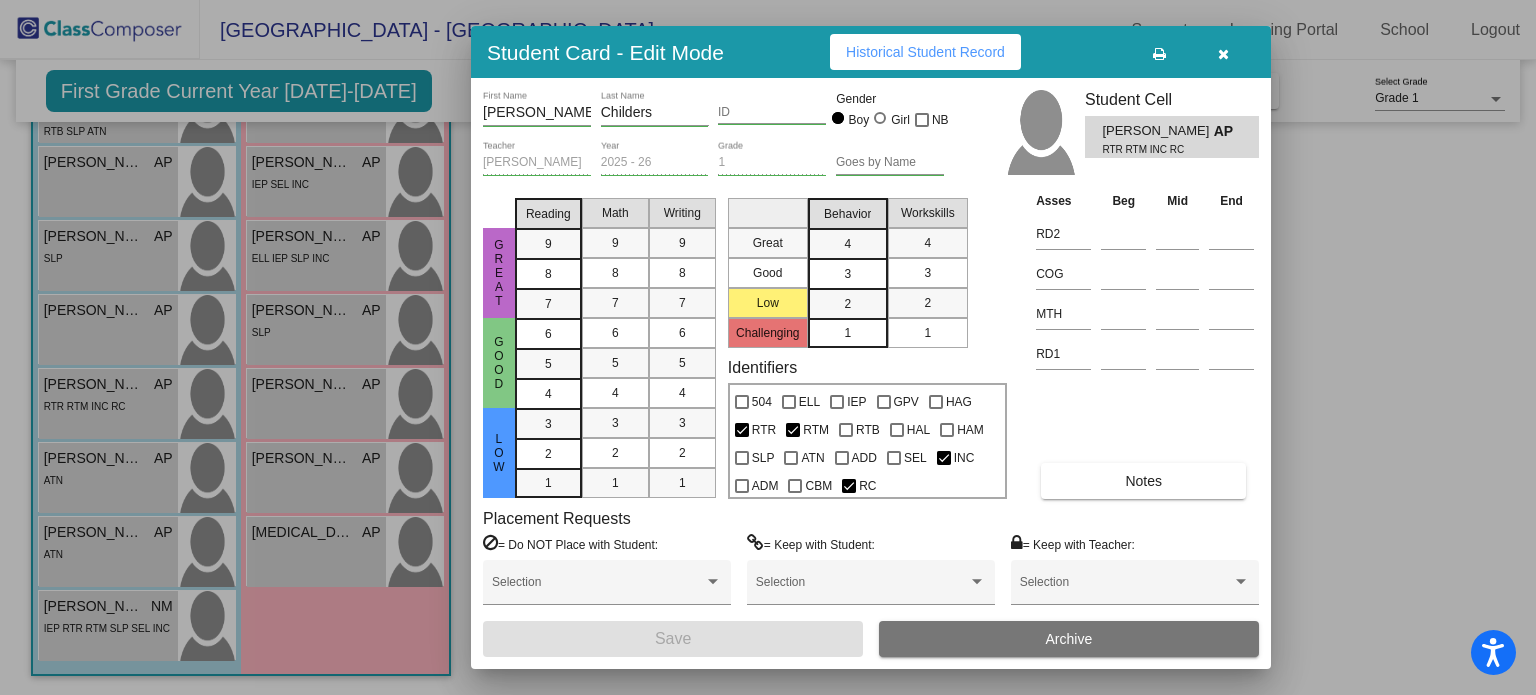 click at bounding box center (1223, 52) 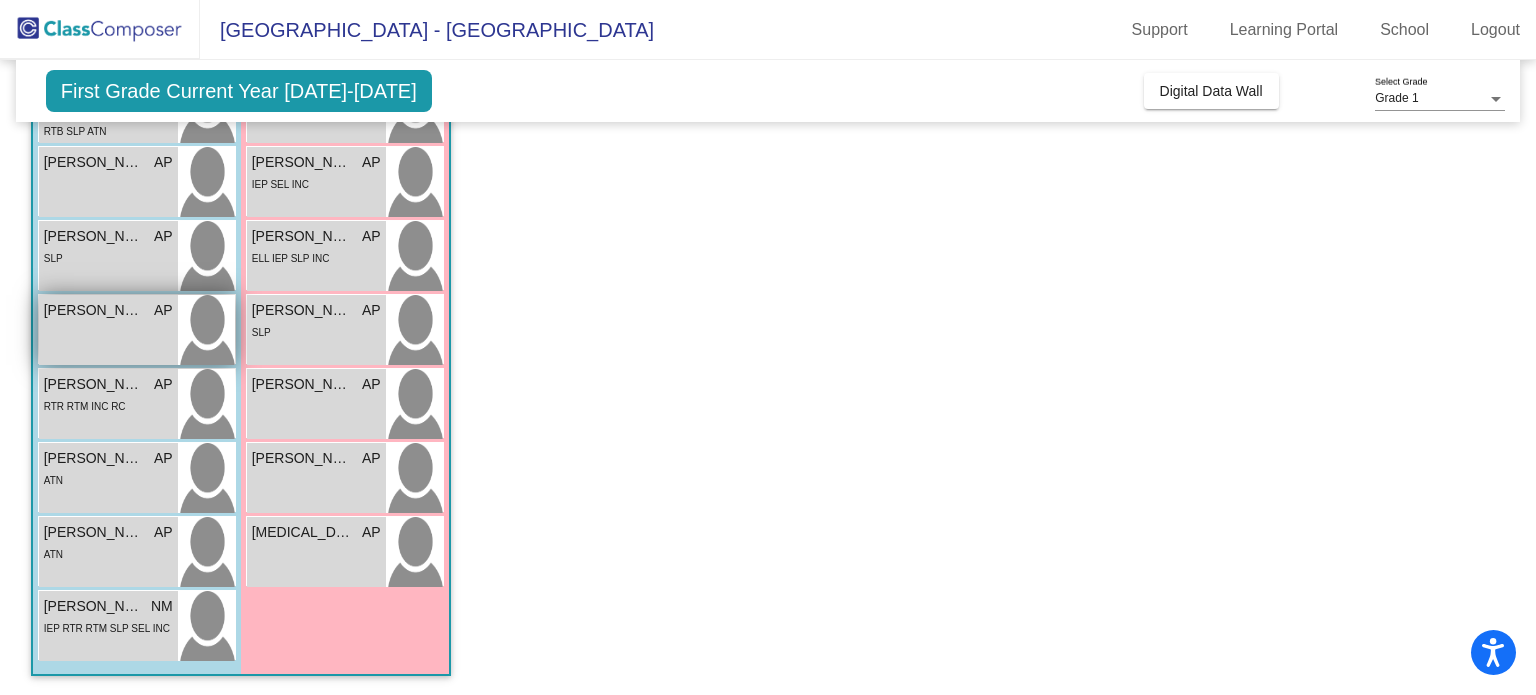 click on "Levi Dudek" at bounding box center [94, 310] 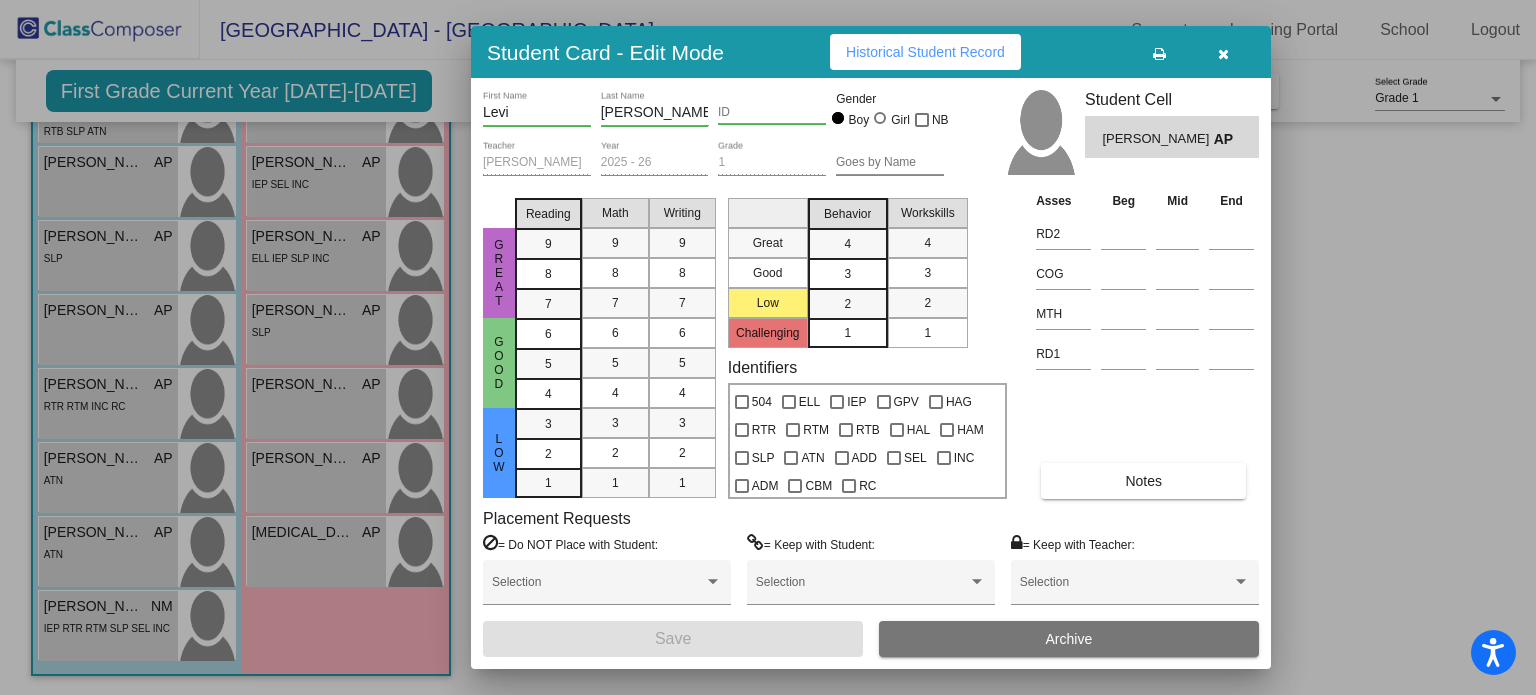 click on "Notes" at bounding box center [1143, 481] 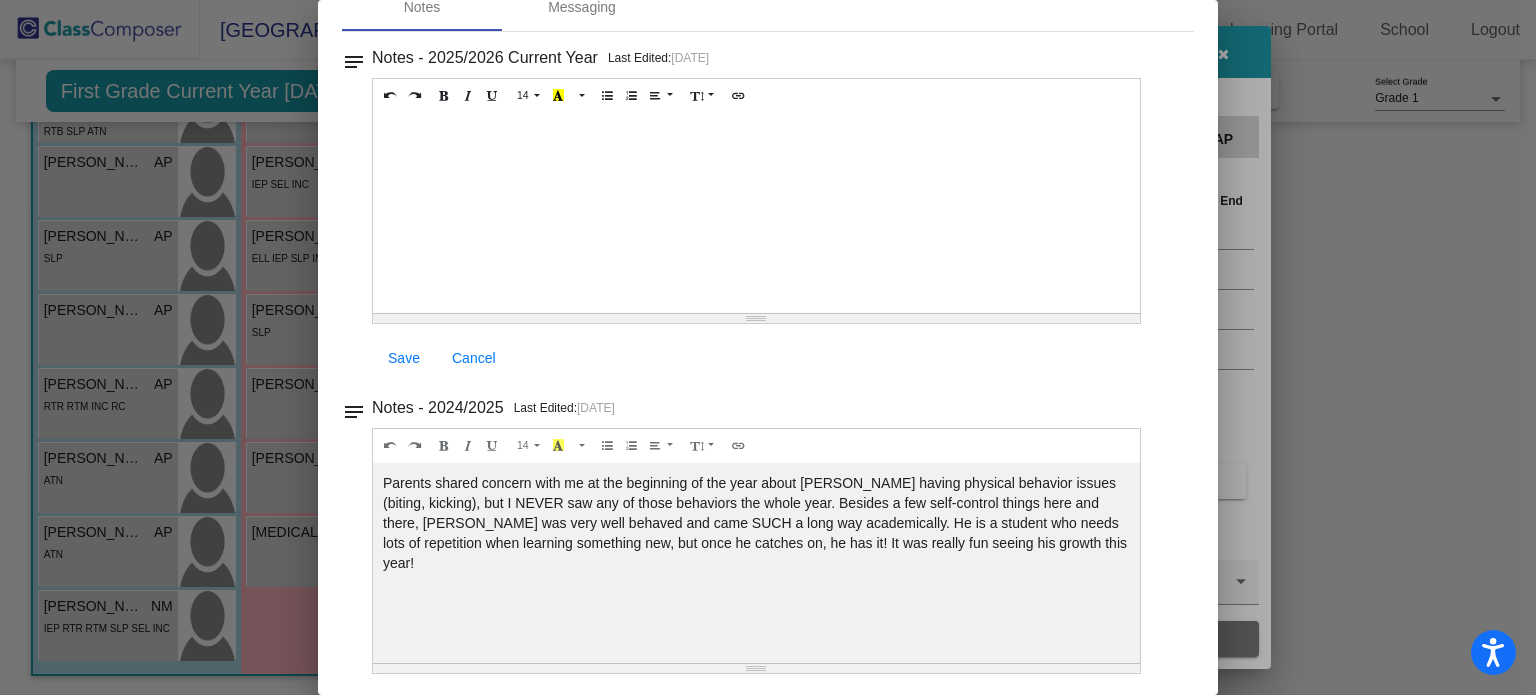 scroll, scrollTop: 0, scrollLeft: 0, axis: both 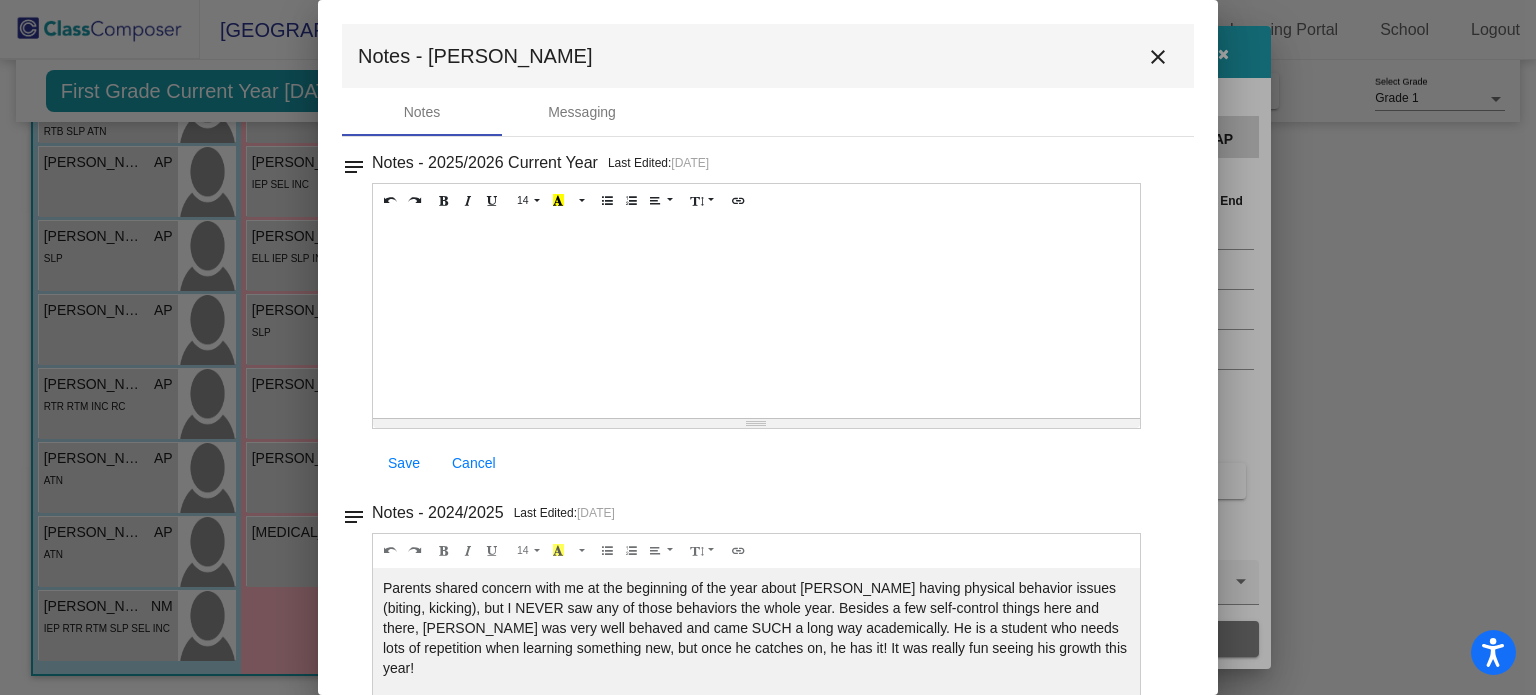 click on "close" at bounding box center [1158, 57] 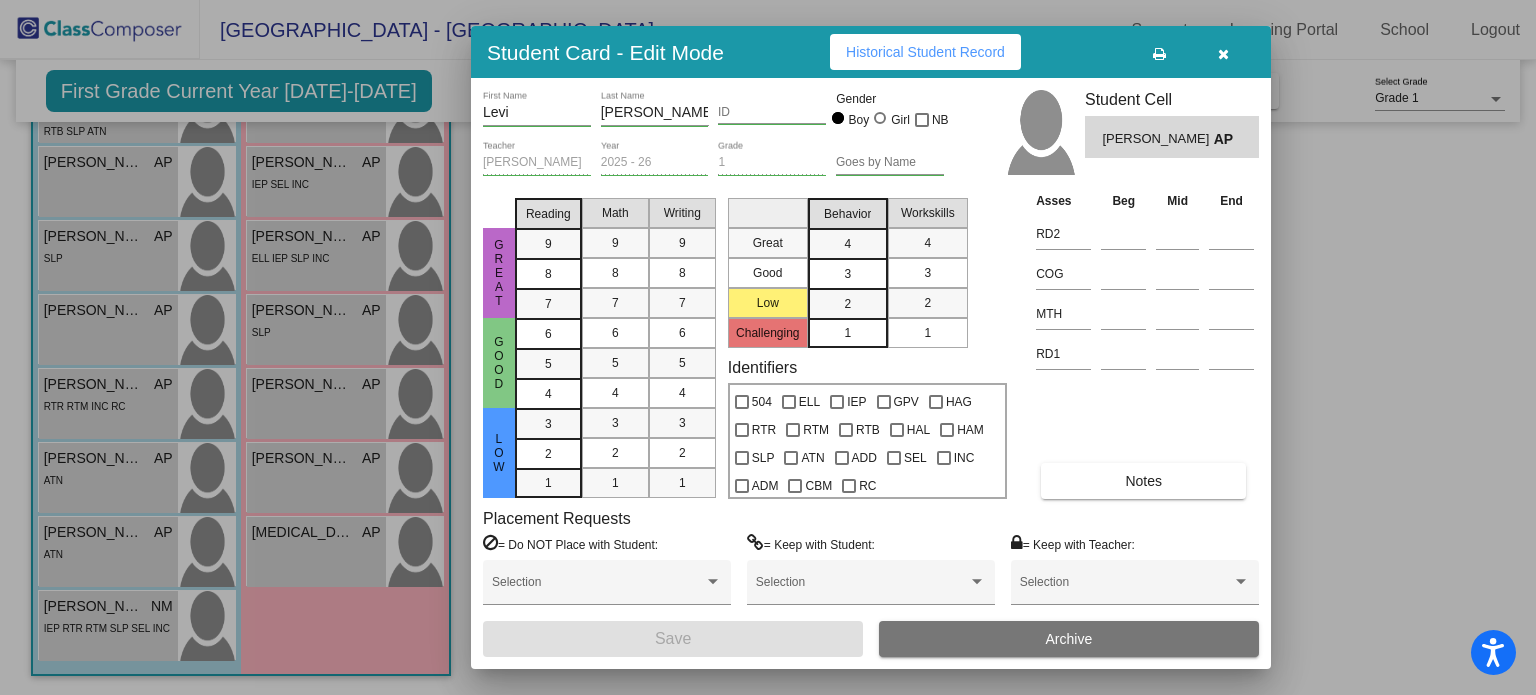 click at bounding box center [1223, 54] 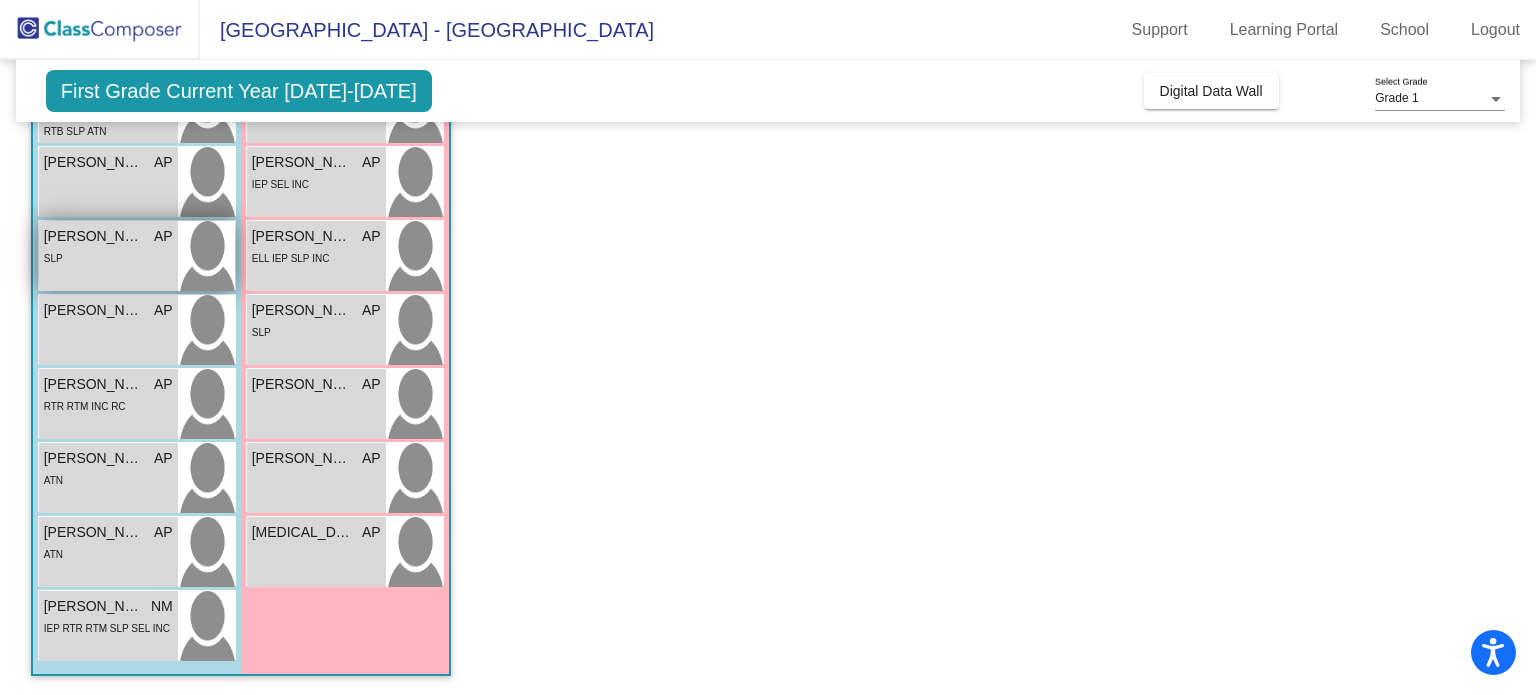 click on "SLP" at bounding box center (108, 257) 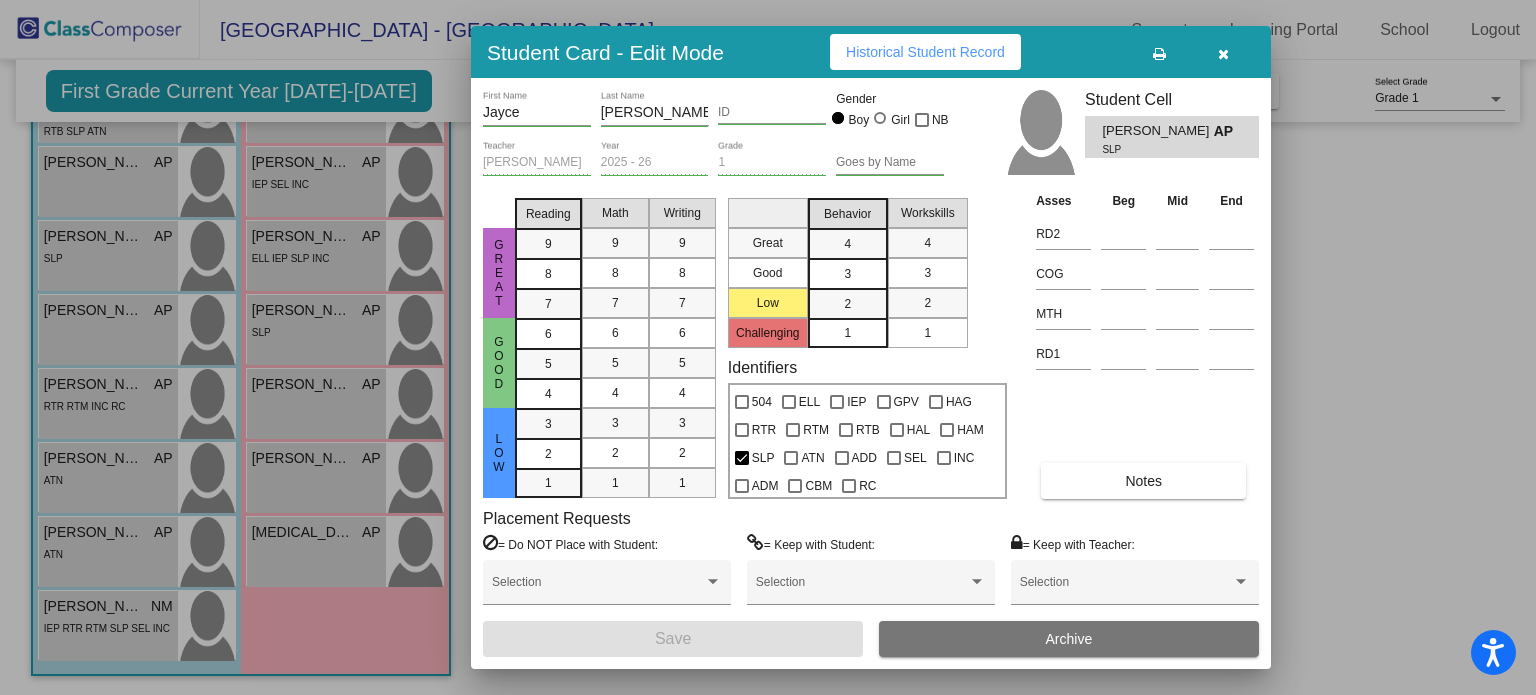 click on "Notes" at bounding box center (1143, 481) 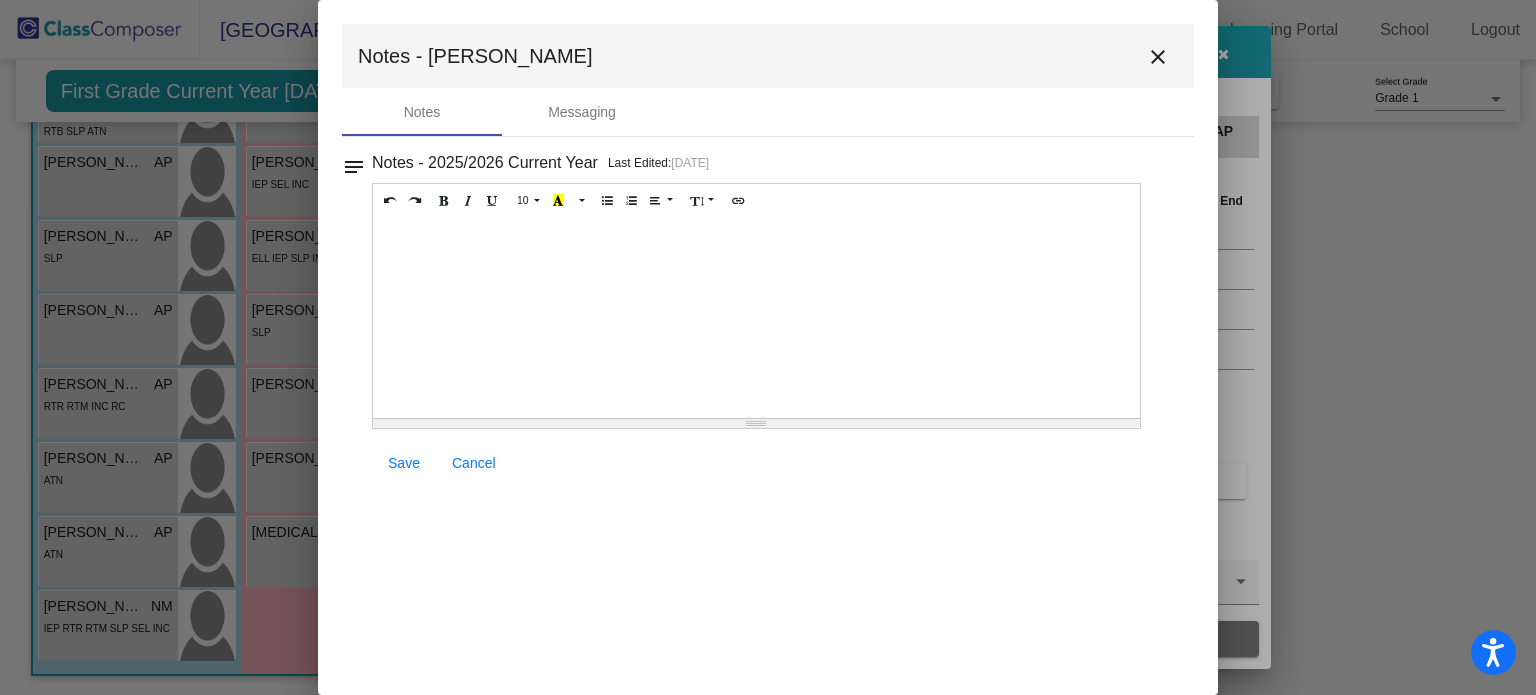 click on "close" at bounding box center [1158, 57] 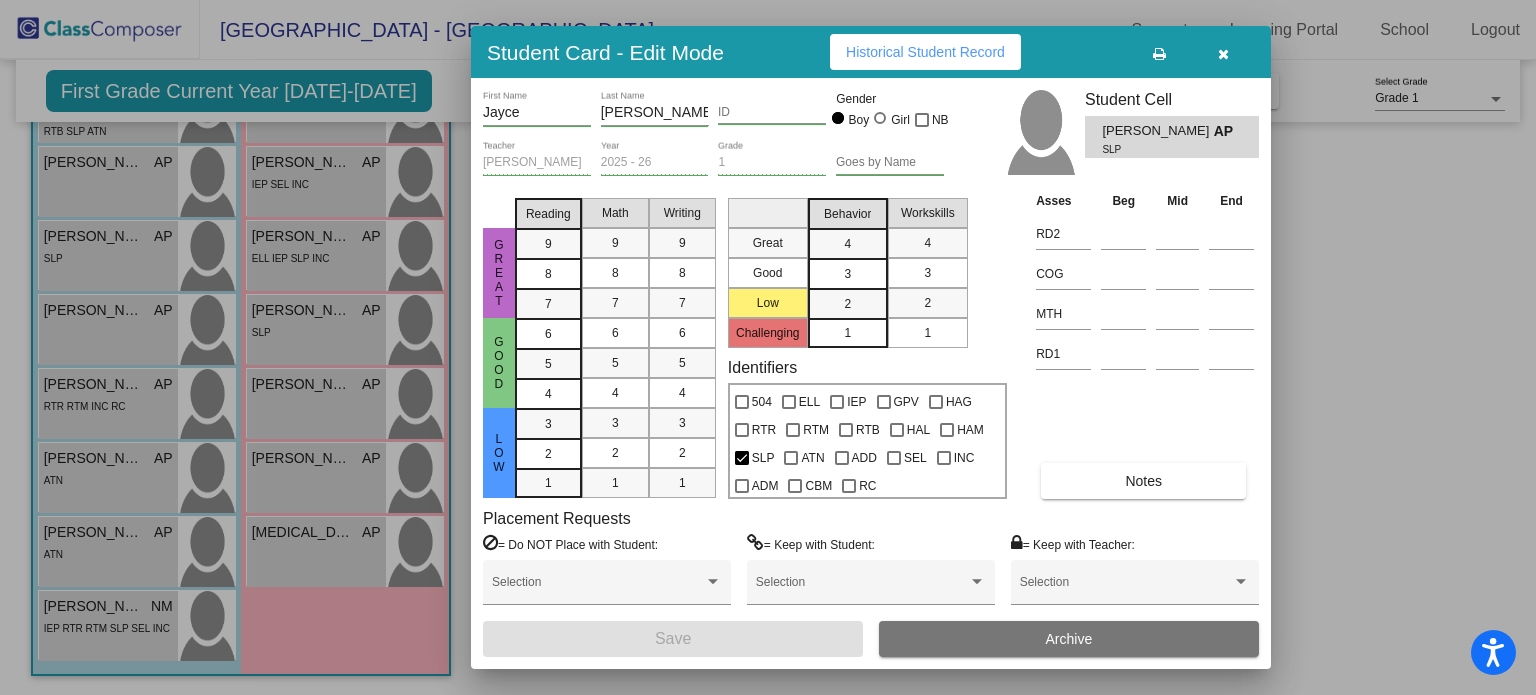 click at bounding box center (1223, 54) 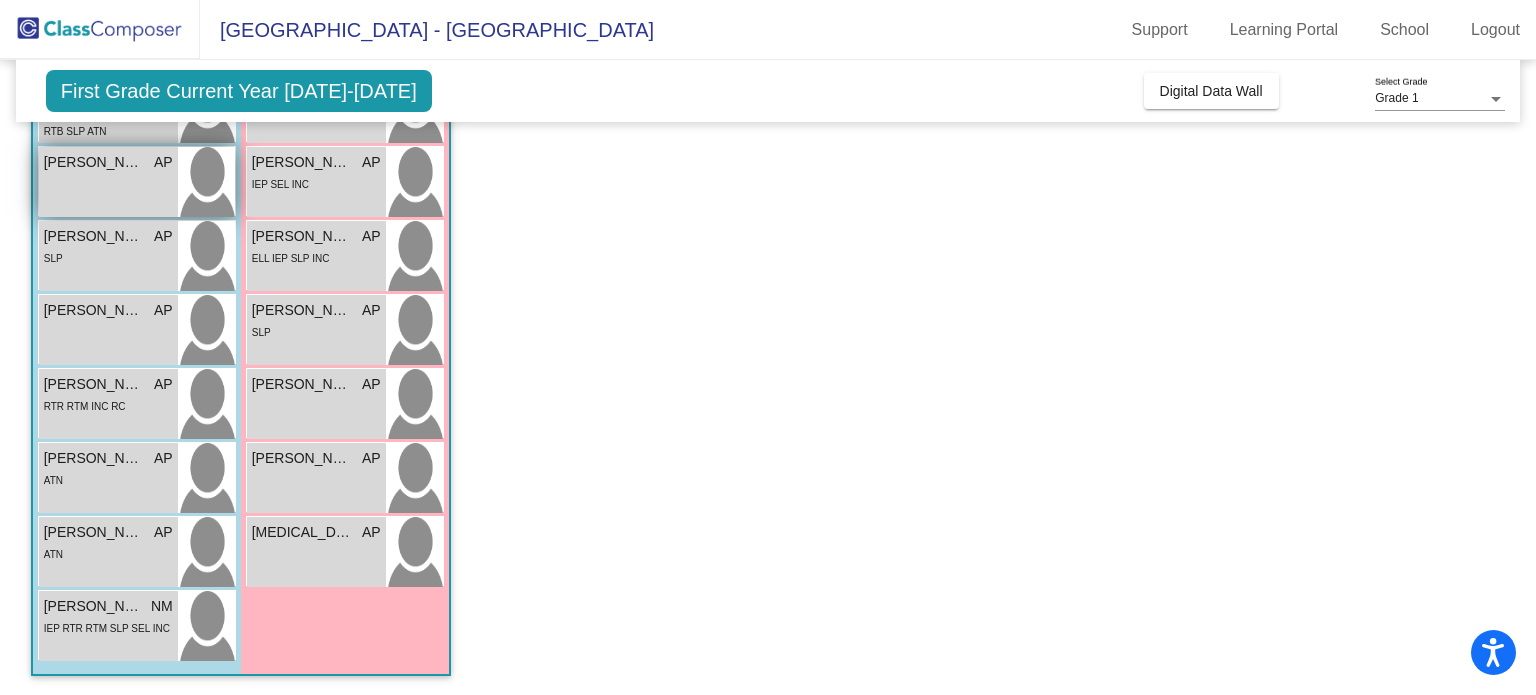 click on "Howard Hyppolite AP lock do_not_disturb_alt" at bounding box center [108, 182] 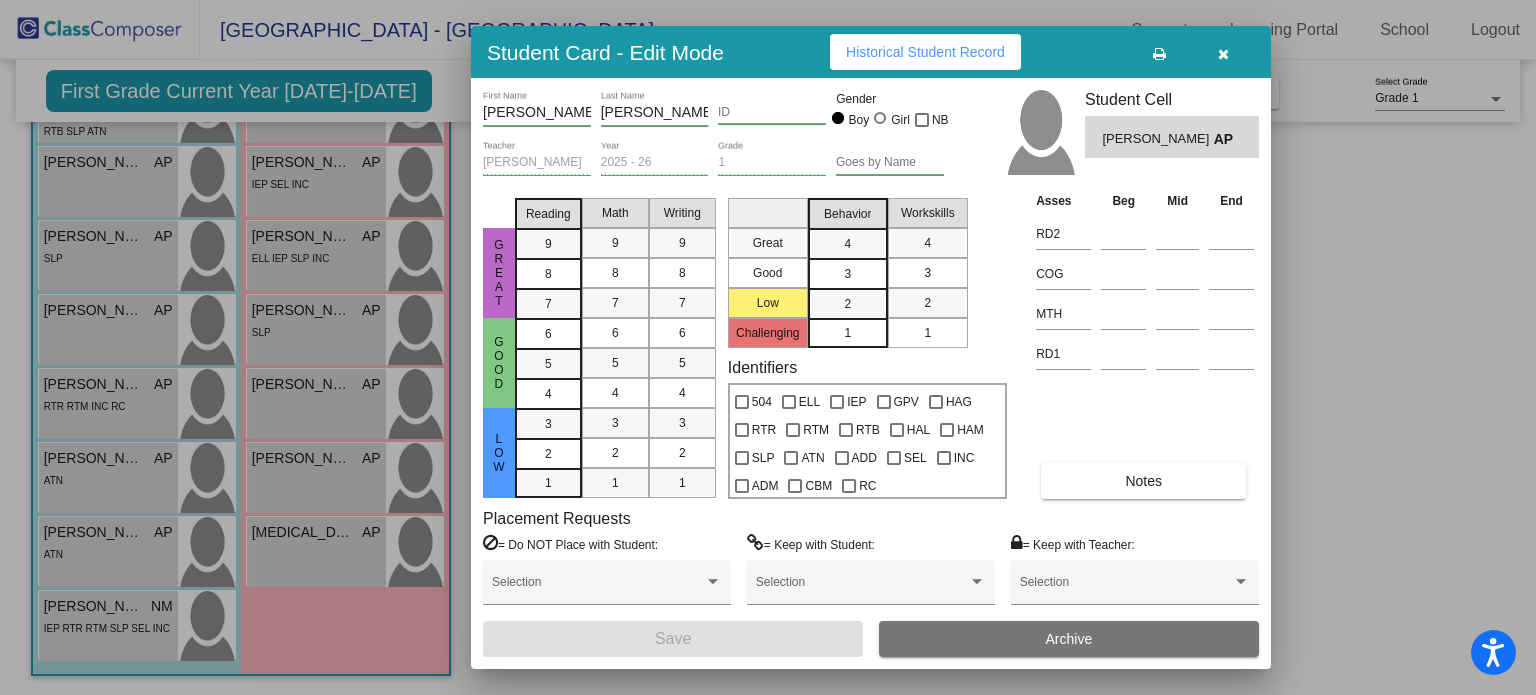 click on "Notes" at bounding box center (1143, 481) 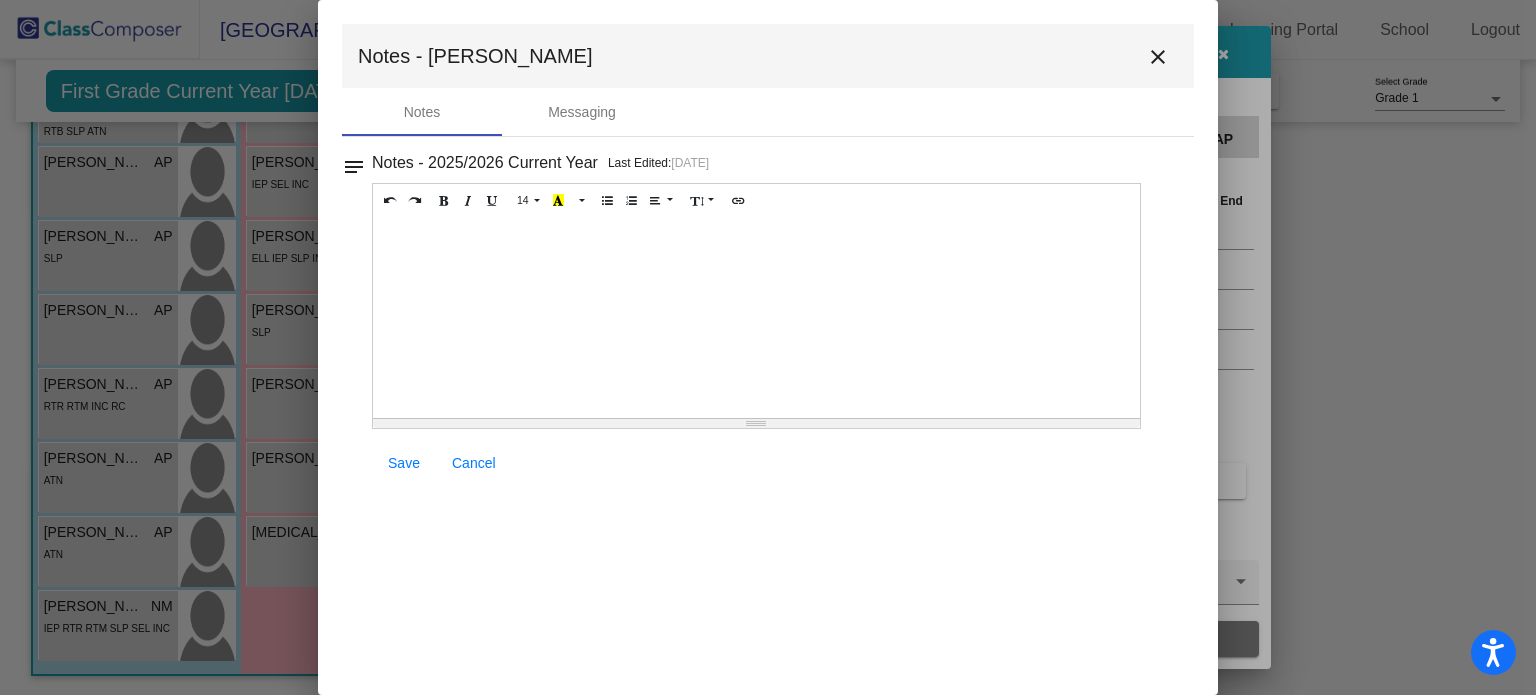 click on "close" at bounding box center [1158, 57] 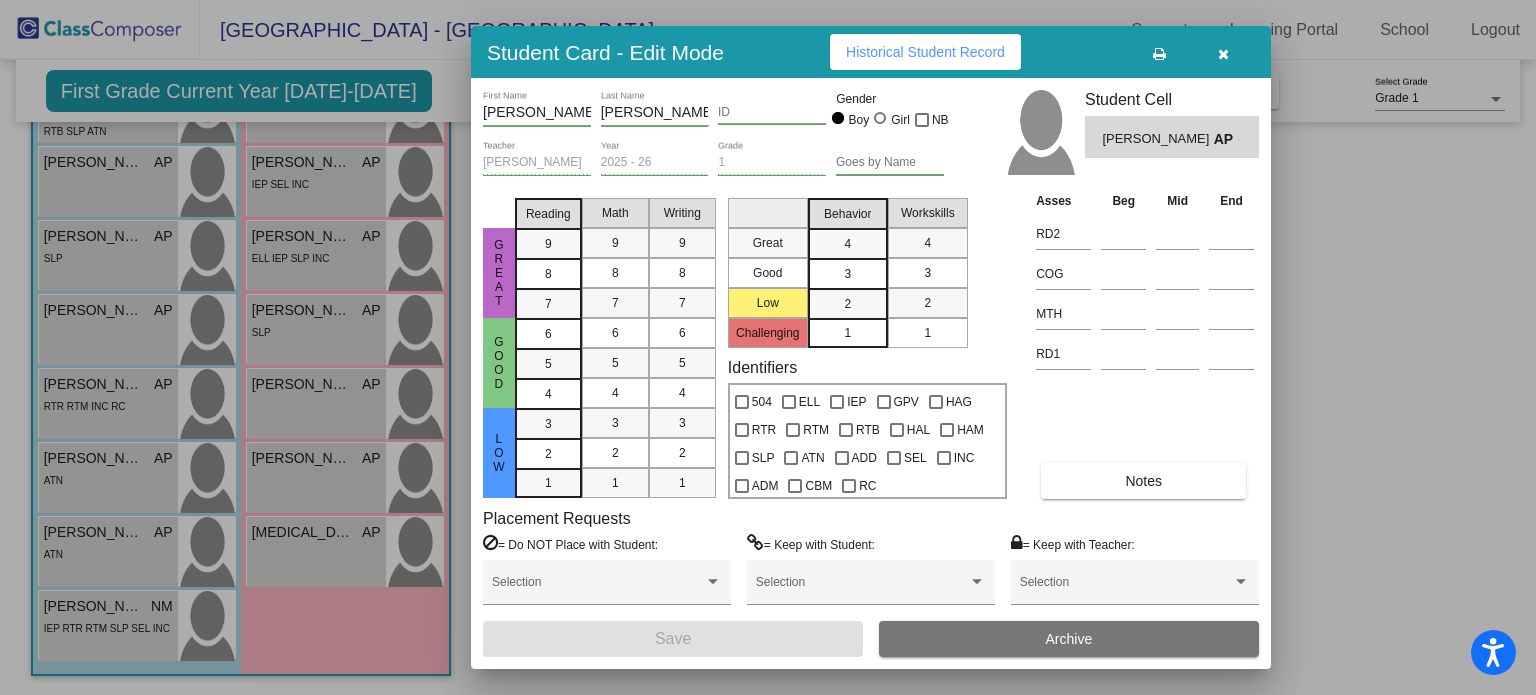 click at bounding box center [1223, 54] 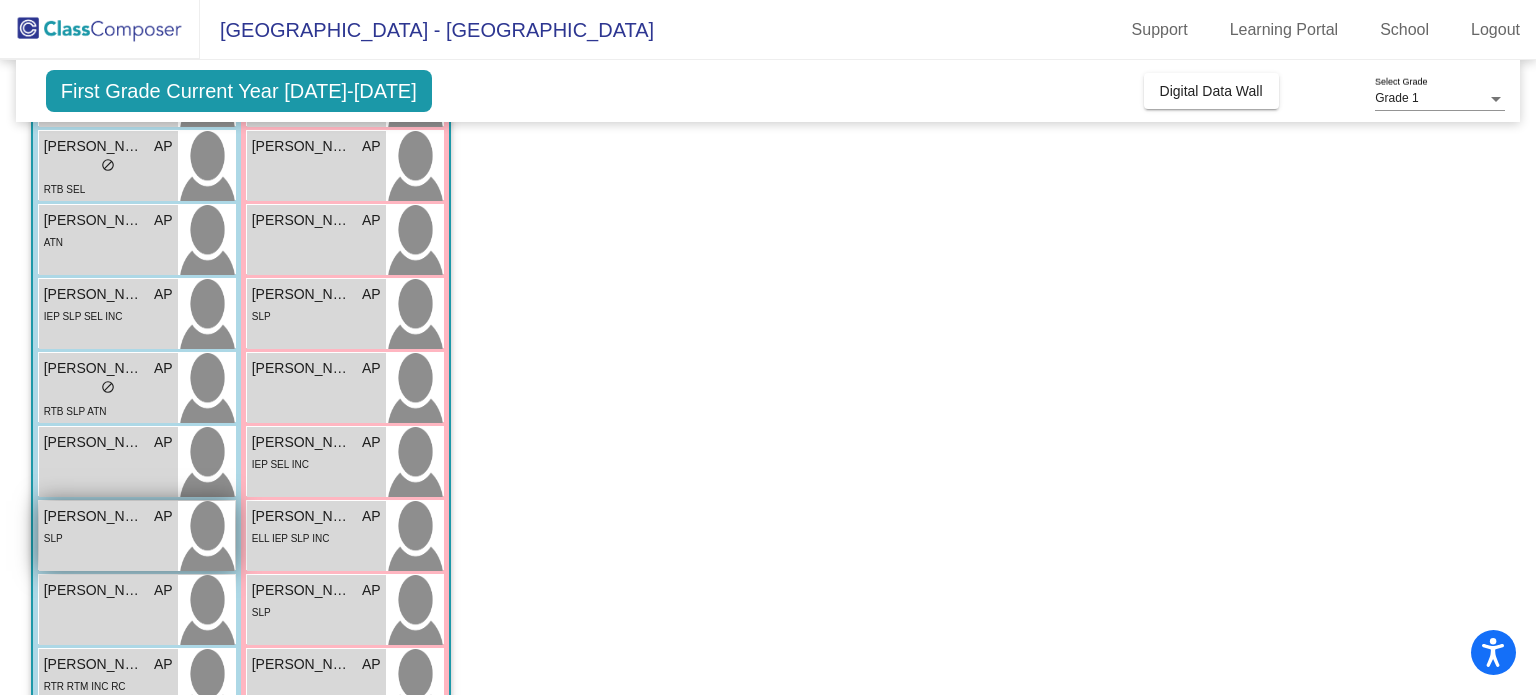 scroll, scrollTop: 234, scrollLeft: 0, axis: vertical 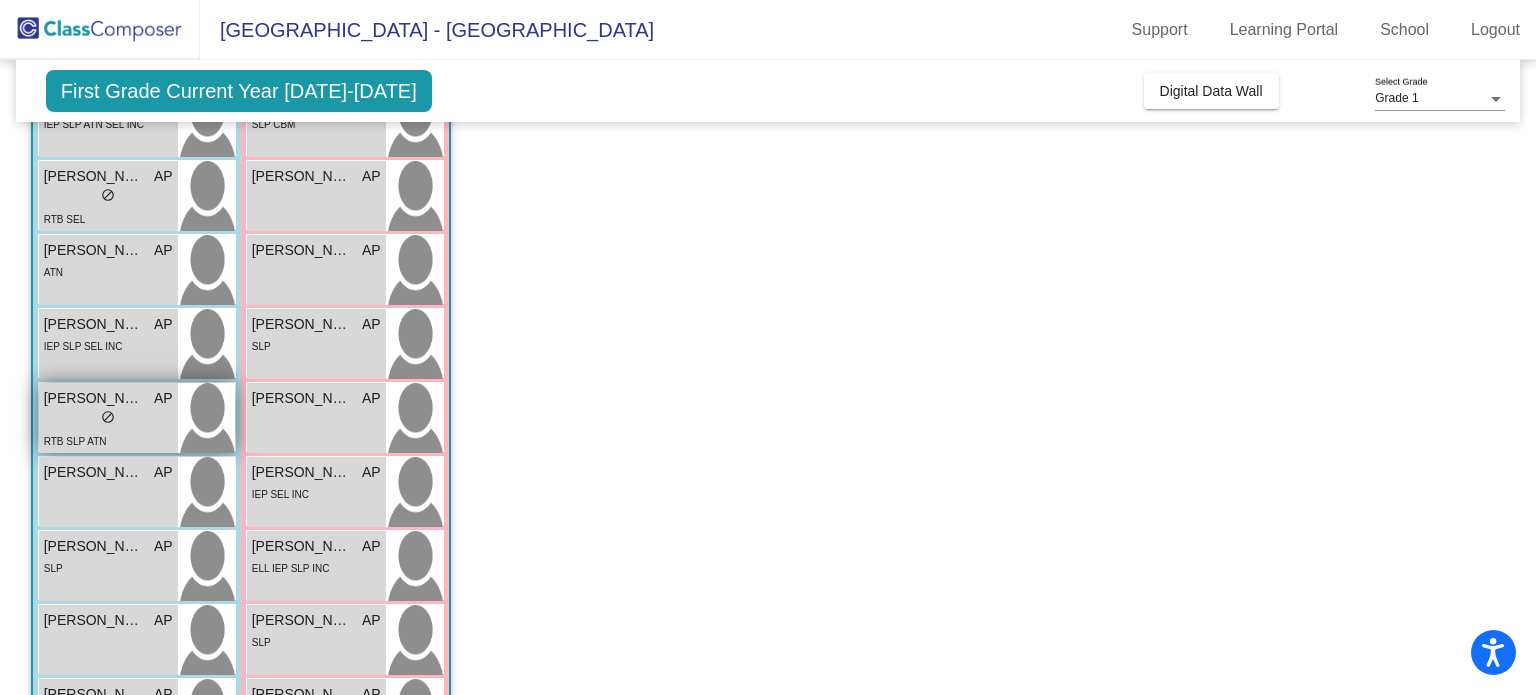 click on "Grayson Wininger" at bounding box center (94, 398) 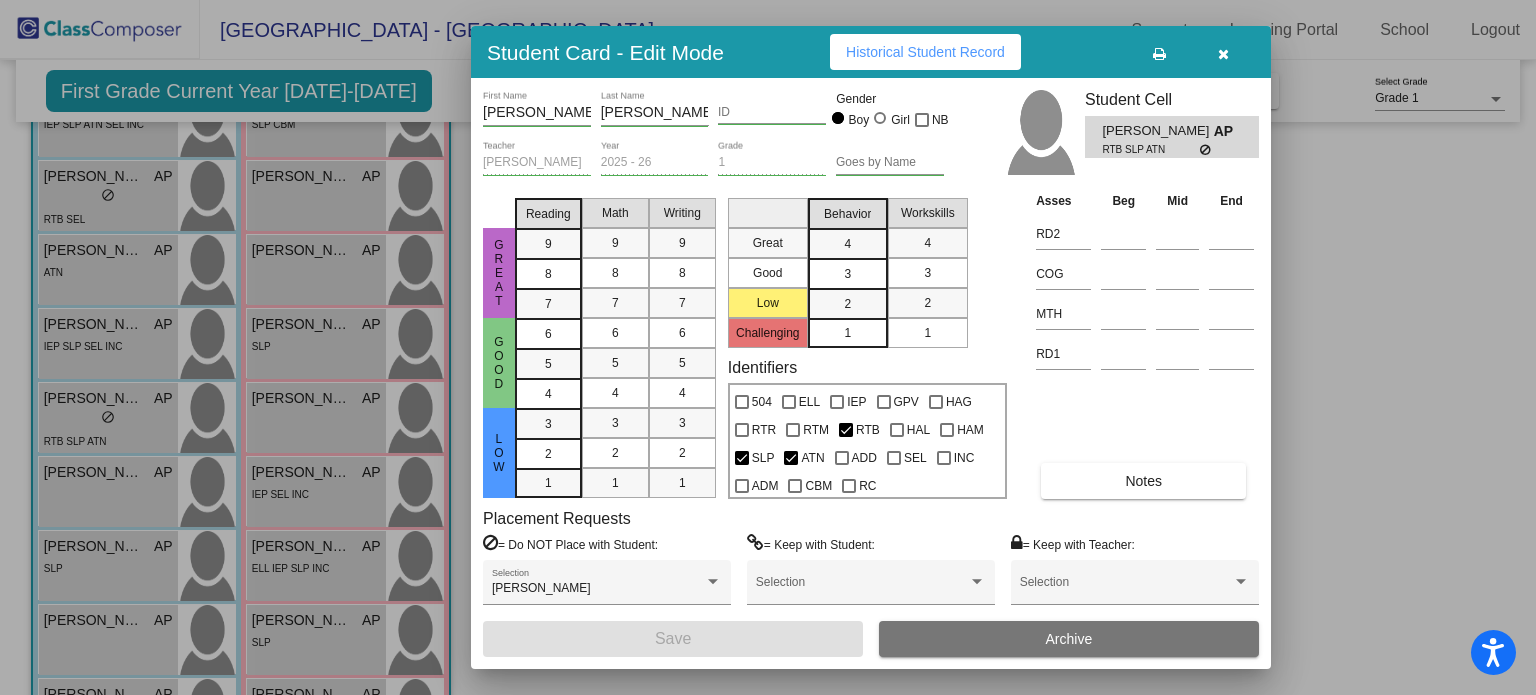 click on "Notes" at bounding box center [1143, 481] 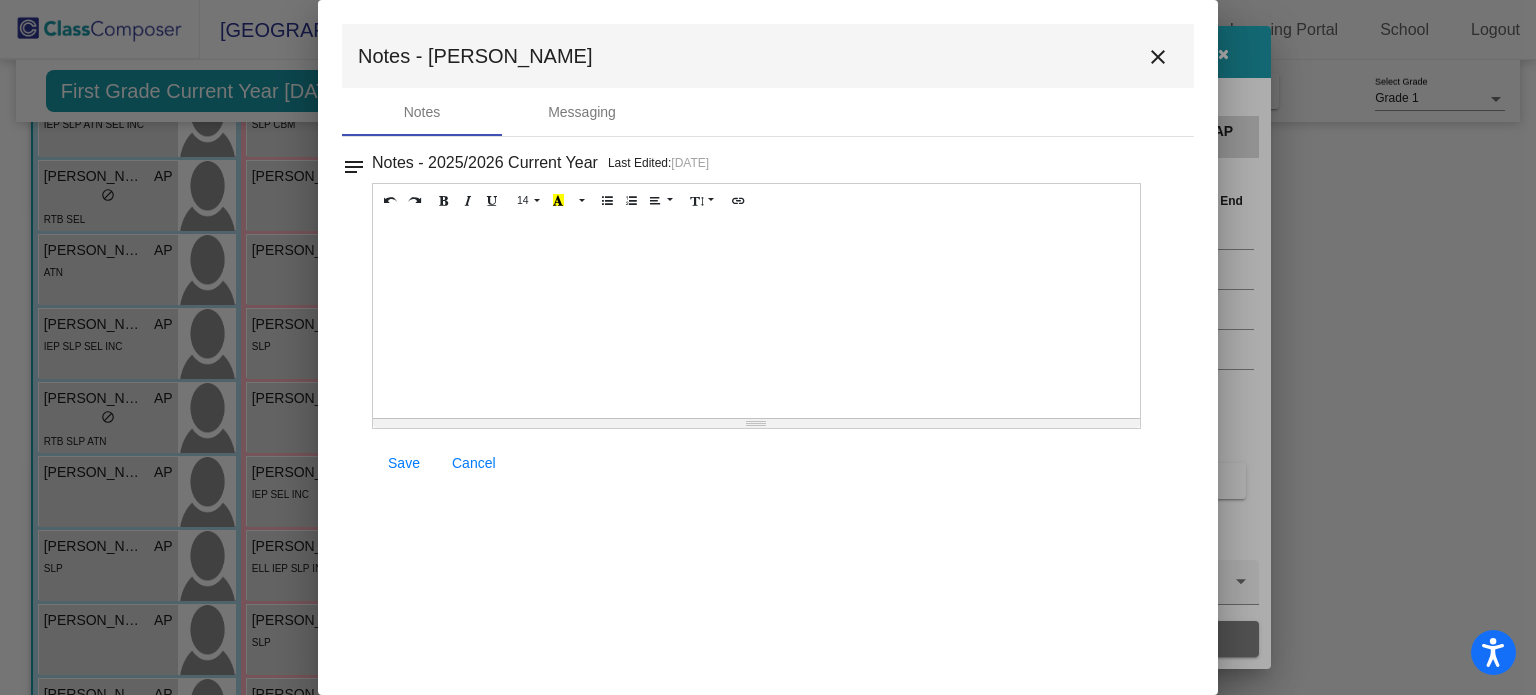 click on "close" at bounding box center [1158, 57] 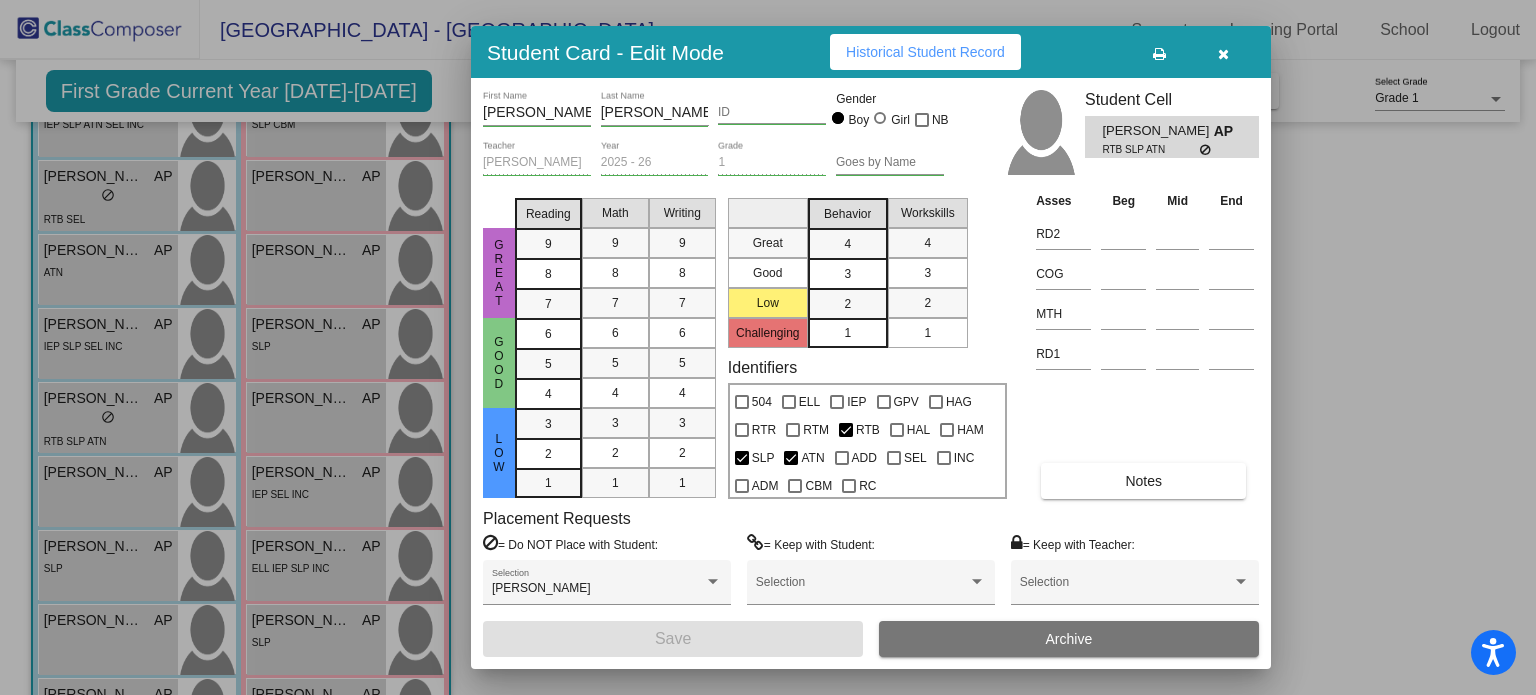click at bounding box center (1223, 54) 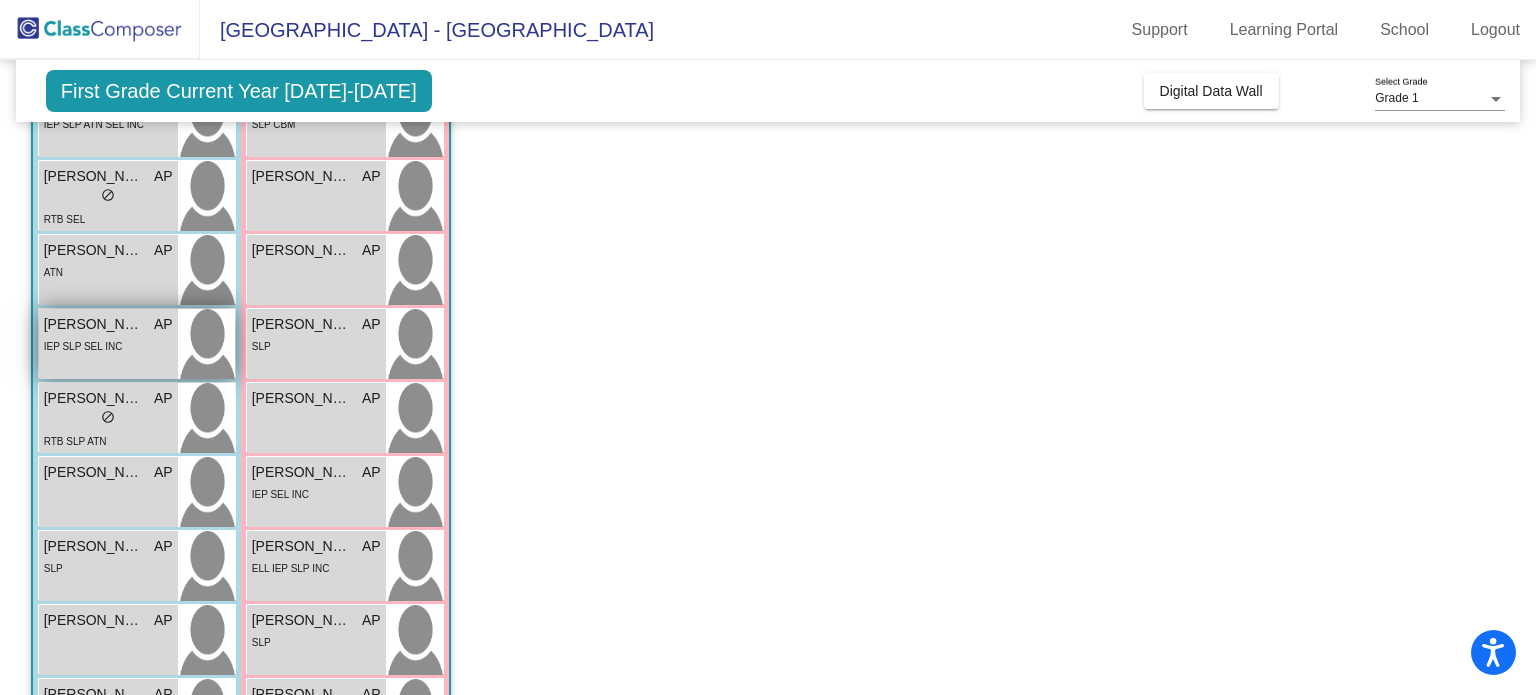 click on "IEP SLP SEL INC" at bounding box center [83, 346] 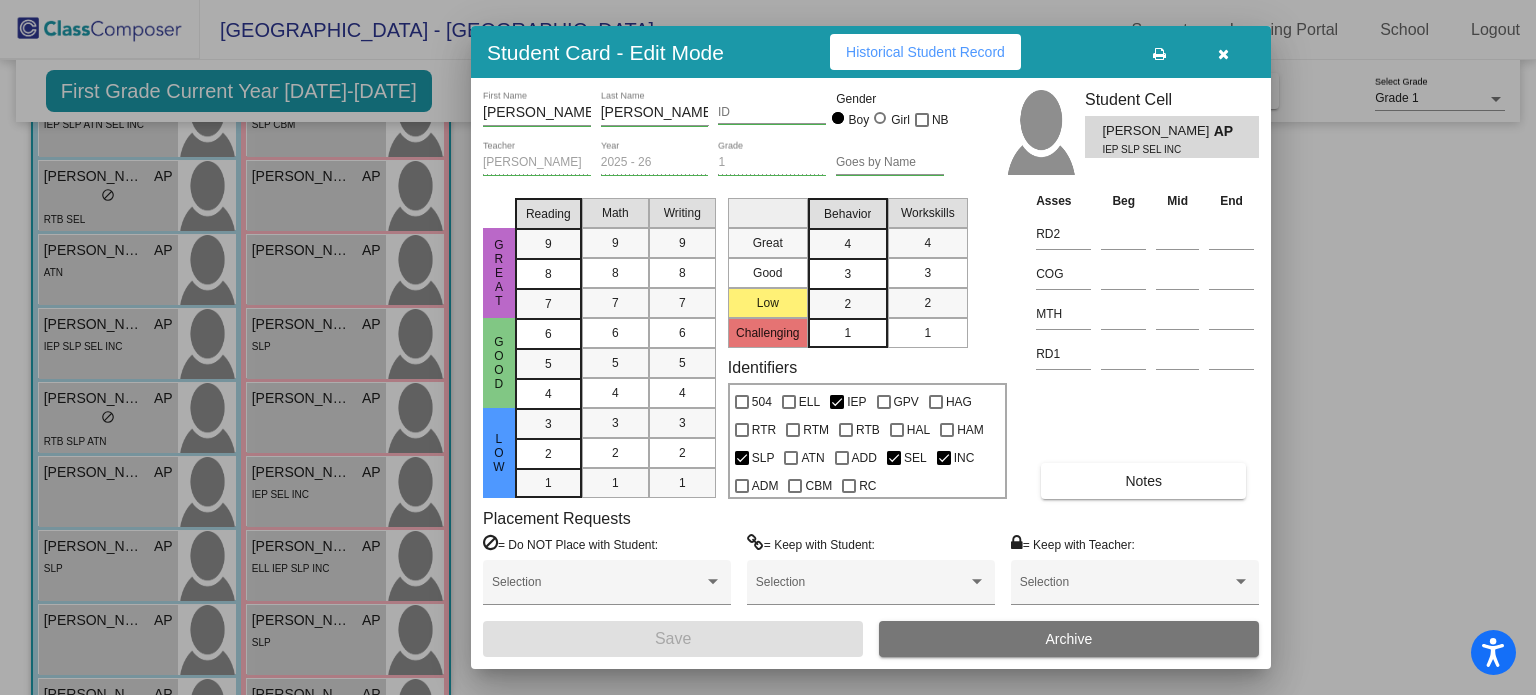 click on "Notes" at bounding box center (1143, 481) 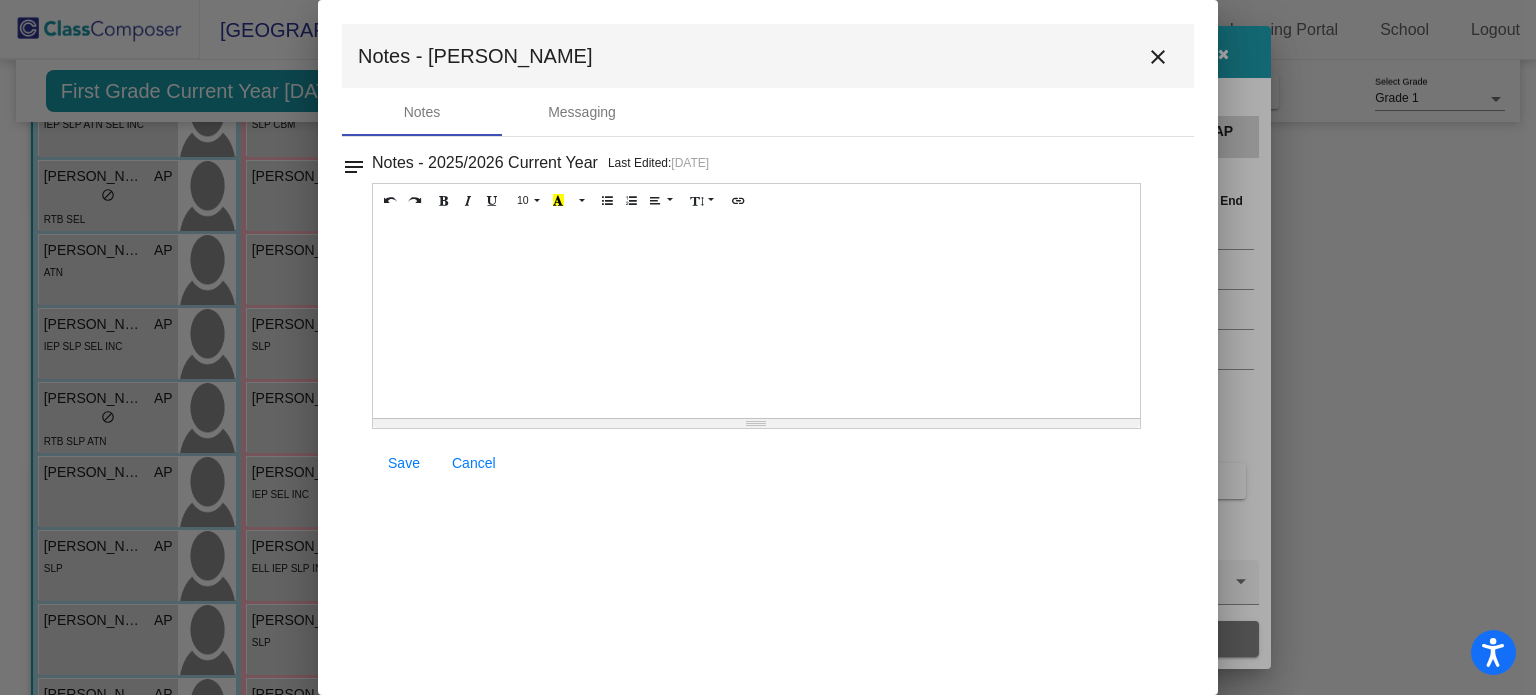 click on "close" at bounding box center (1158, 57) 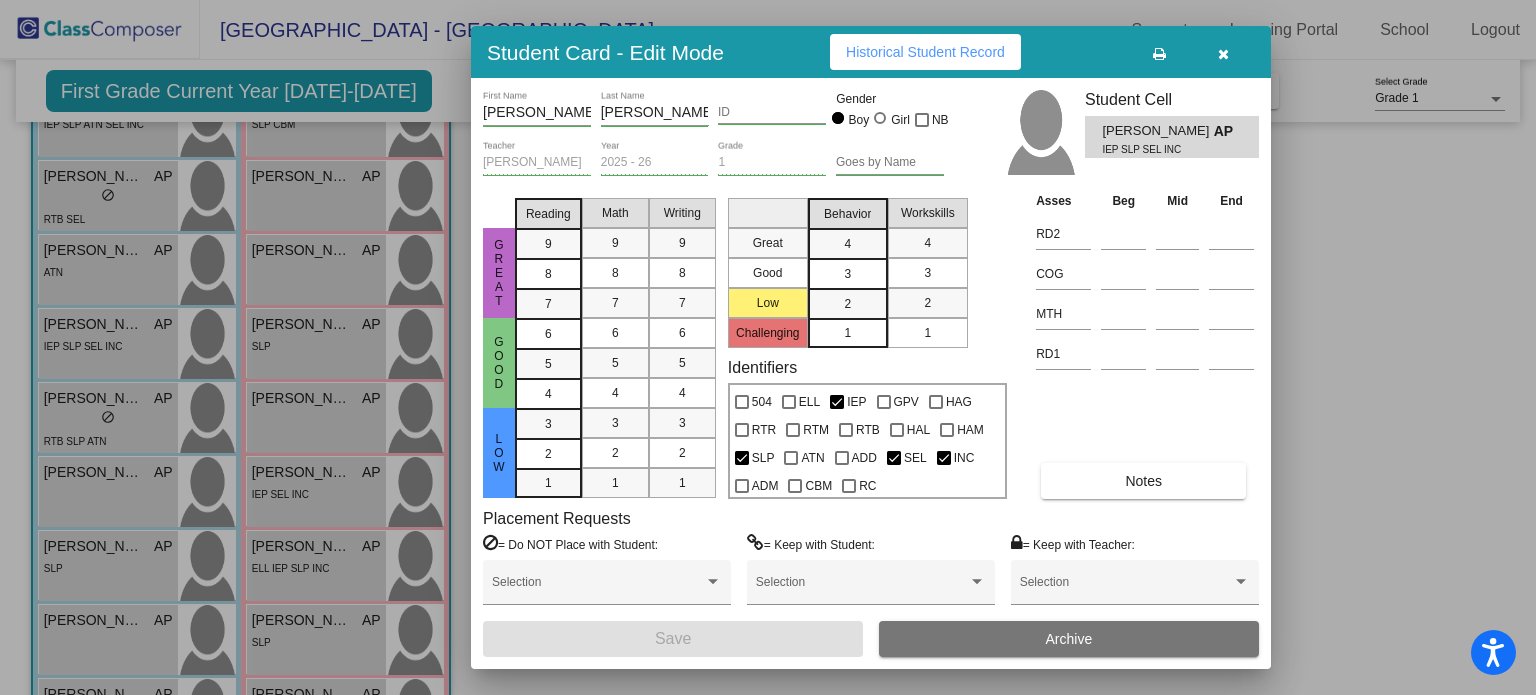 click at bounding box center [1223, 52] 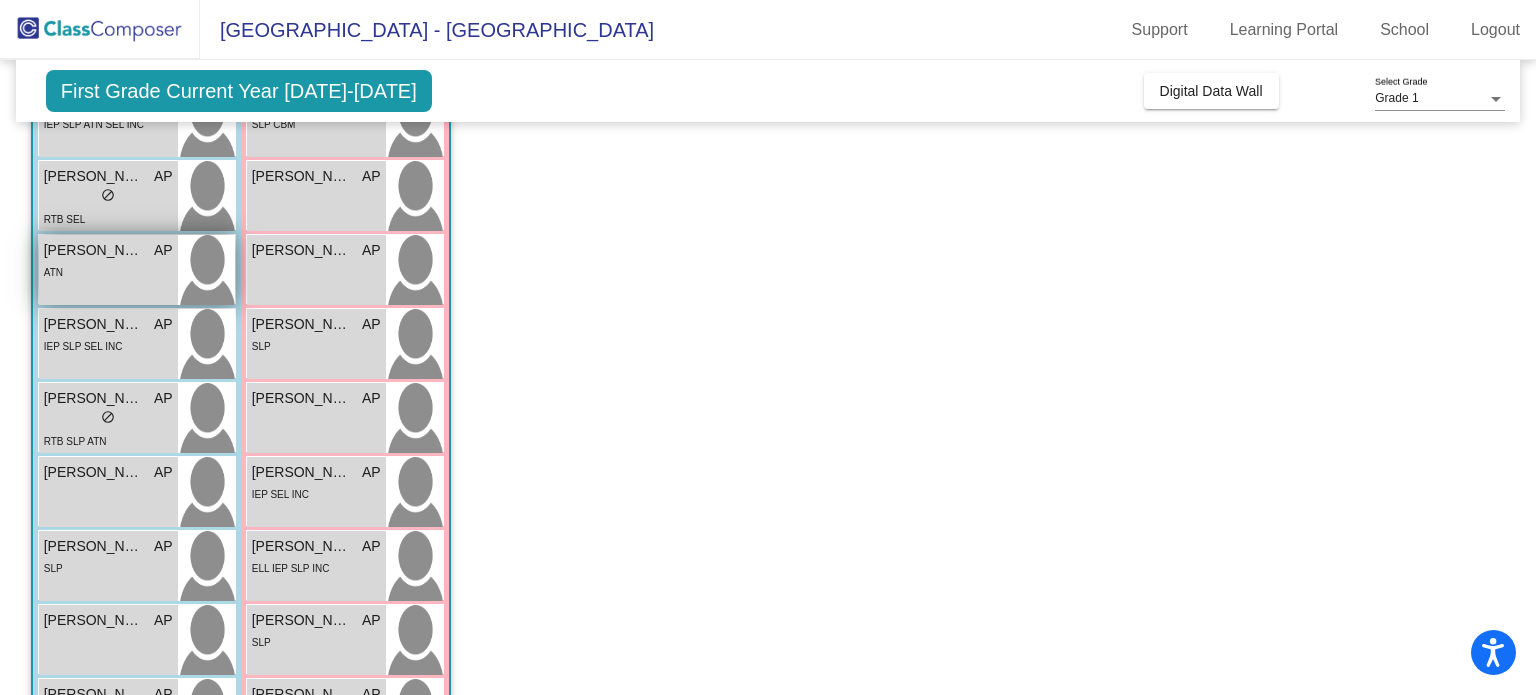 click on "ATN" at bounding box center [108, 271] 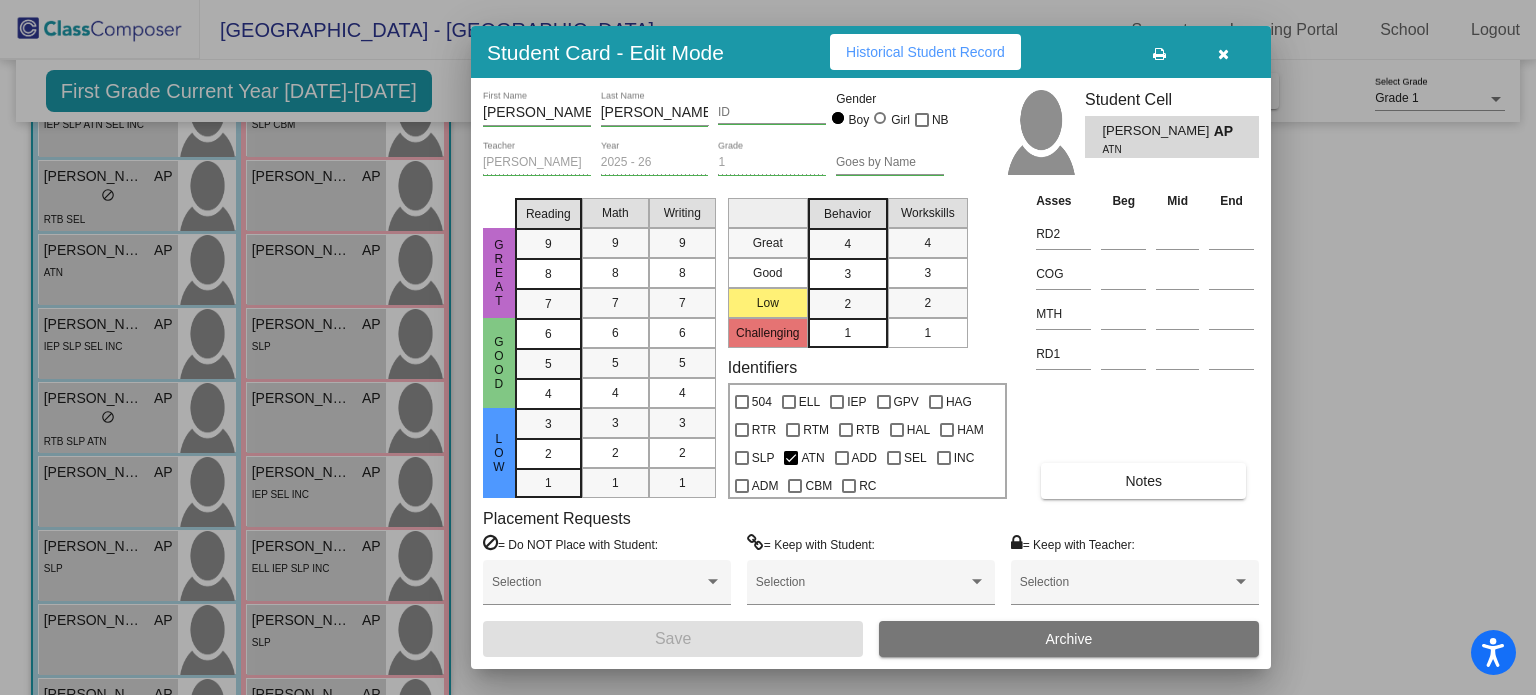 click on "Notes" at bounding box center (1143, 481) 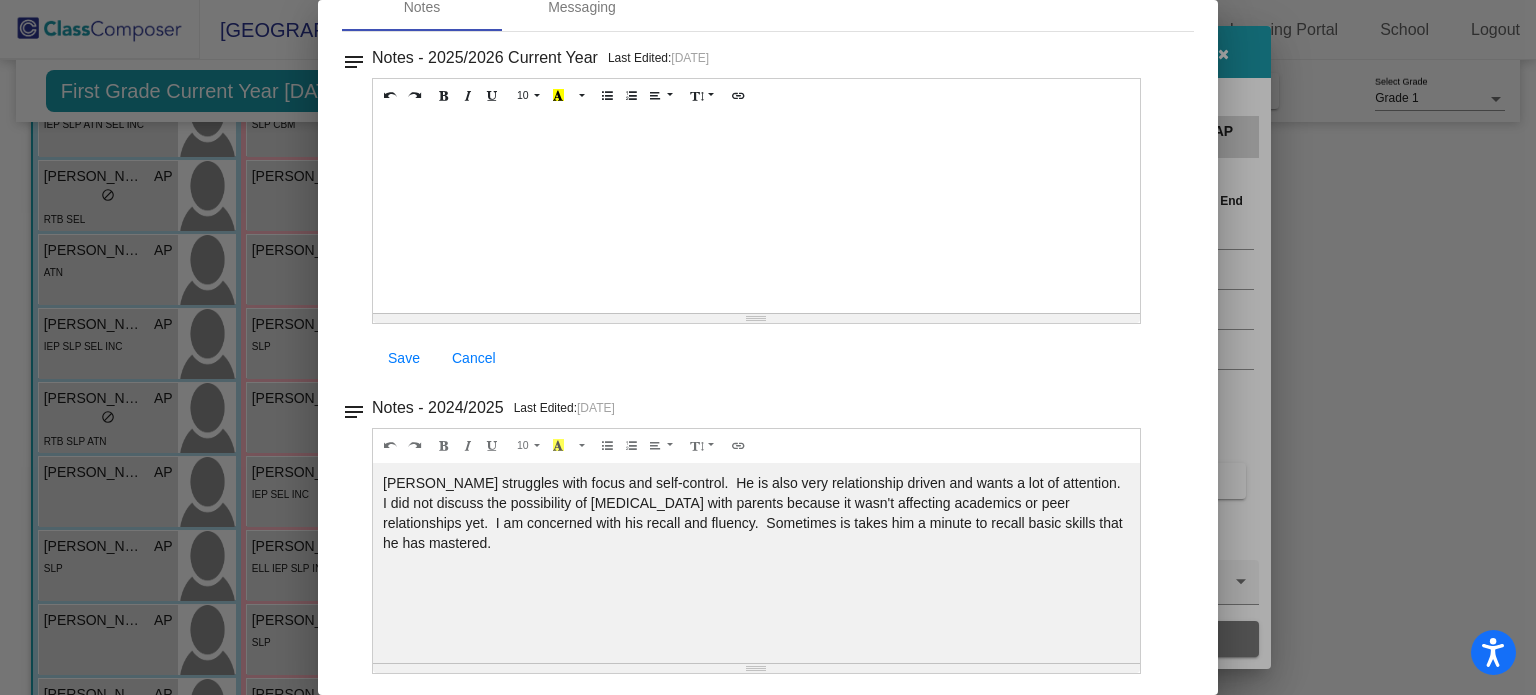 scroll, scrollTop: 0, scrollLeft: 0, axis: both 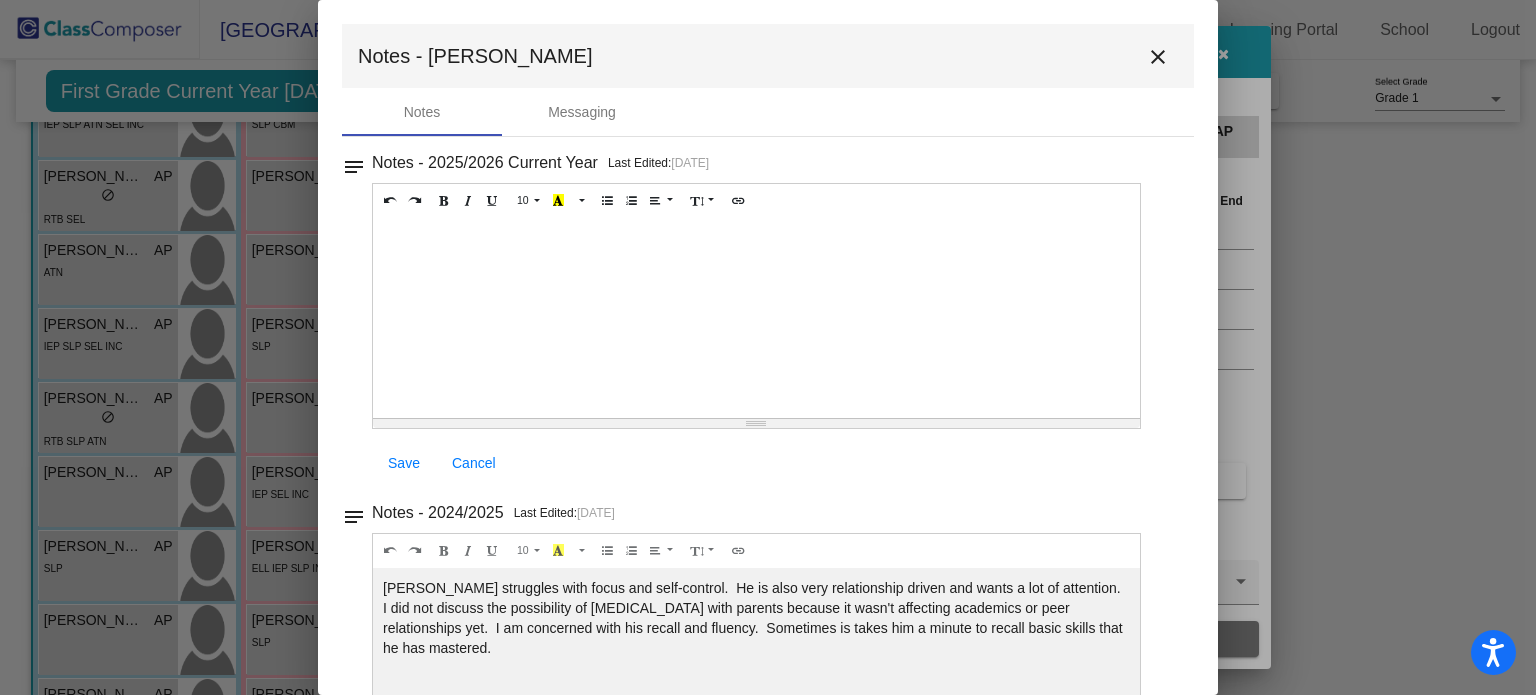 click on "close" at bounding box center (1158, 57) 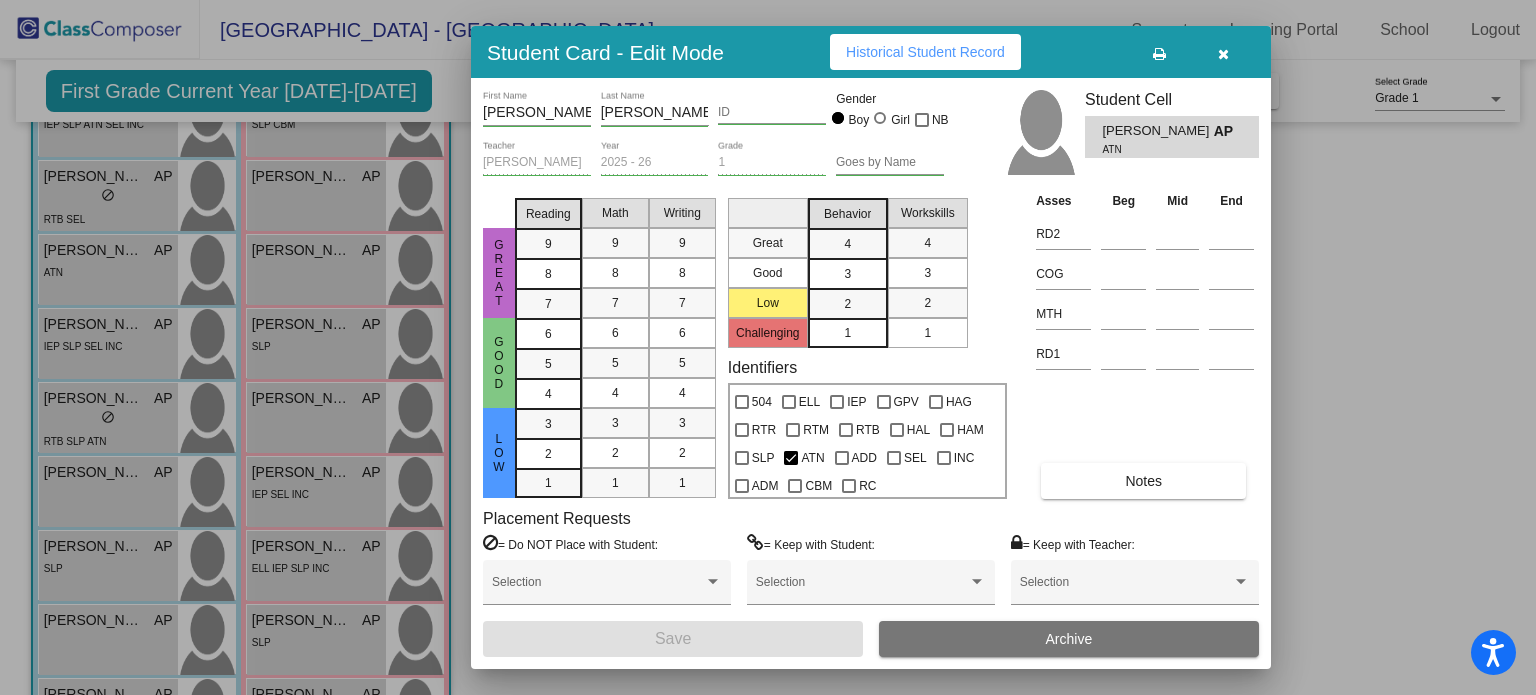 click at bounding box center (1223, 54) 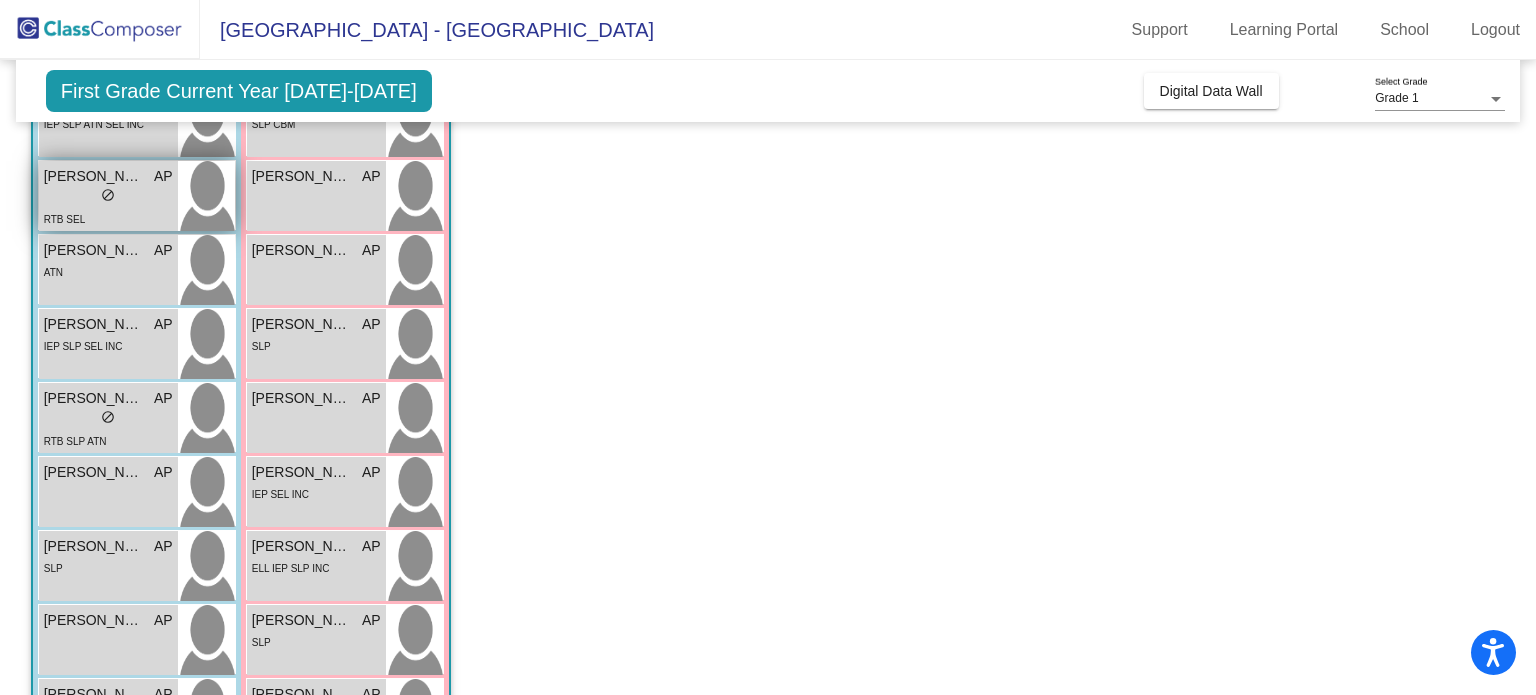 click on "lock do_not_disturb_alt" at bounding box center (108, 197) 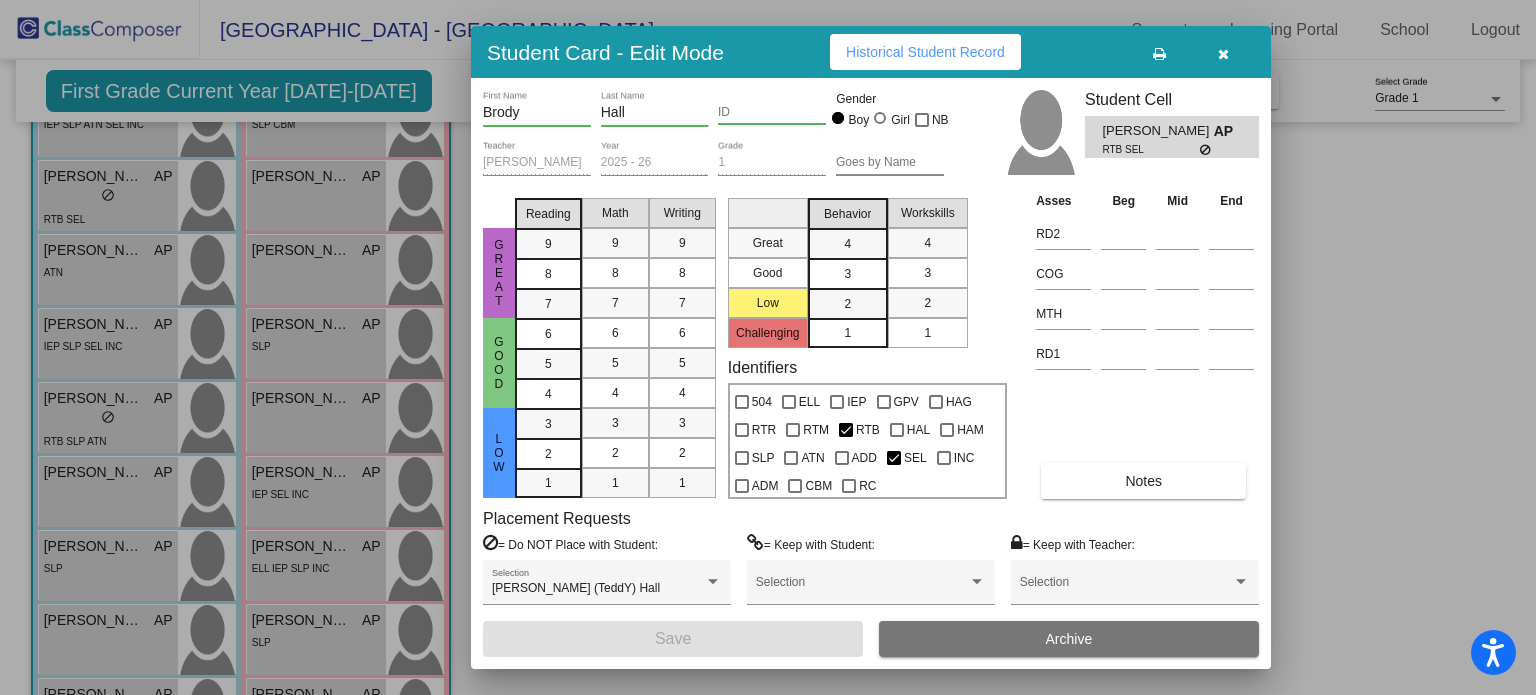 click on "Notes" at bounding box center [1143, 481] 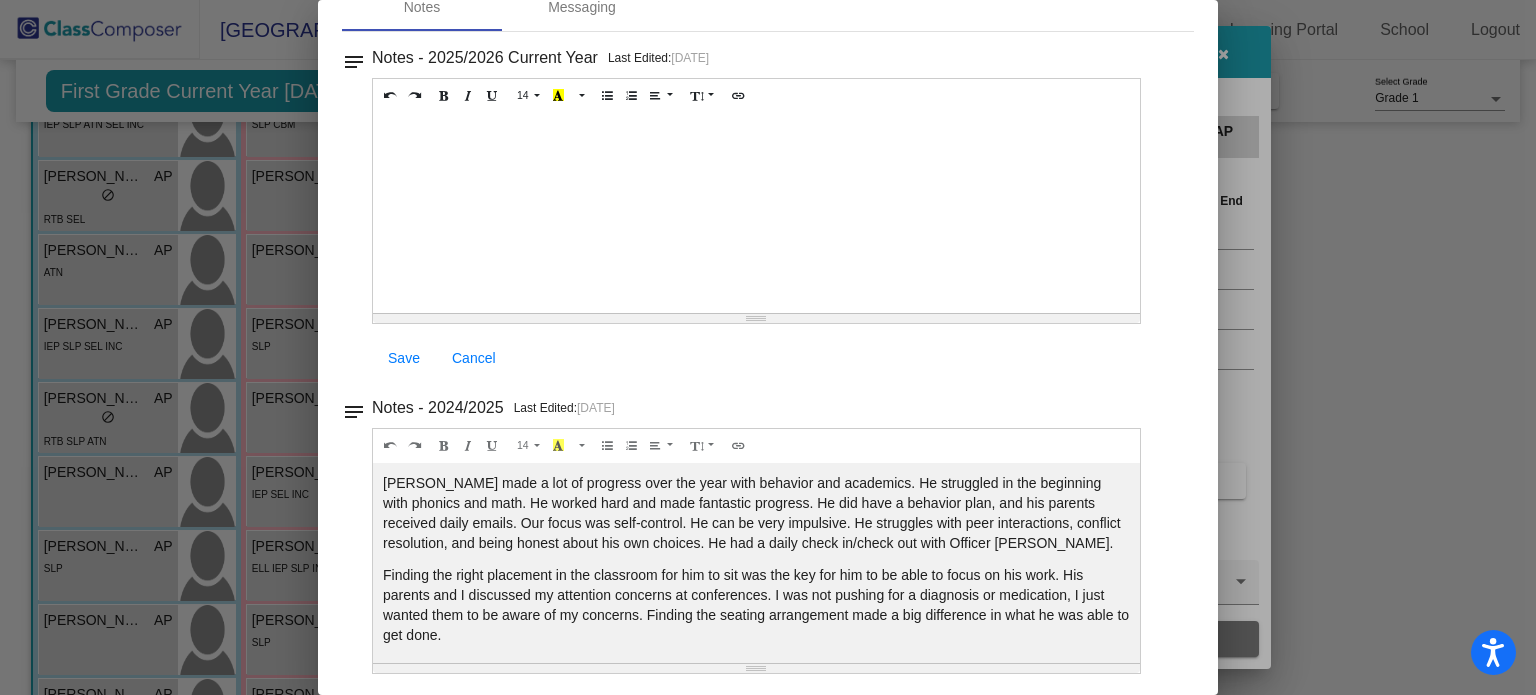 scroll, scrollTop: 0, scrollLeft: 0, axis: both 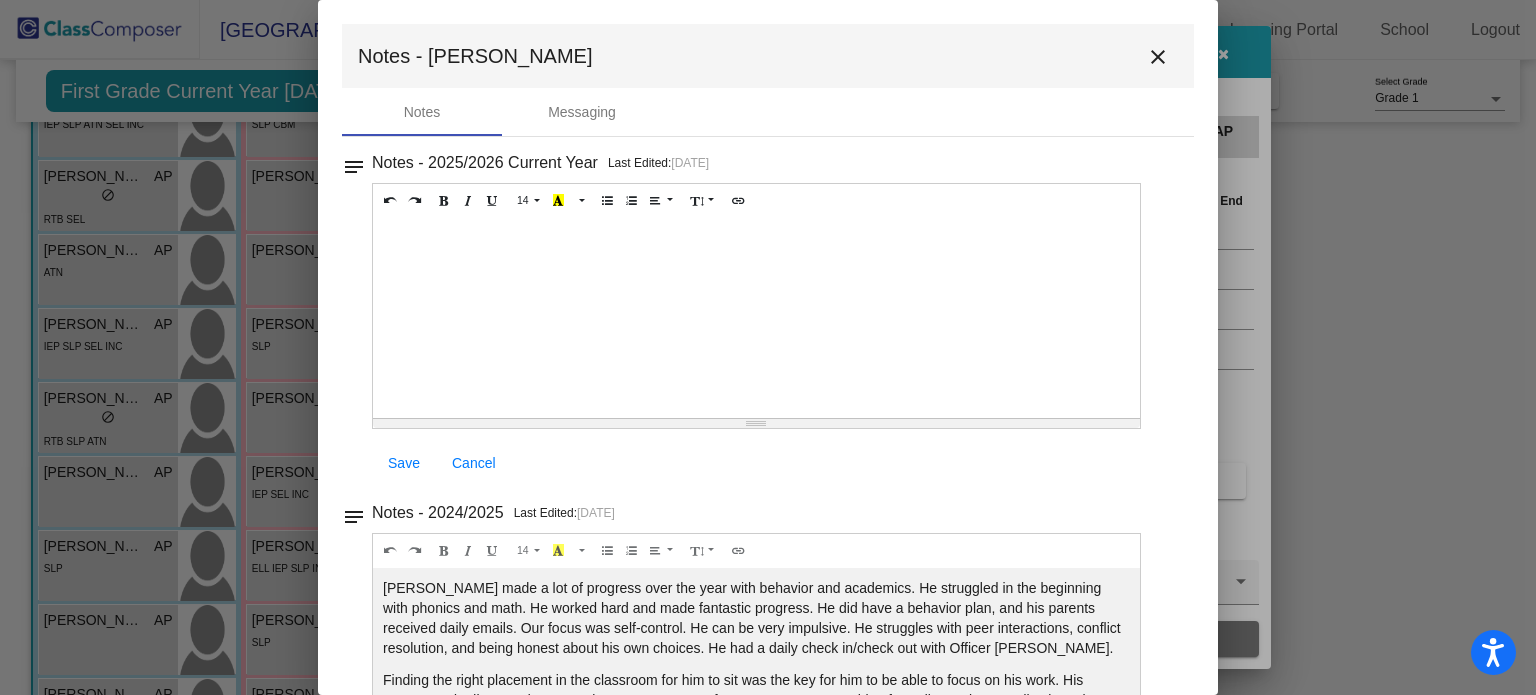 click on "close" at bounding box center [1158, 57] 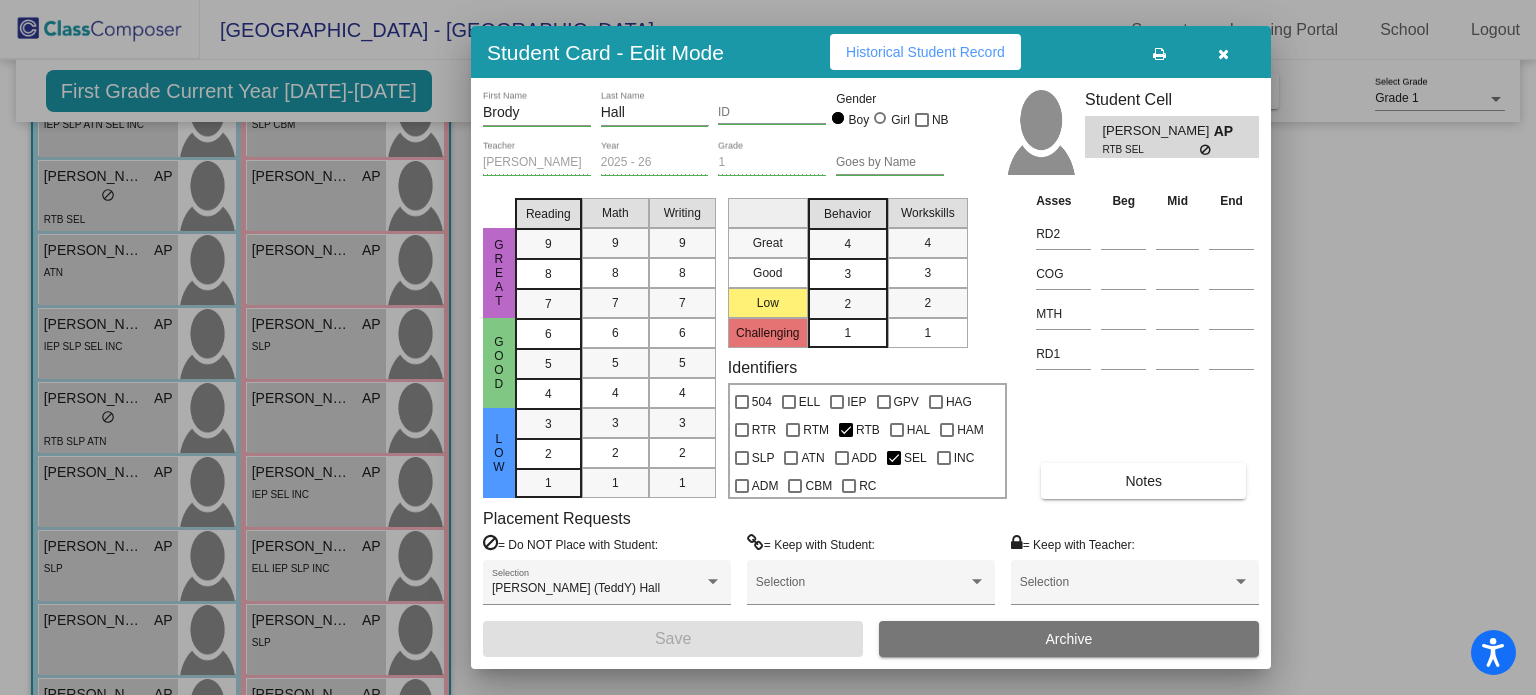 click at bounding box center [1223, 54] 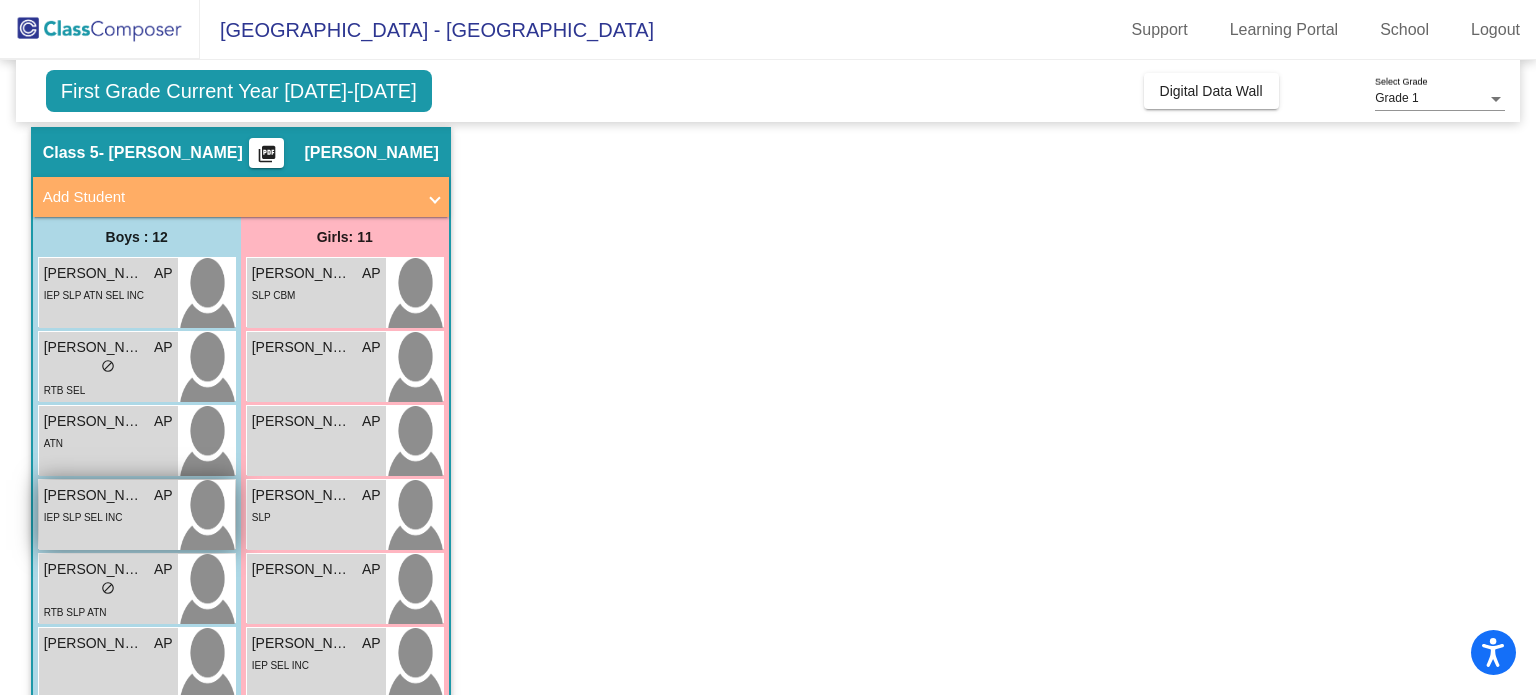 scroll, scrollTop: 57, scrollLeft: 0, axis: vertical 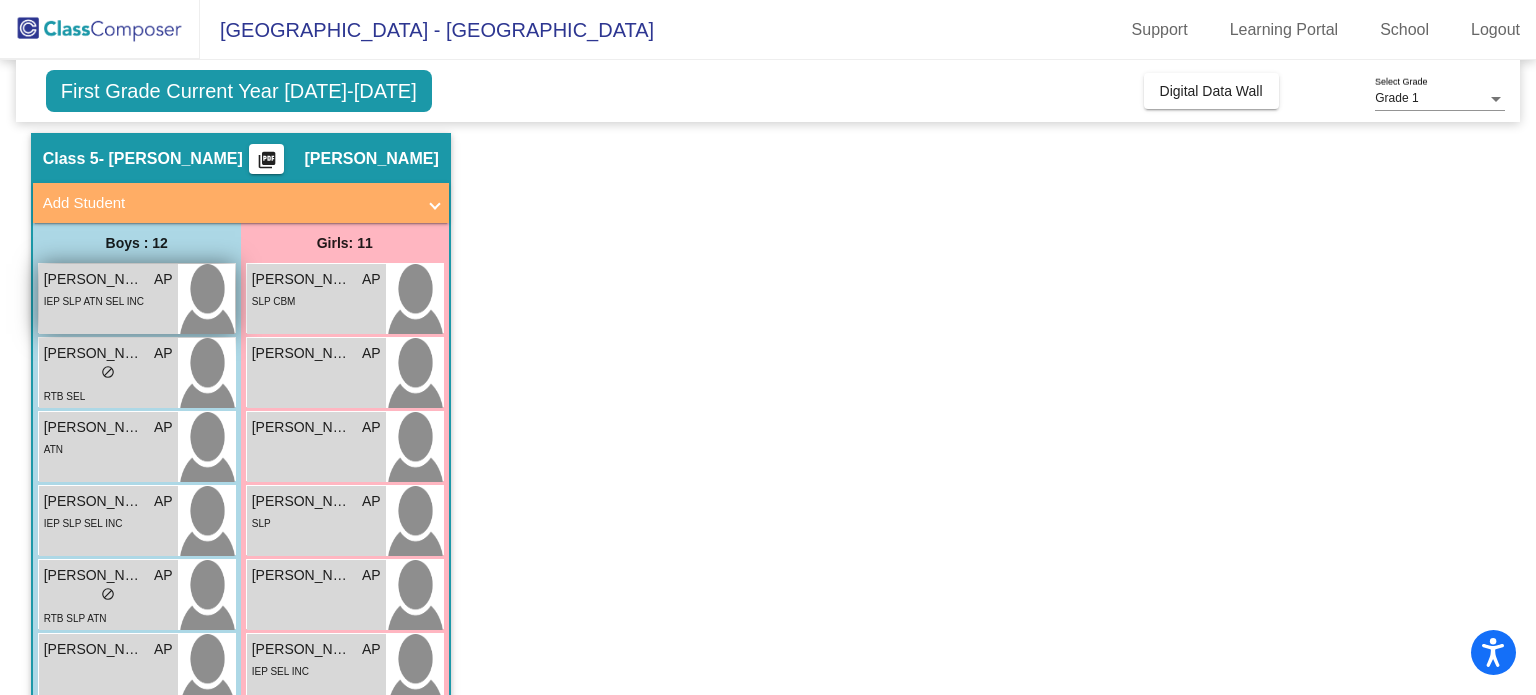 click on "Alonzo Saxey AP lock do_not_disturb_alt IEP SLP ATN SEL INC" at bounding box center (108, 299) 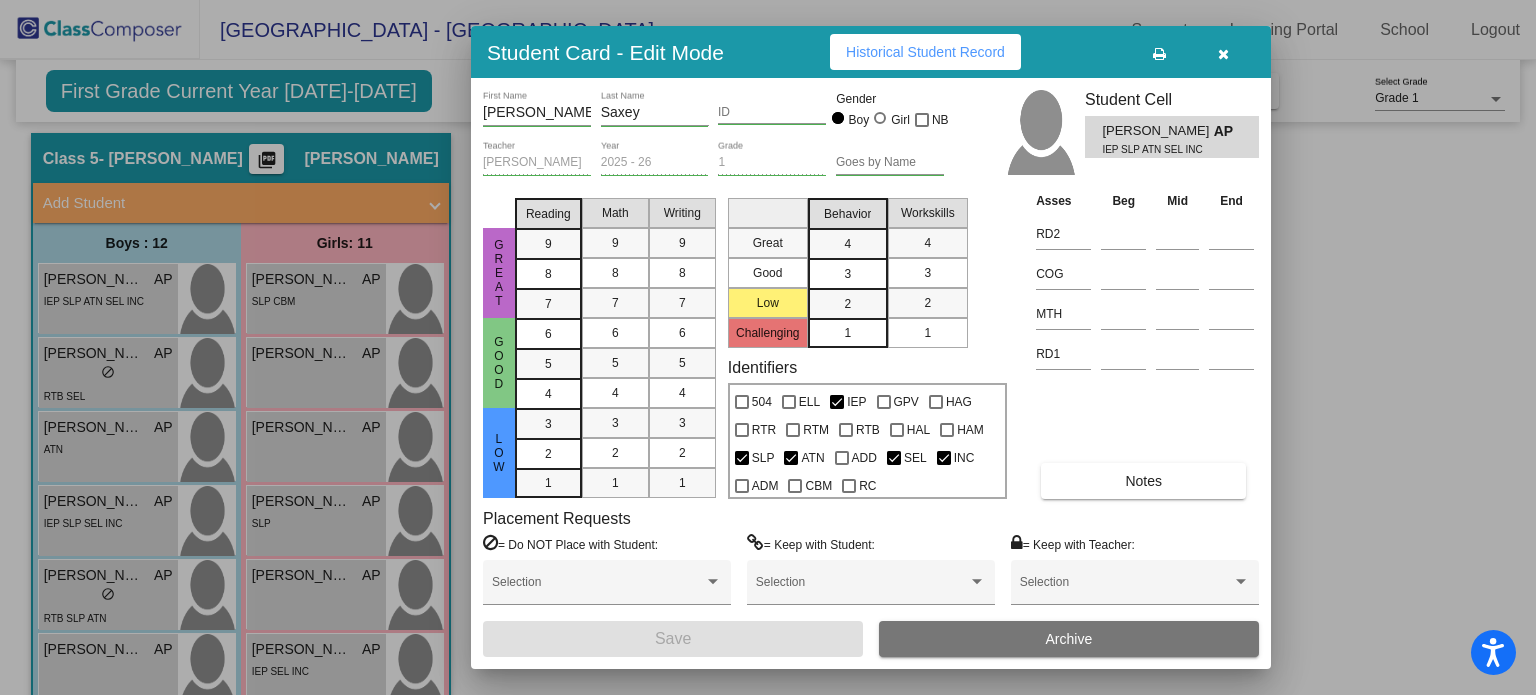 click on "Notes" at bounding box center (1143, 481) 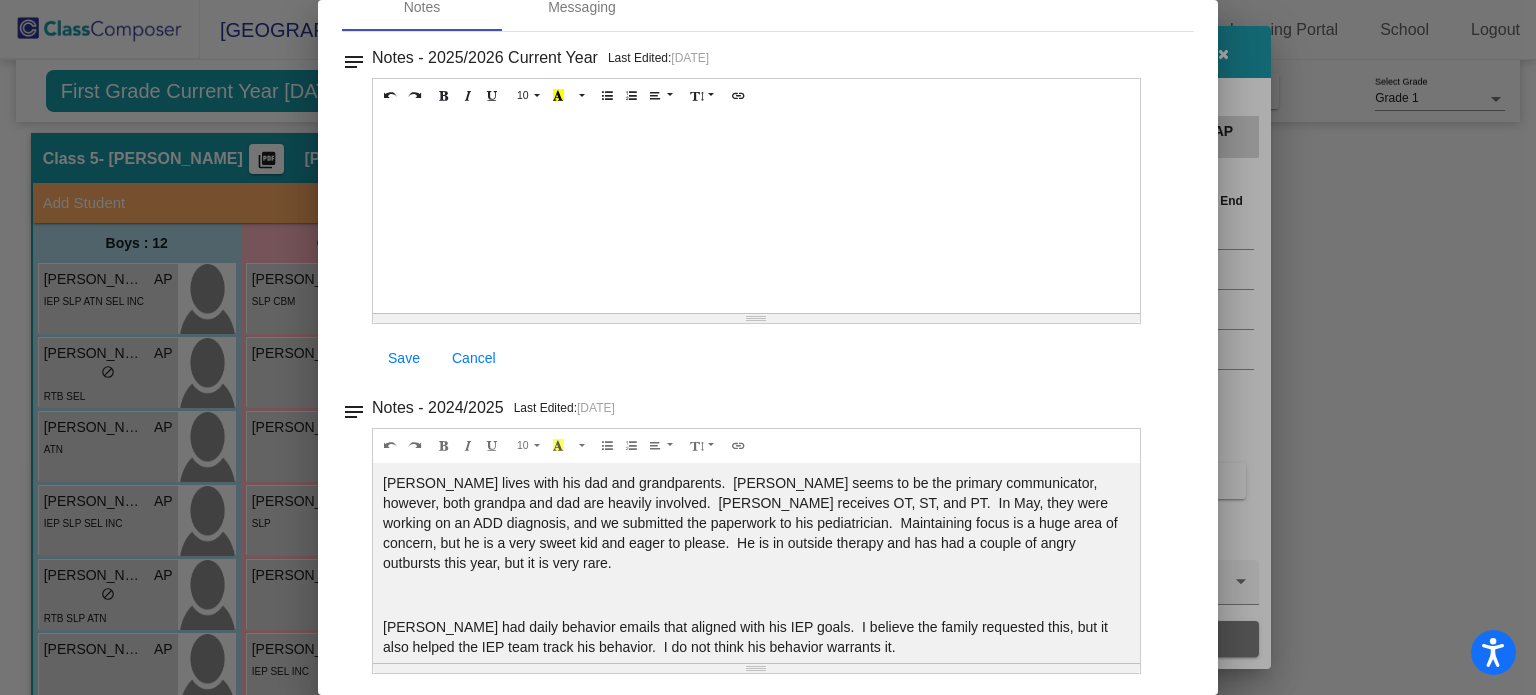 scroll, scrollTop: 0, scrollLeft: 0, axis: both 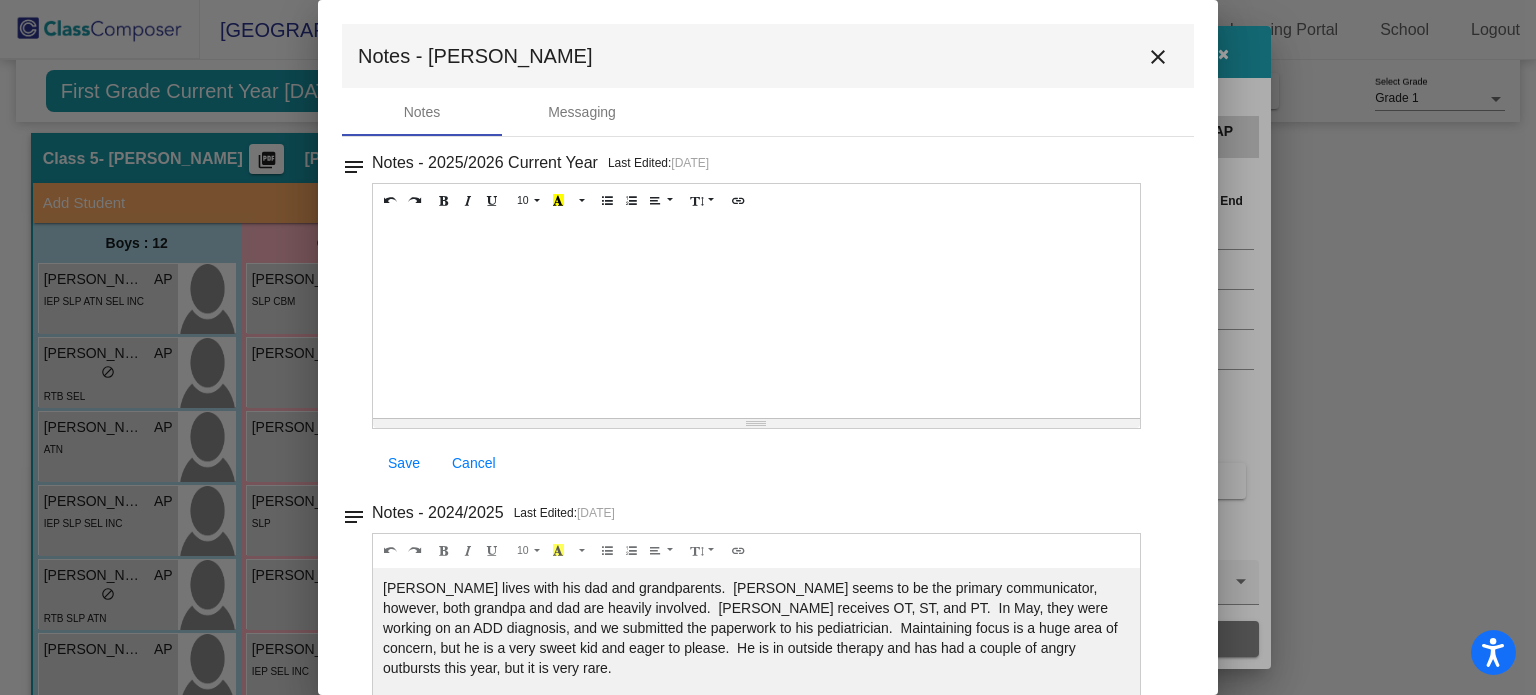 click on "close" at bounding box center [1158, 57] 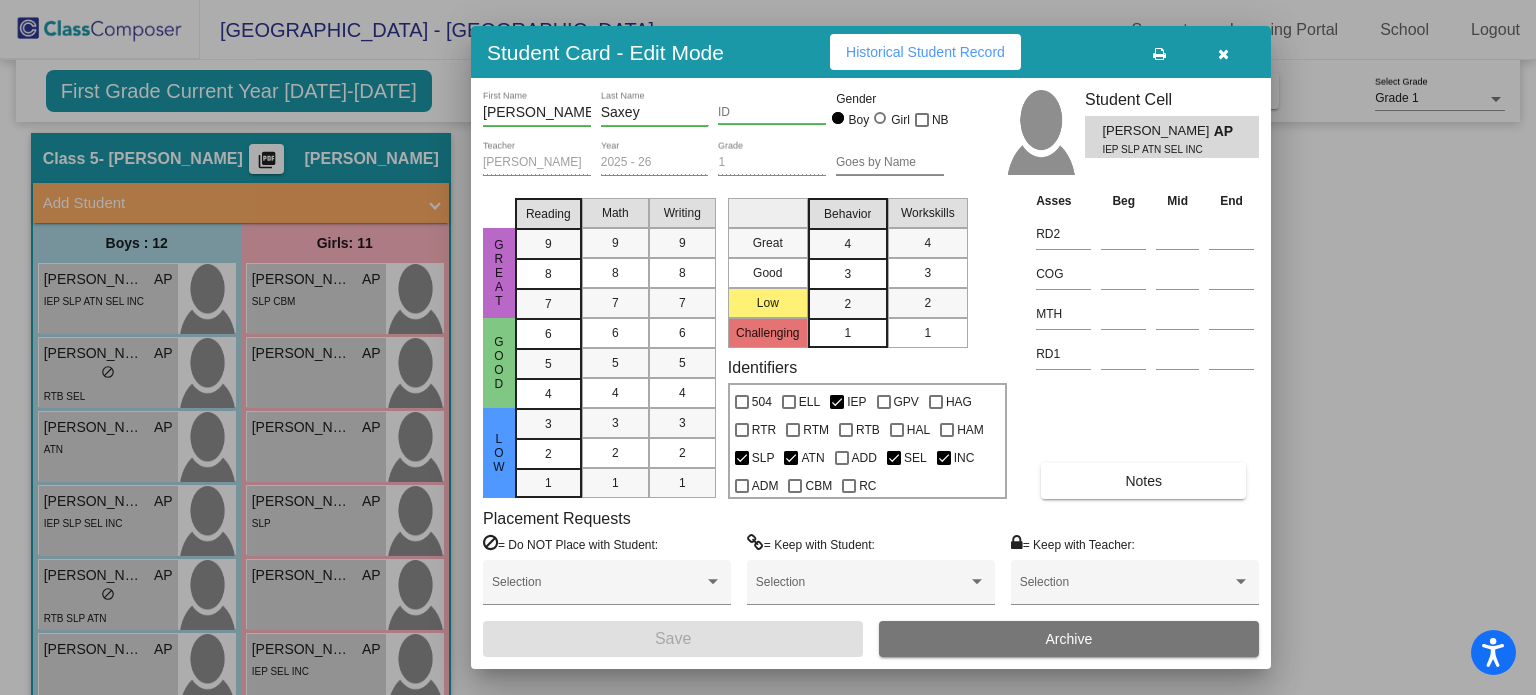 click at bounding box center [1223, 52] 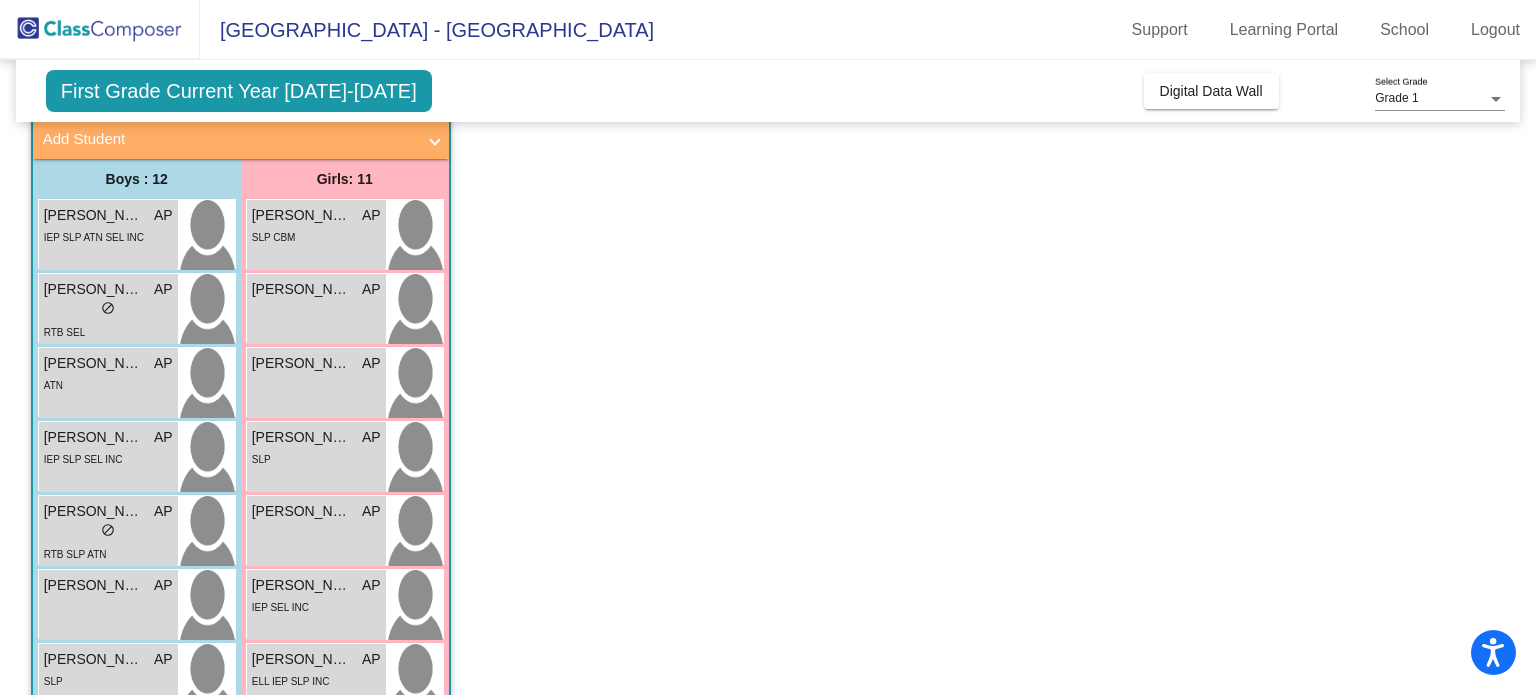 scroll, scrollTop: 0, scrollLeft: 0, axis: both 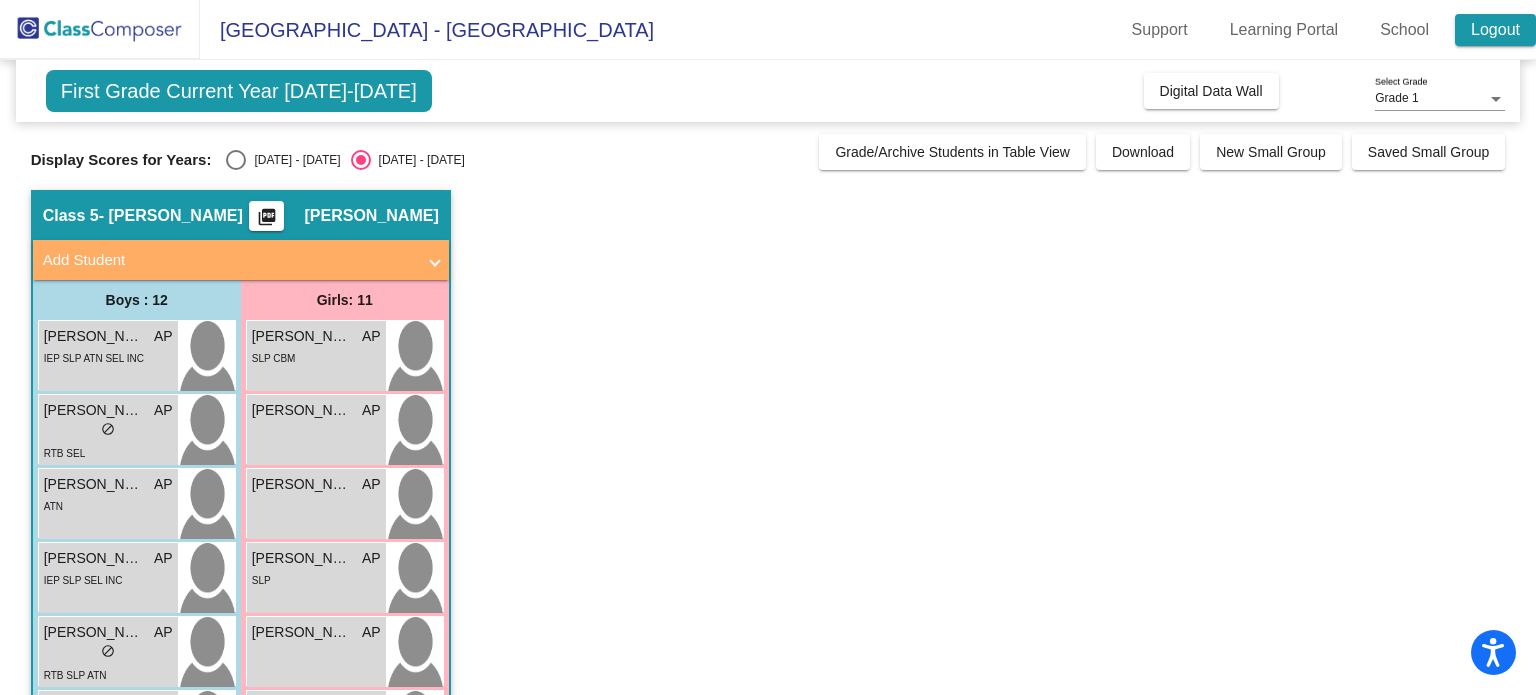 click on "Logout" 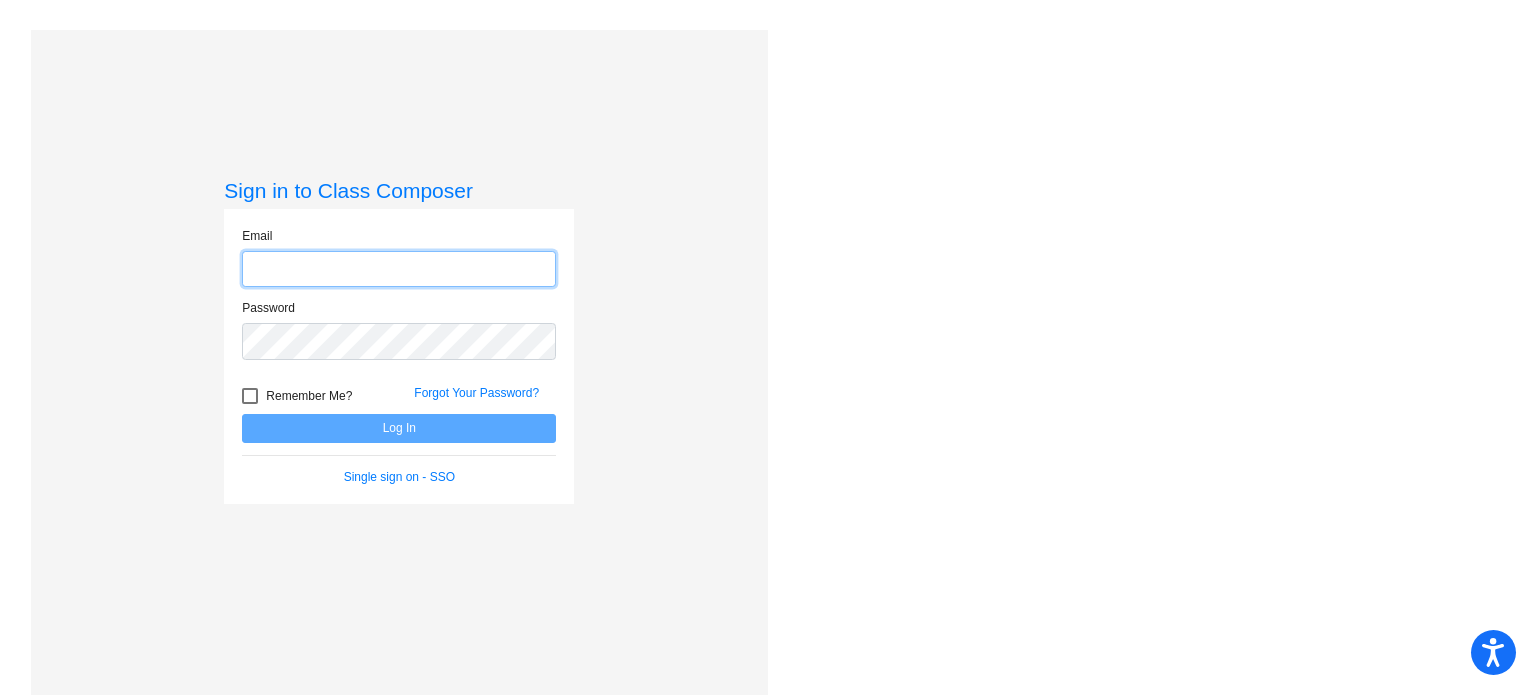 type on "apickel@danville.k12.in.us" 